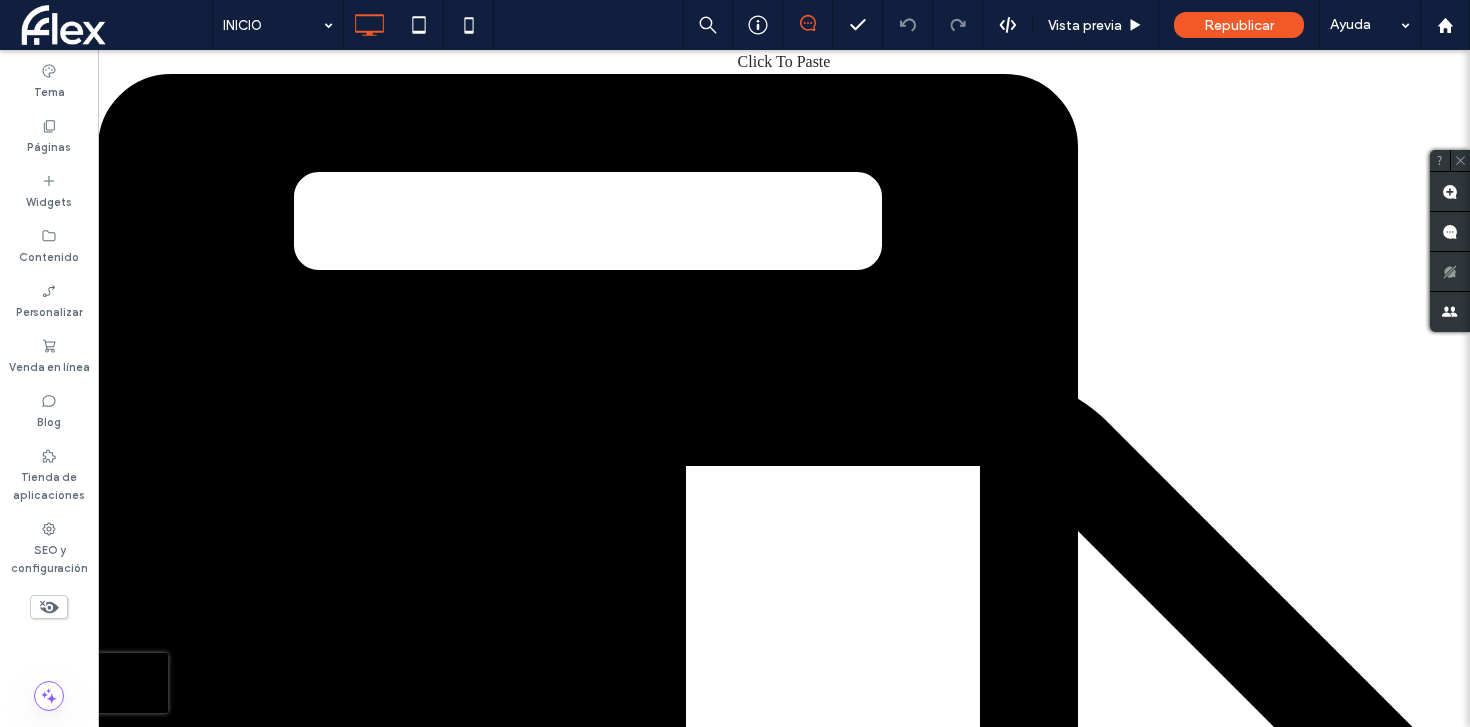 scroll, scrollTop: 0, scrollLeft: 0, axis: both 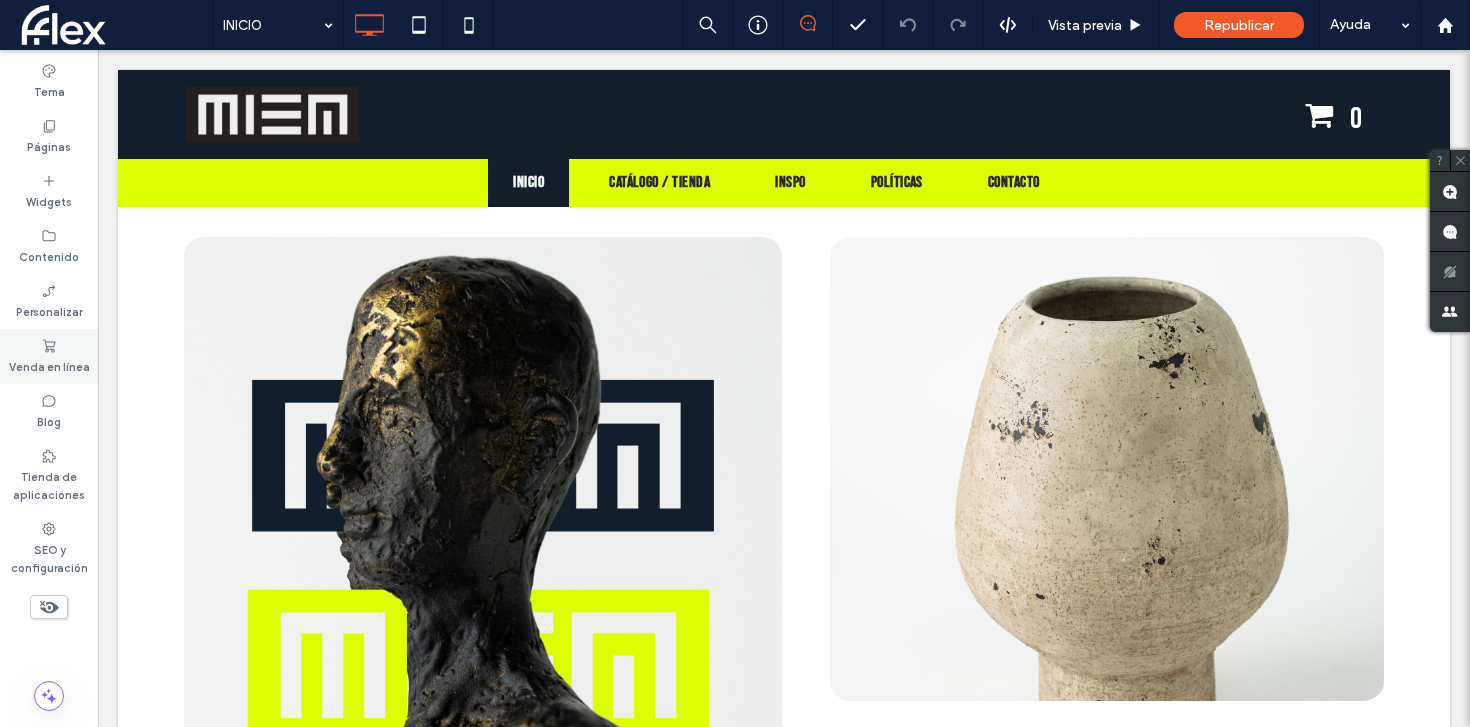 click on "Venda en línea" at bounding box center [49, 365] 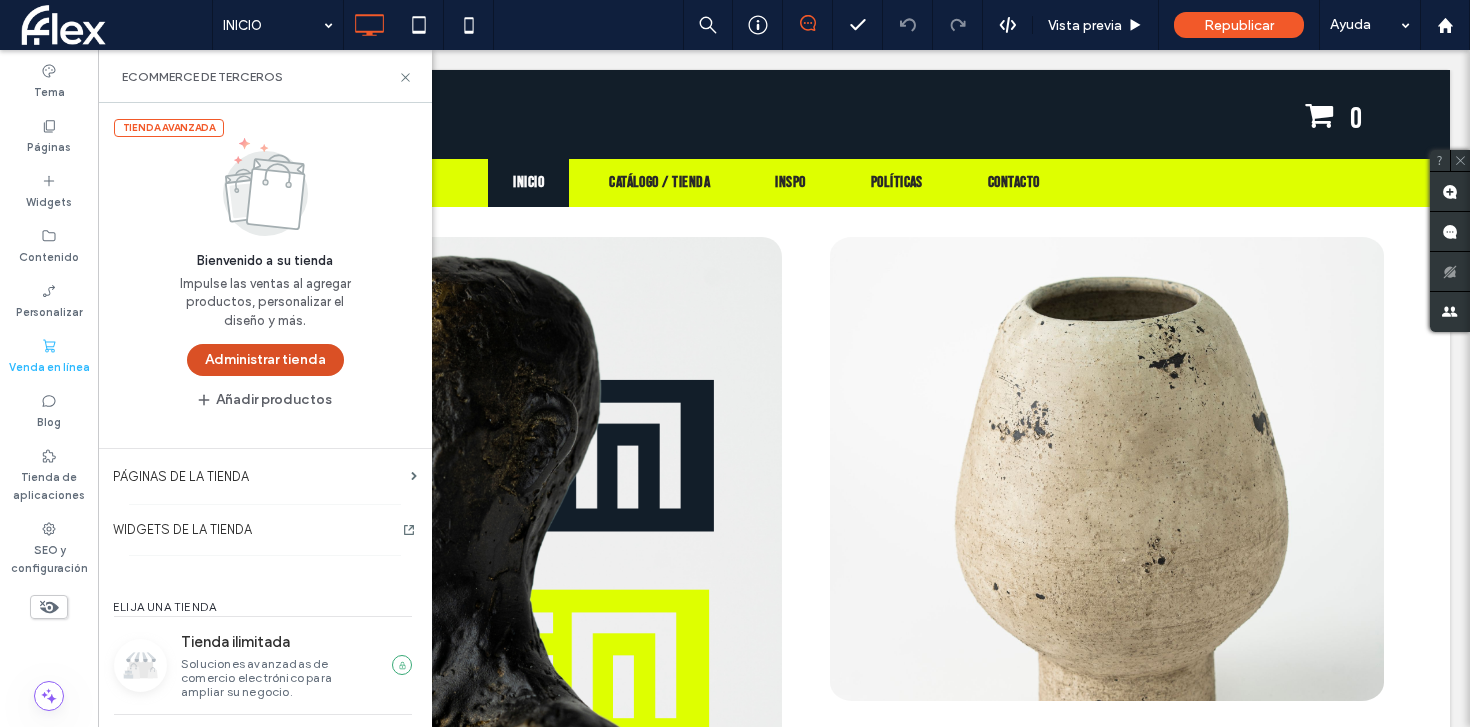 click on "Administrar tienda" at bounding box center [265, 360] 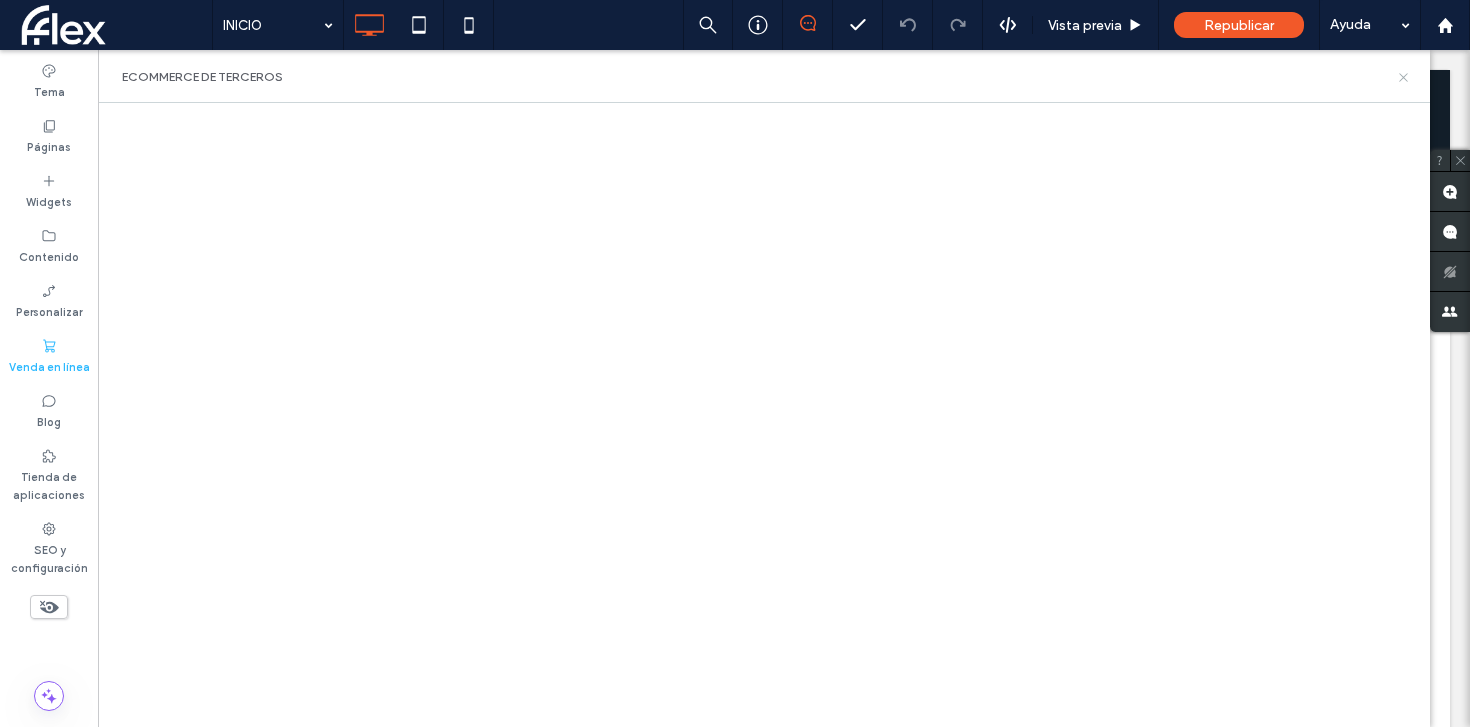 click 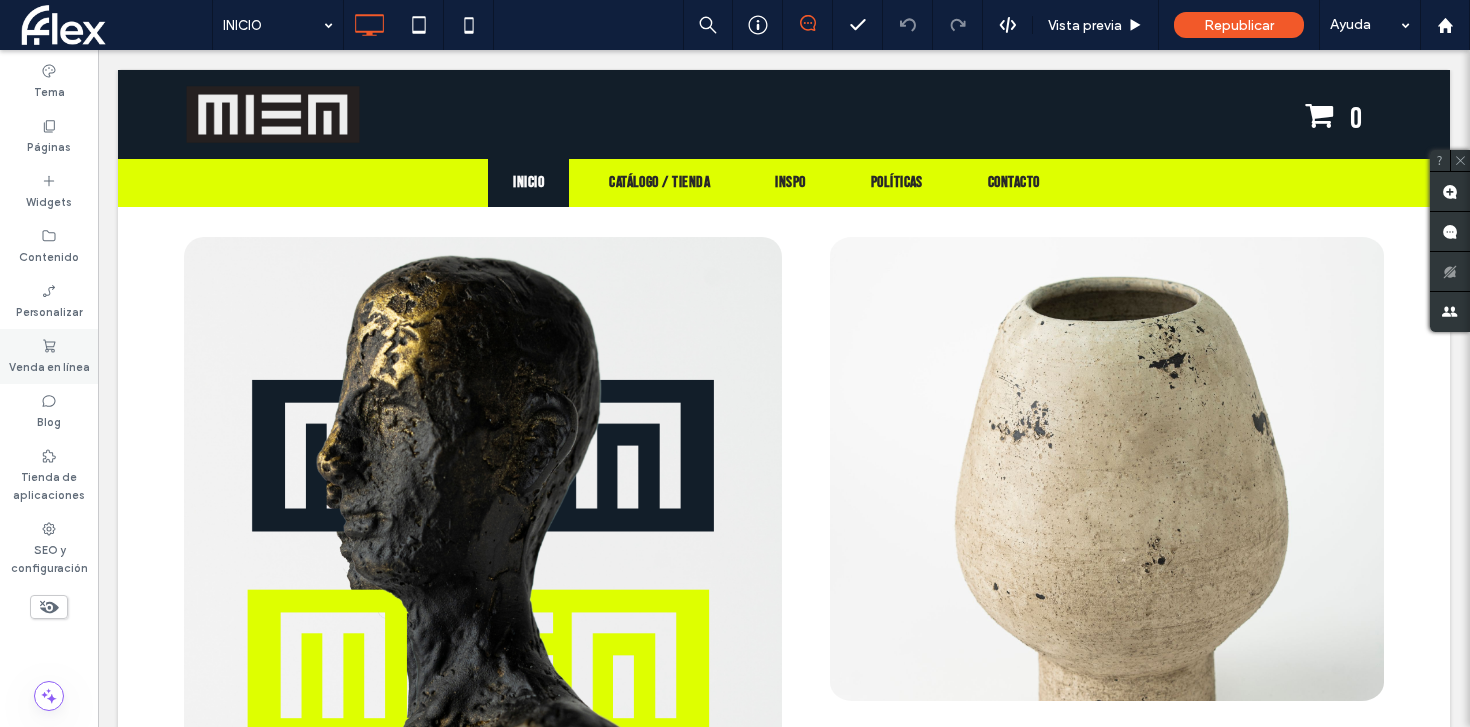 click on "Venda en línea" at bounding box center (49, 365) 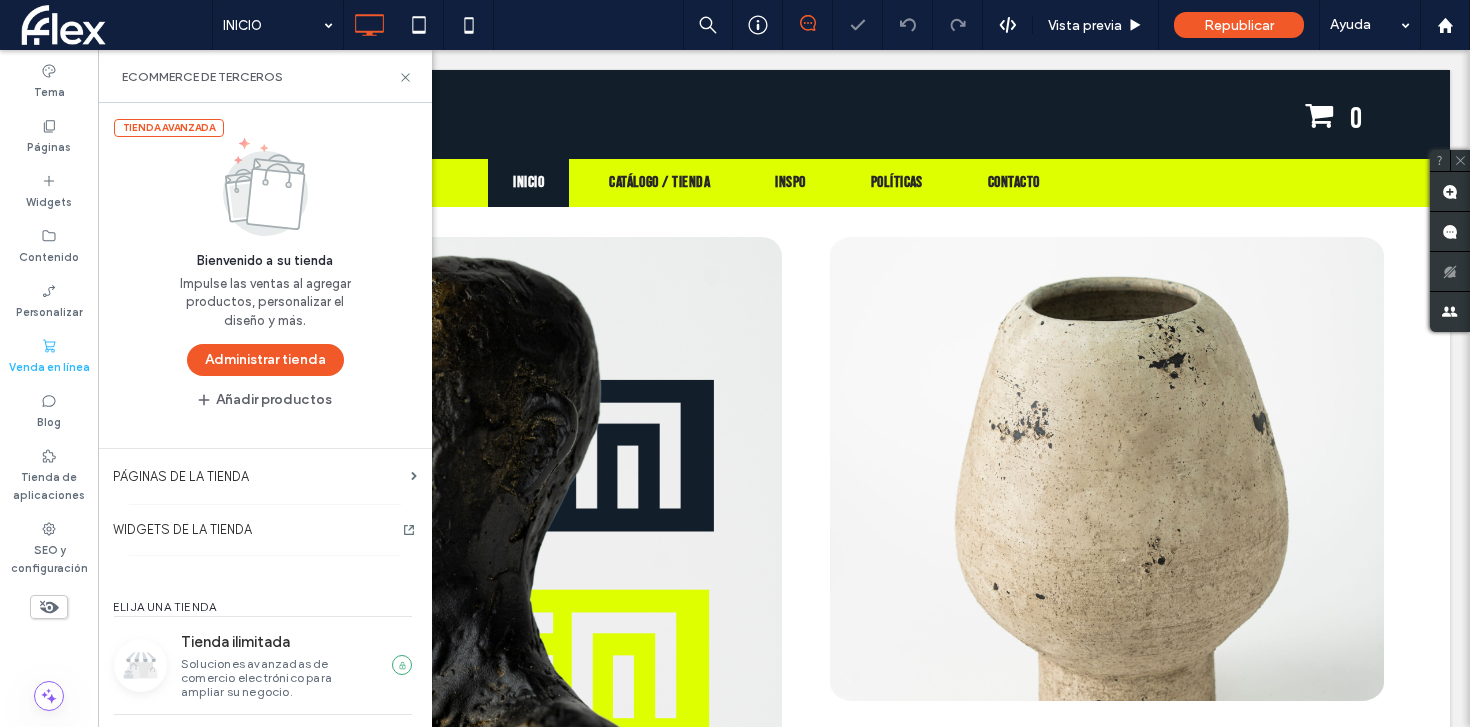 click on "Administrar tienda" at bounding box center [265, 360] 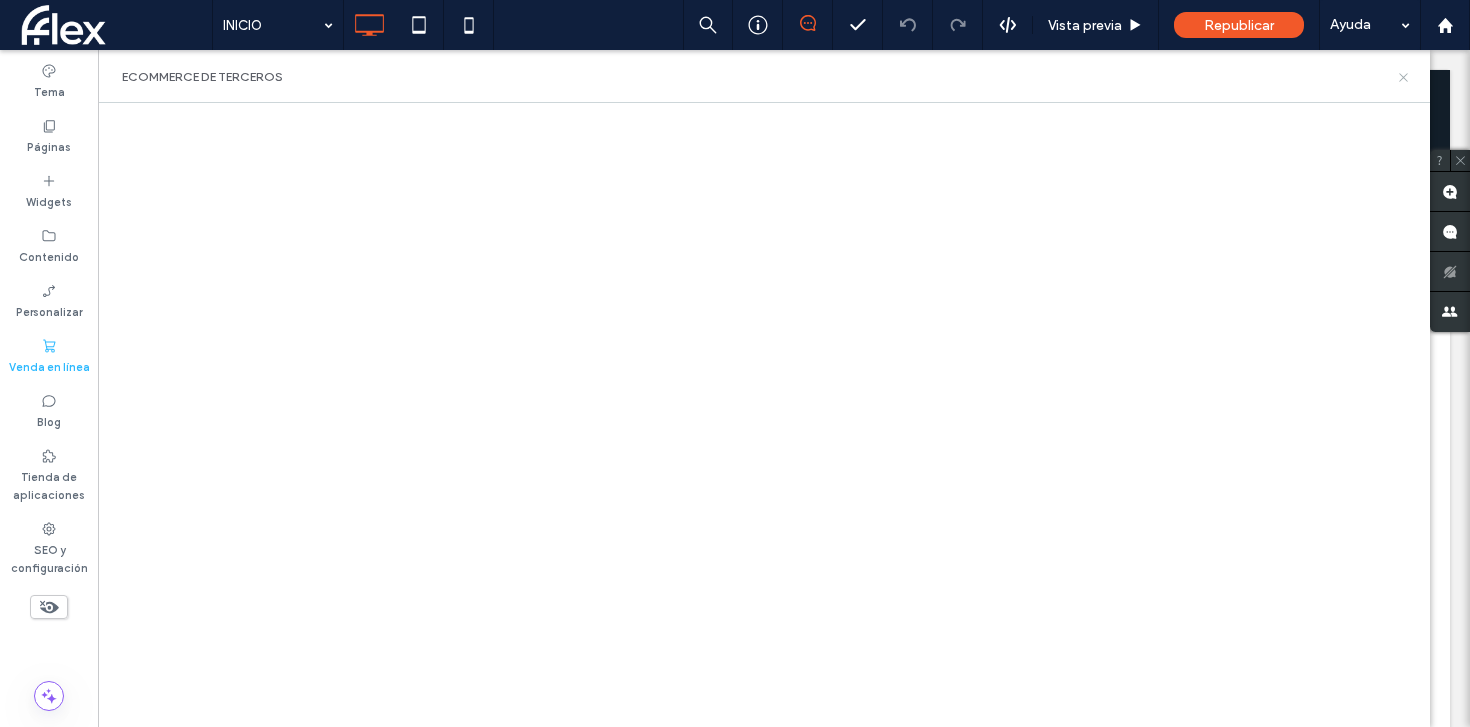click 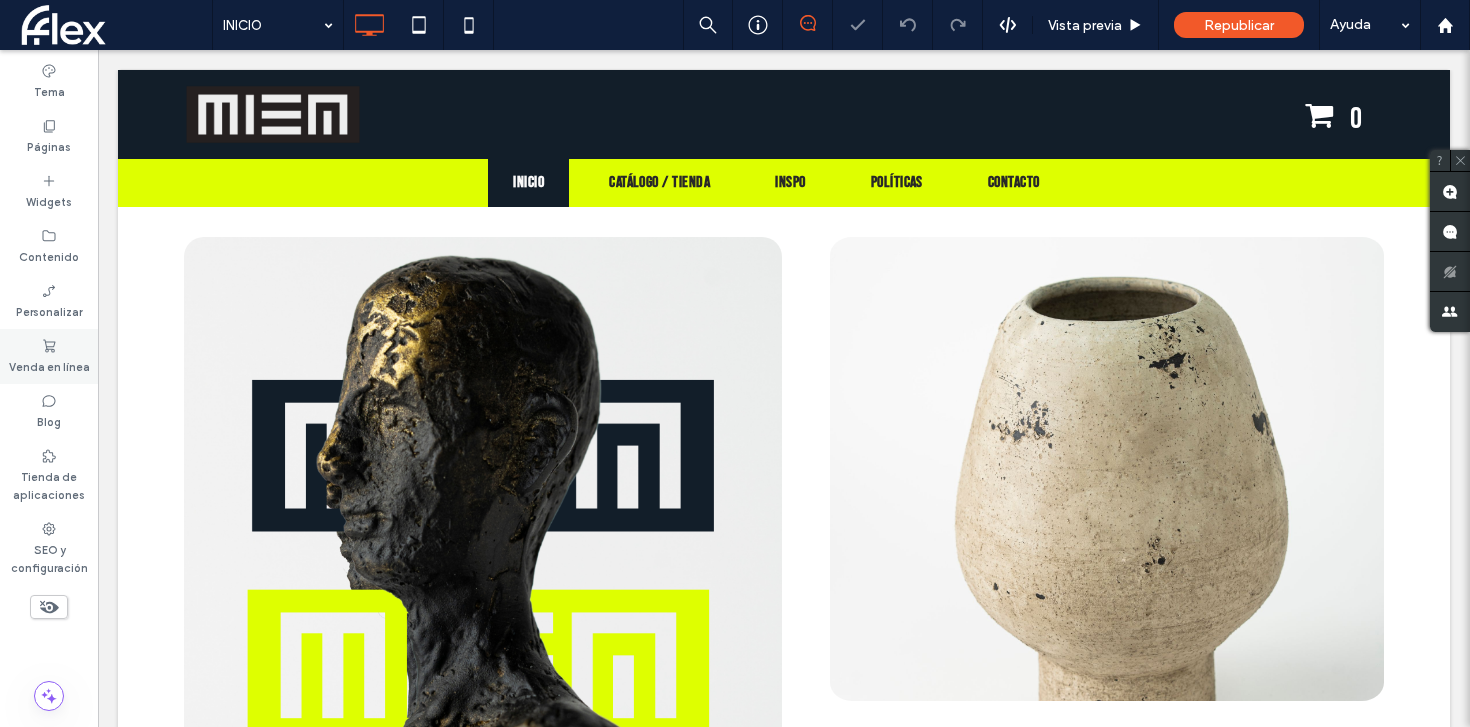 click on "Venda en línea" at bounding box center [49, 365] 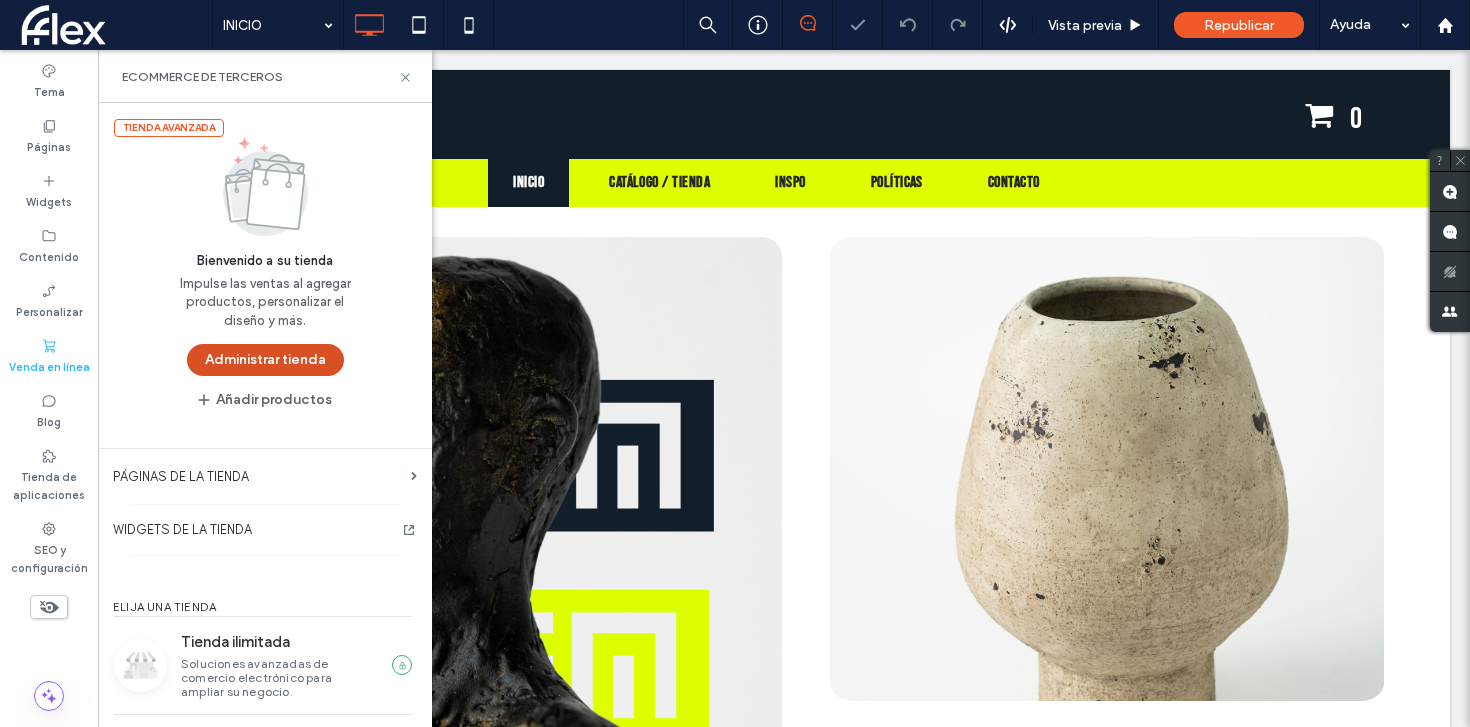 click on "Administrar tienda" at bounding box center [265, 360] 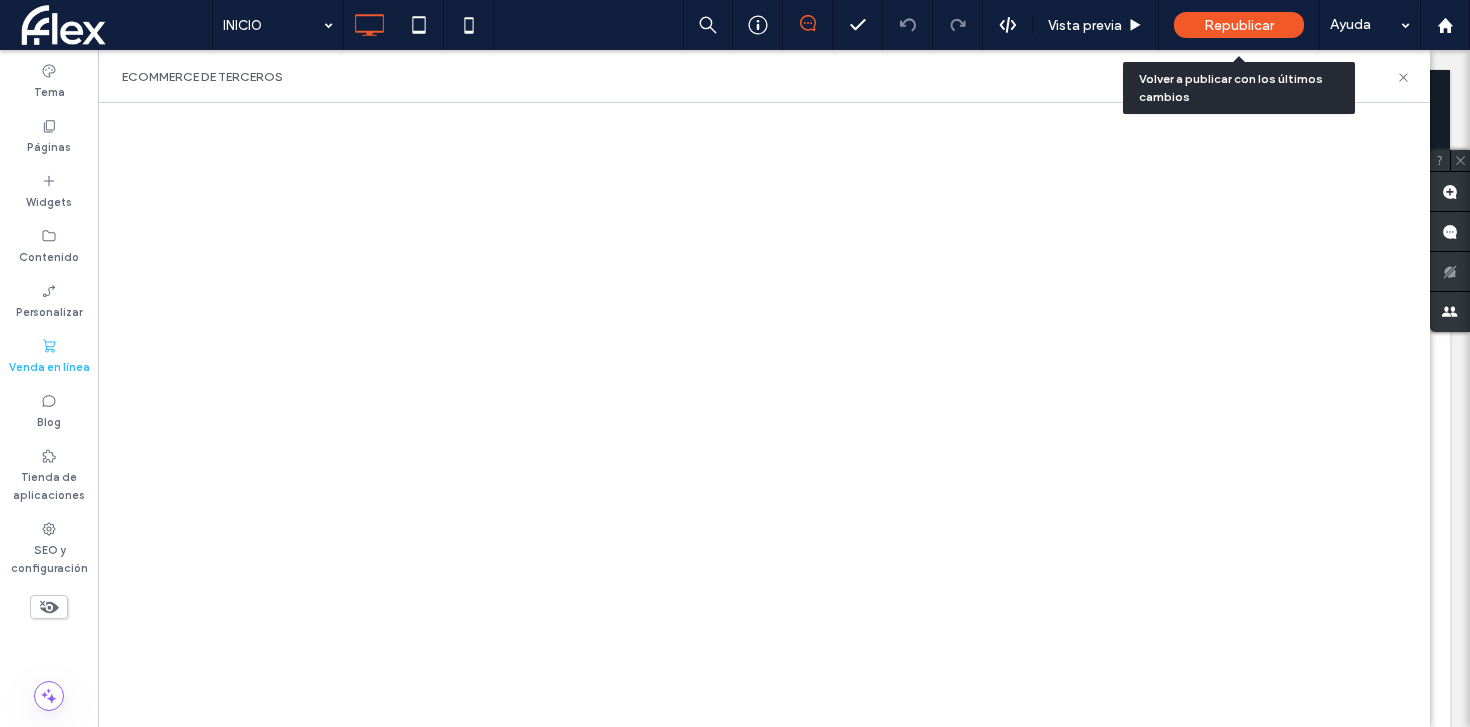 click on "Republicar" at bounding box center [1239, 25] 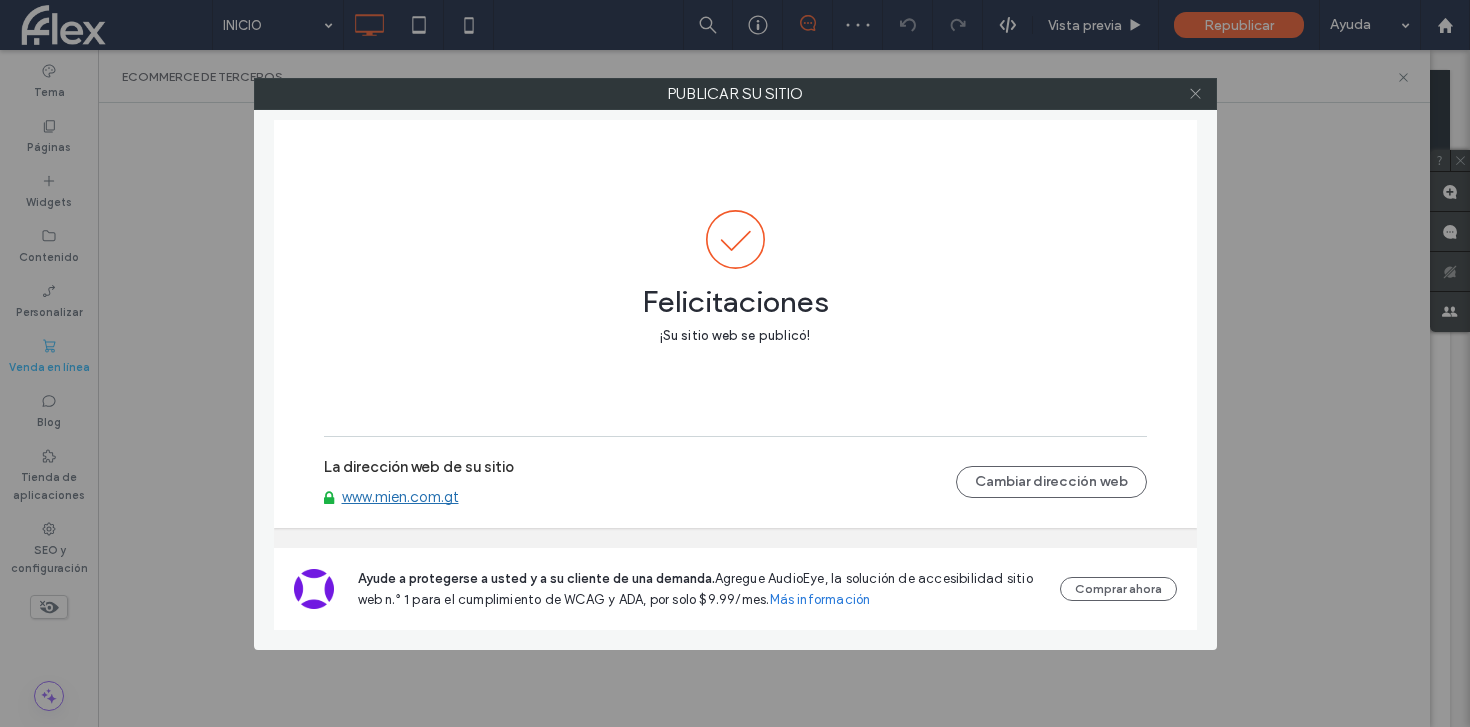 click 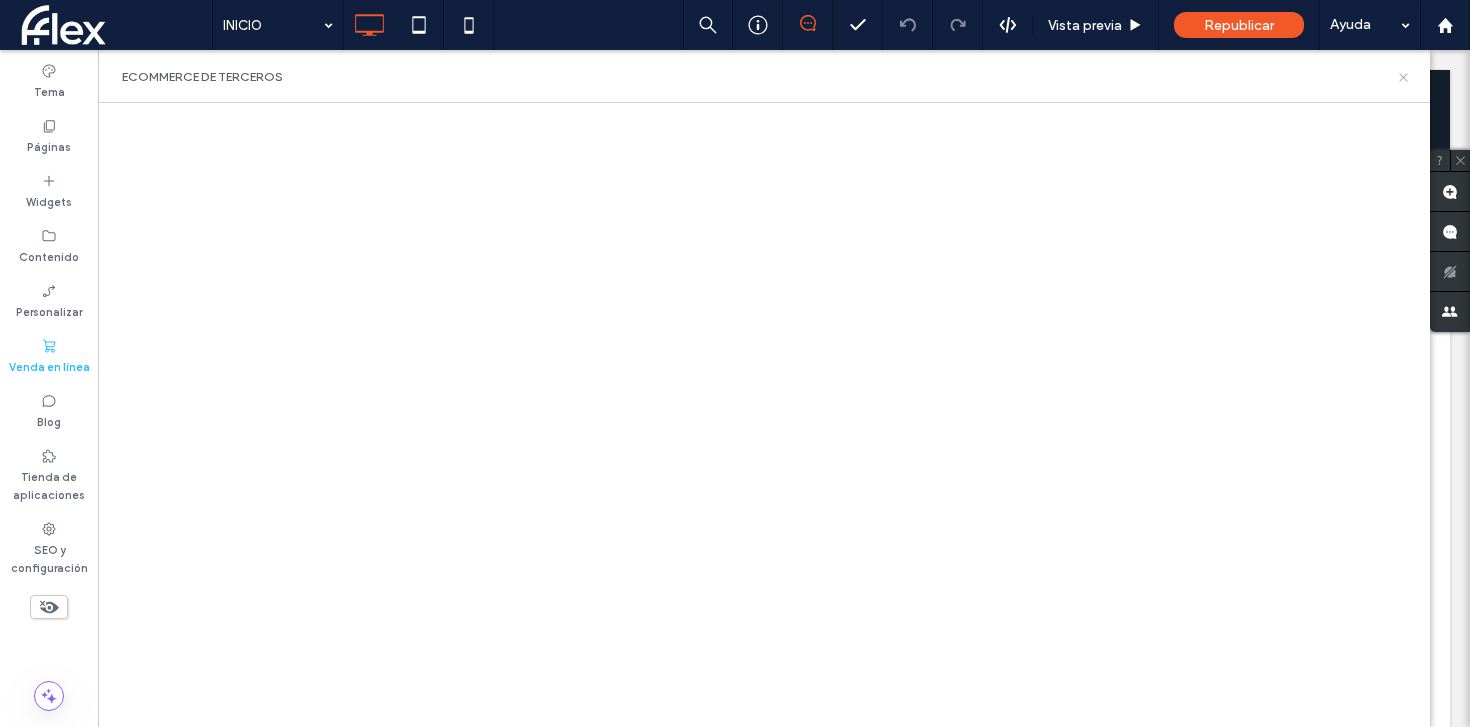 click 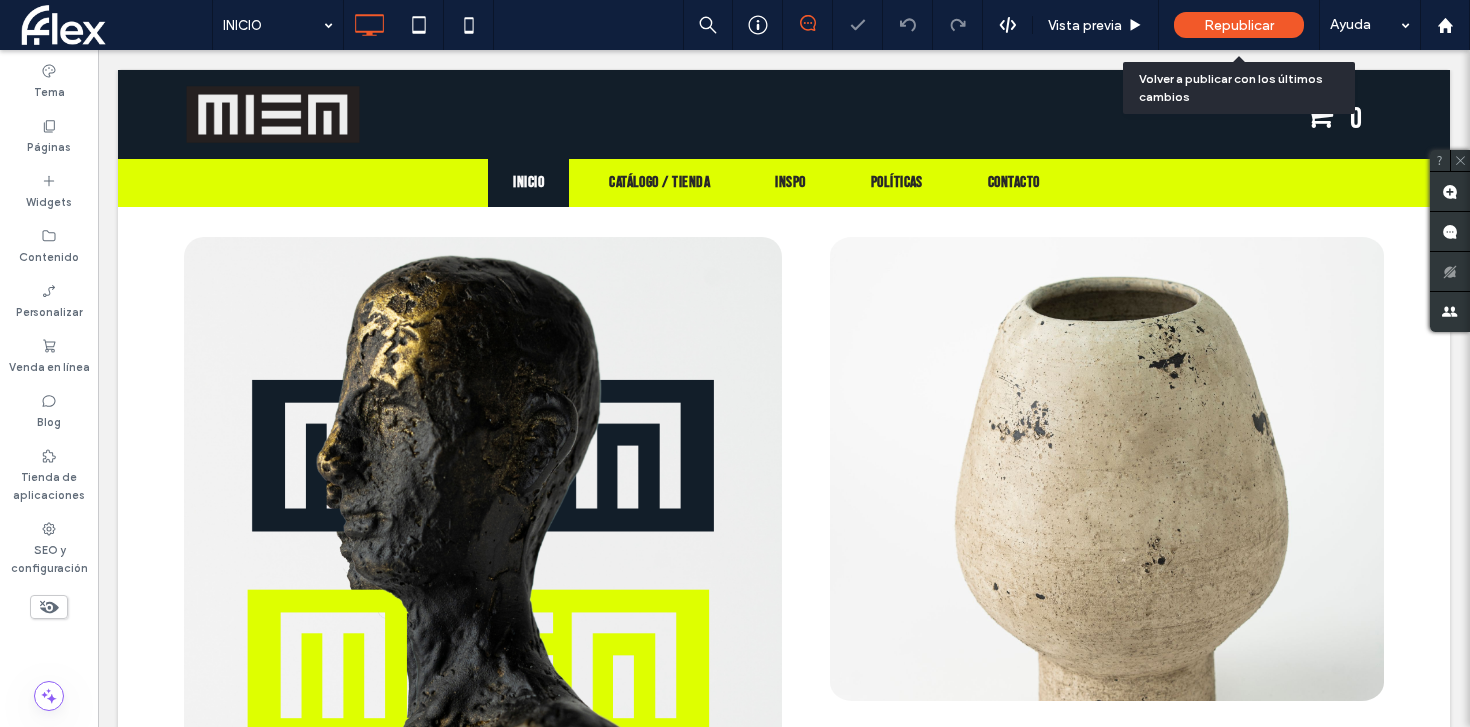 click on "Republicar" at bounding box center [1239, 25] 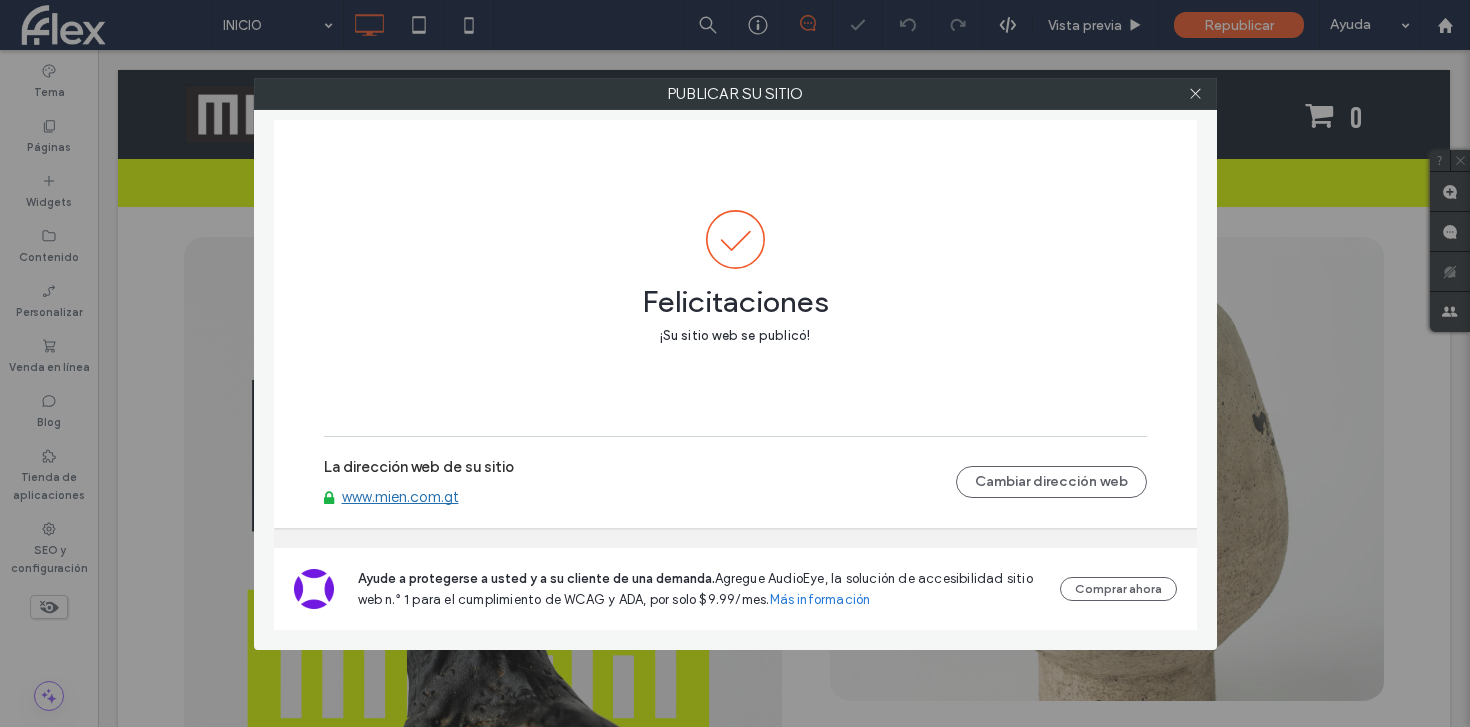 click on "www.mien.com.gt" at bounding box center (400, 497) 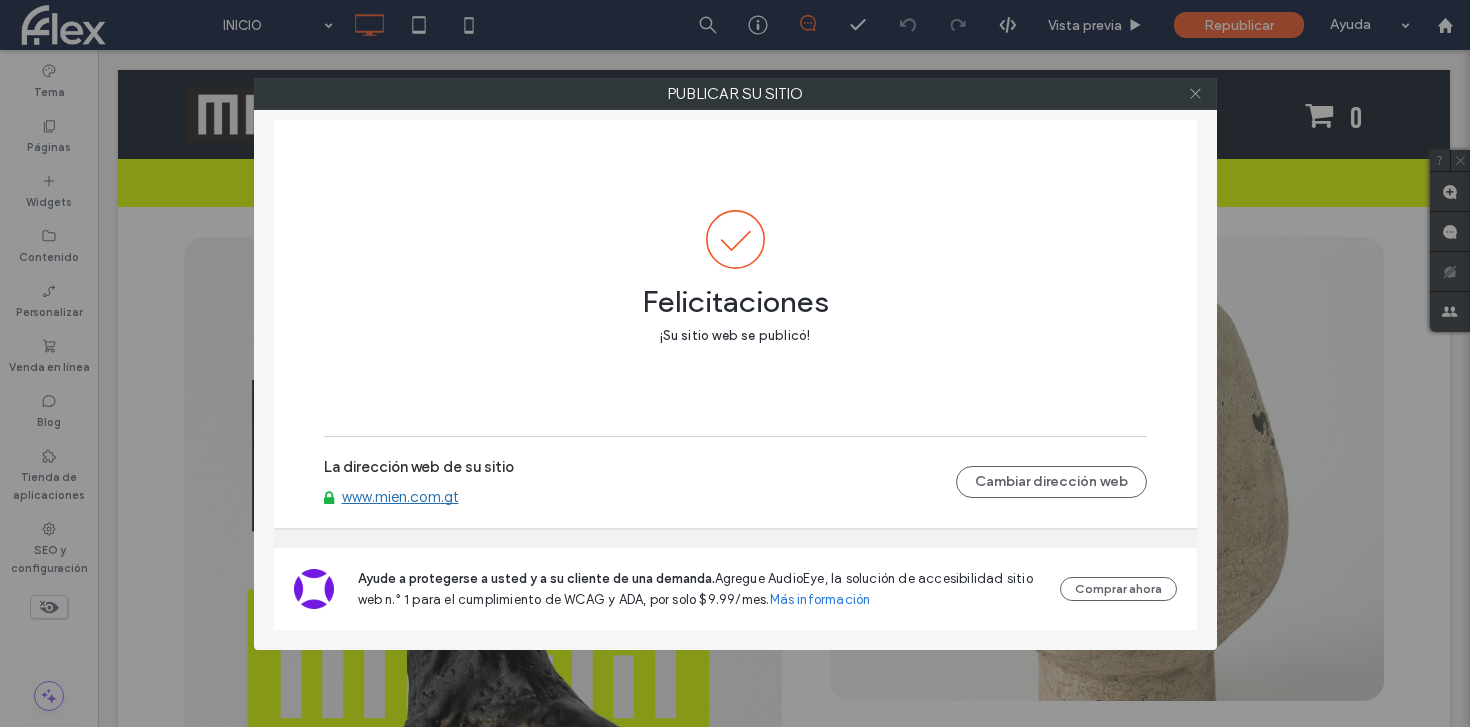 click 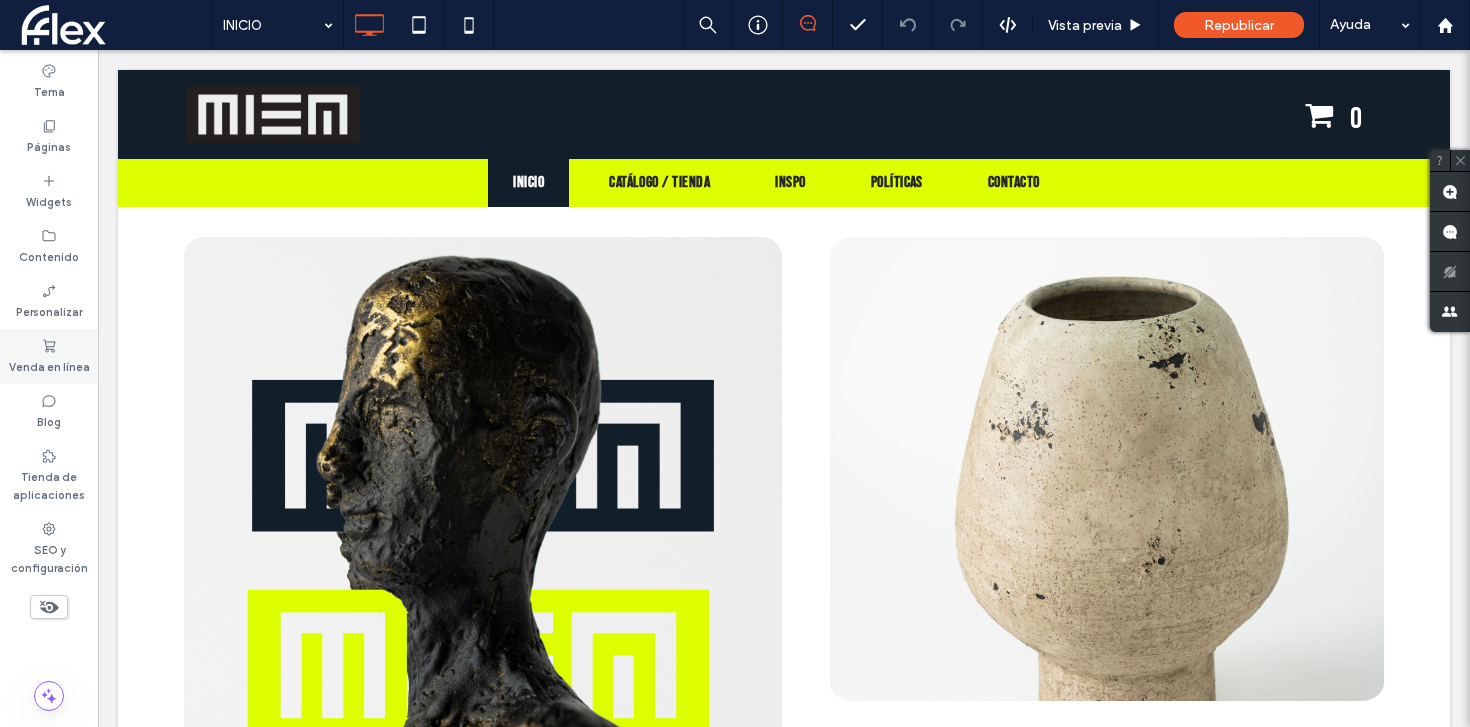 click 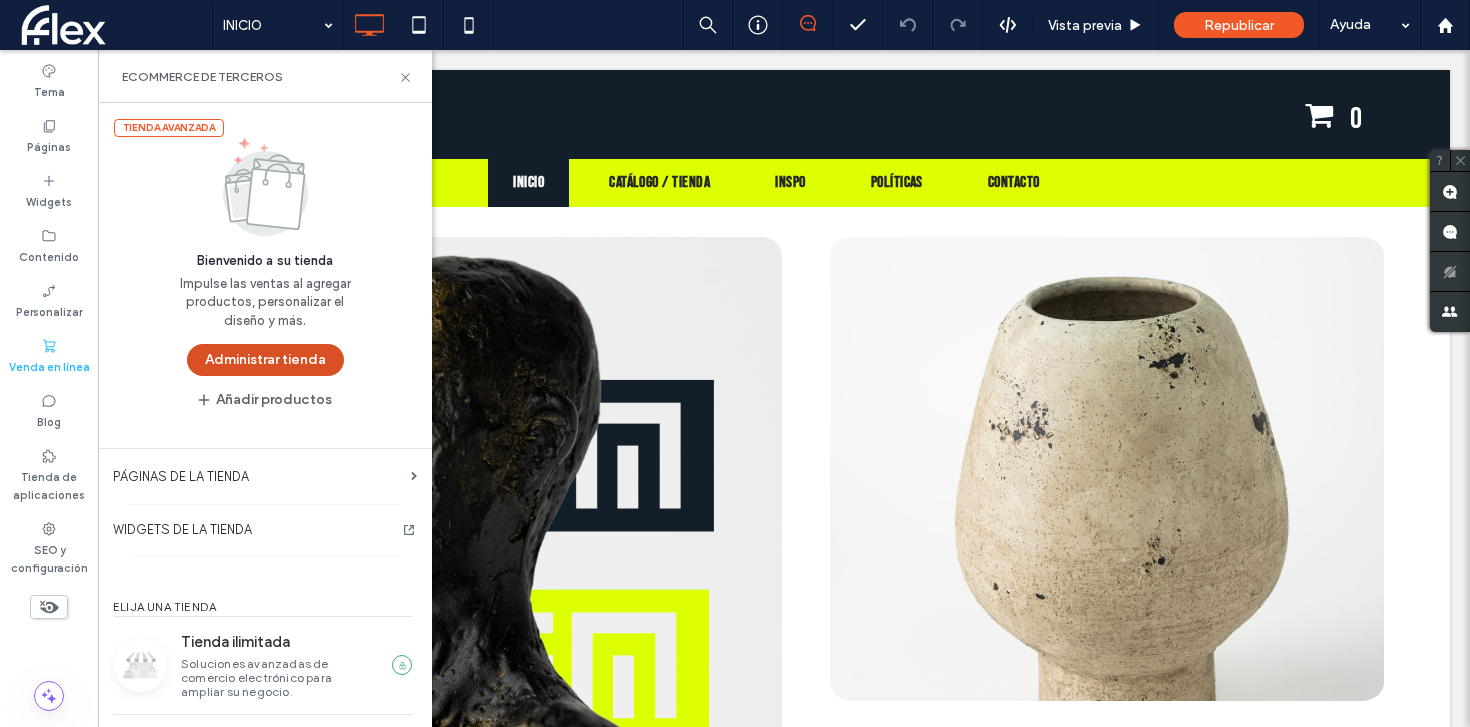 click on "Administrar tienda" at bounding box center (265, 360) 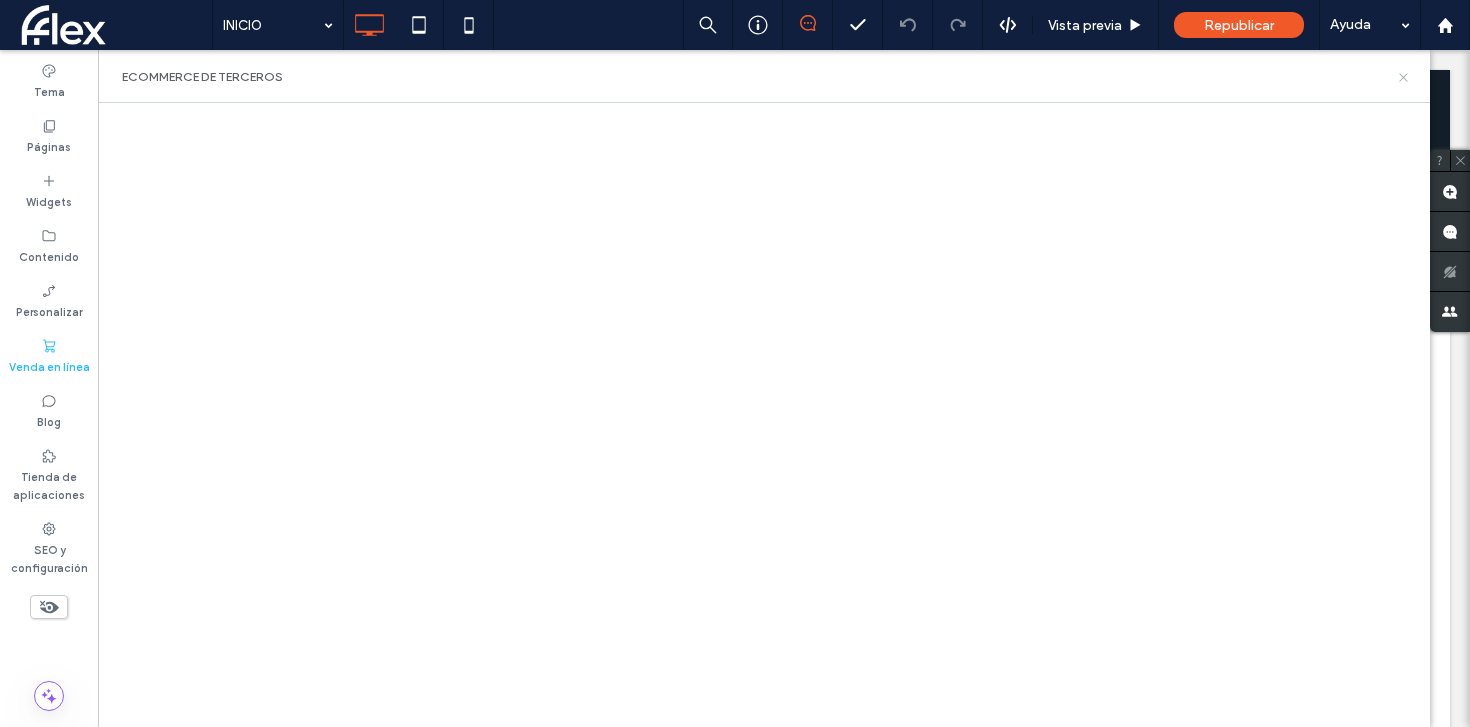 click 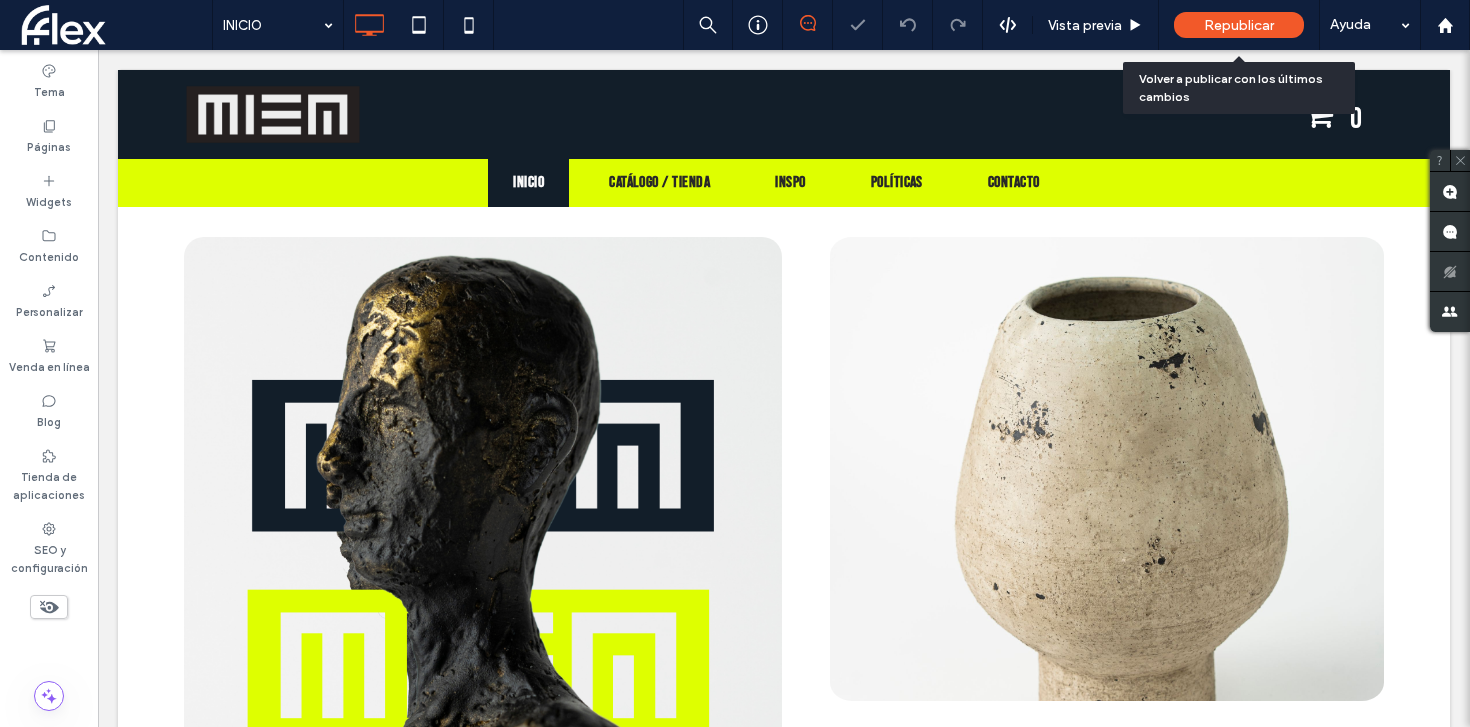 click on "Republicar" at bounding box center (1239, 25) 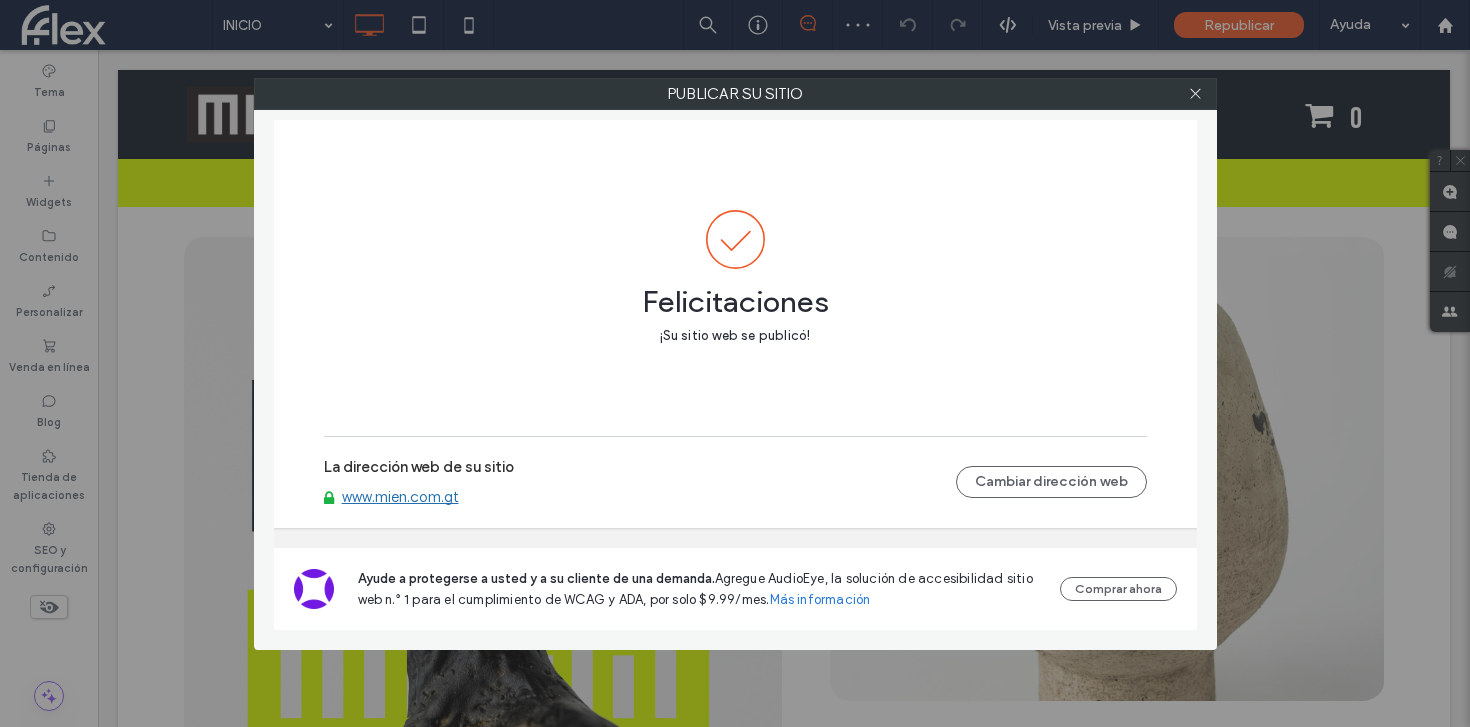 click on "www.mien.com.gt" at bounding box center (400, 497) 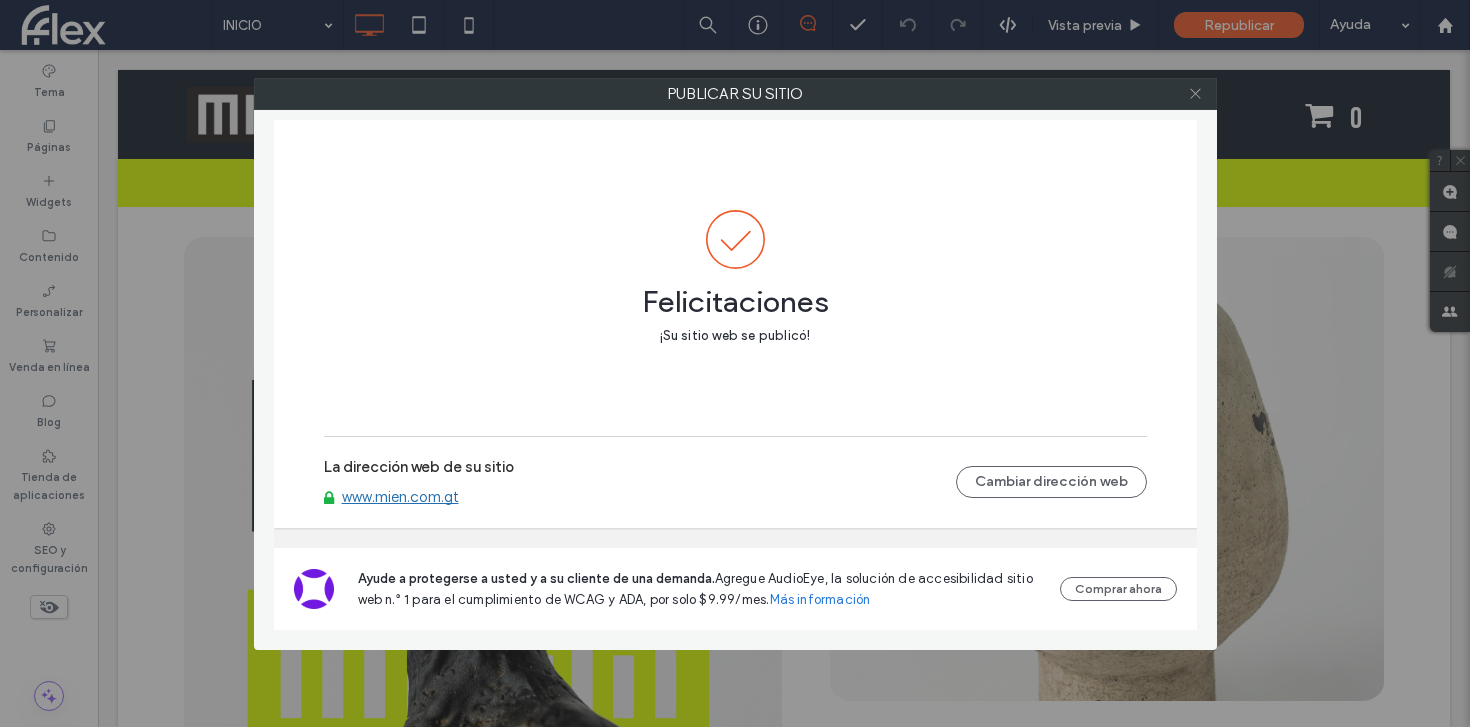 click 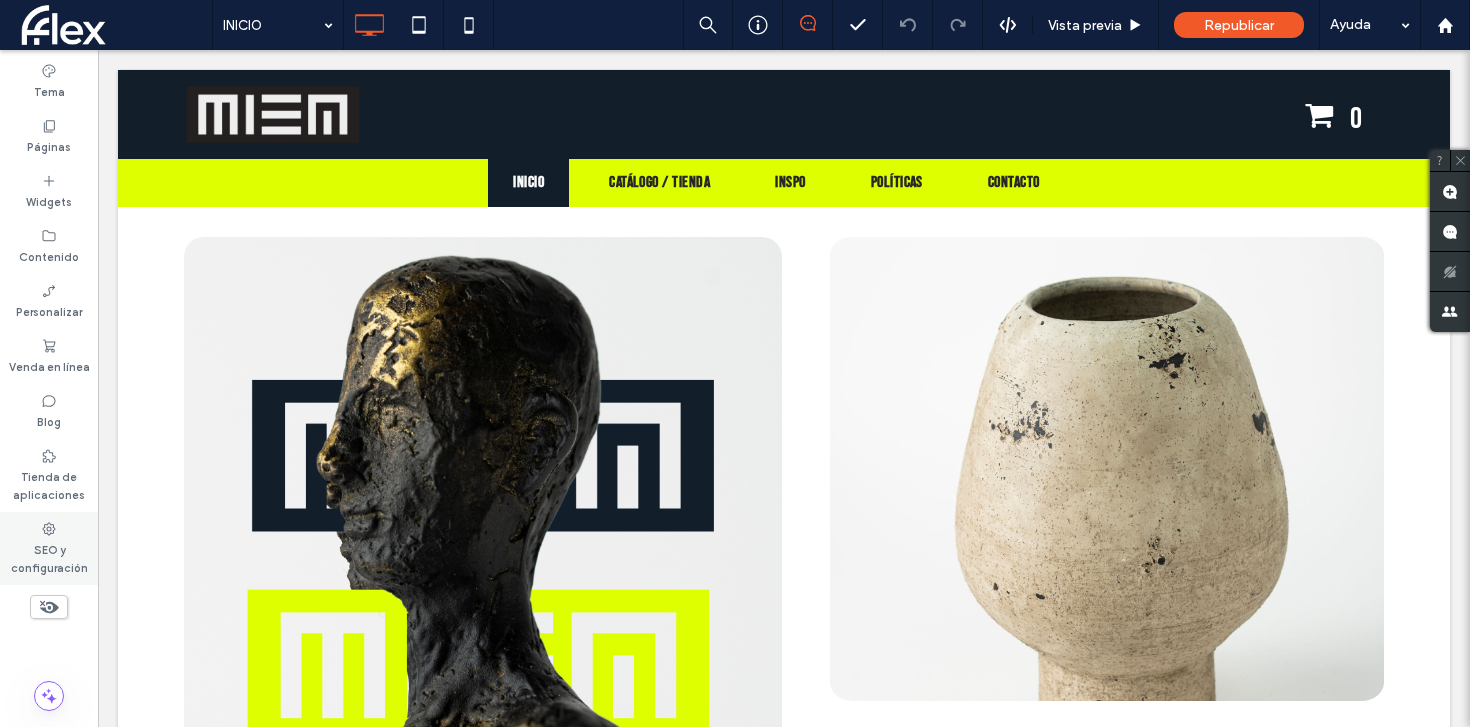 click on "SEO y configuración" at bounding box center (49, 557) 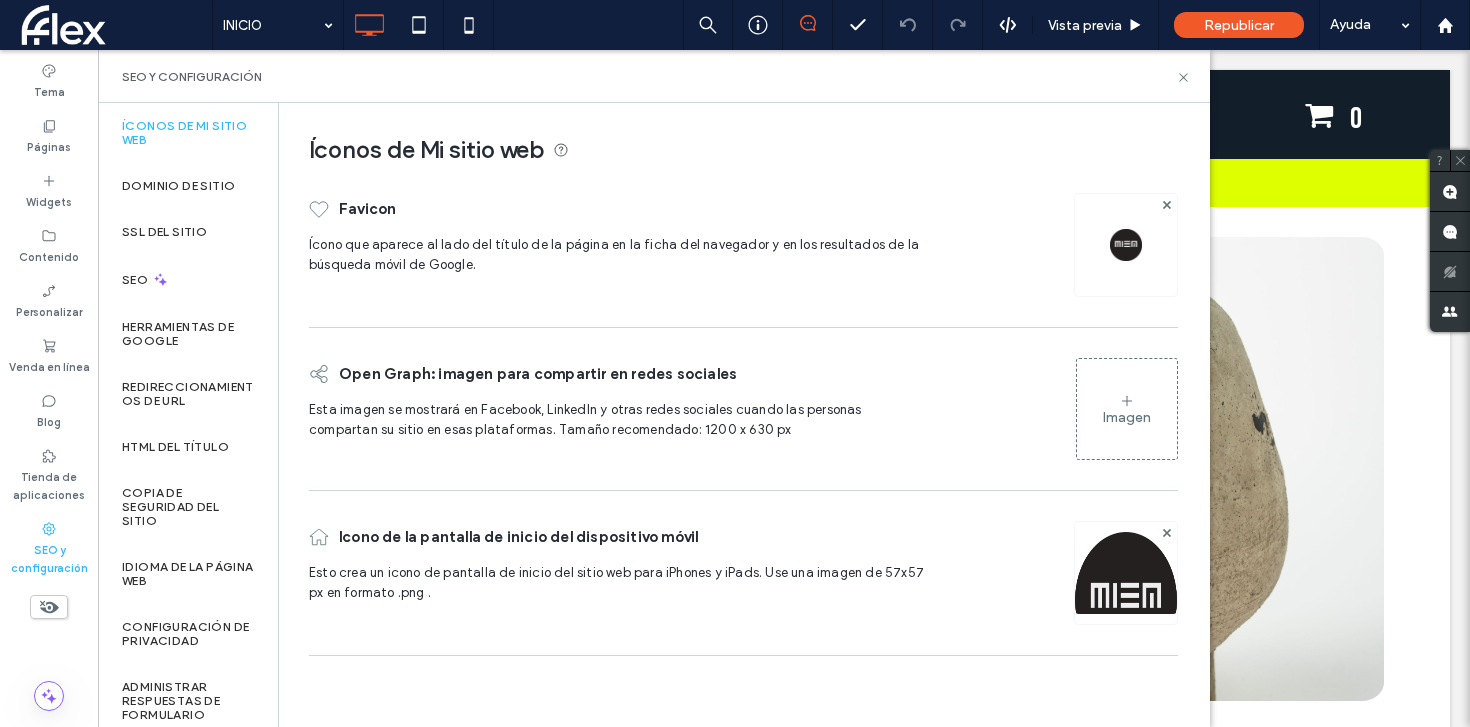 click 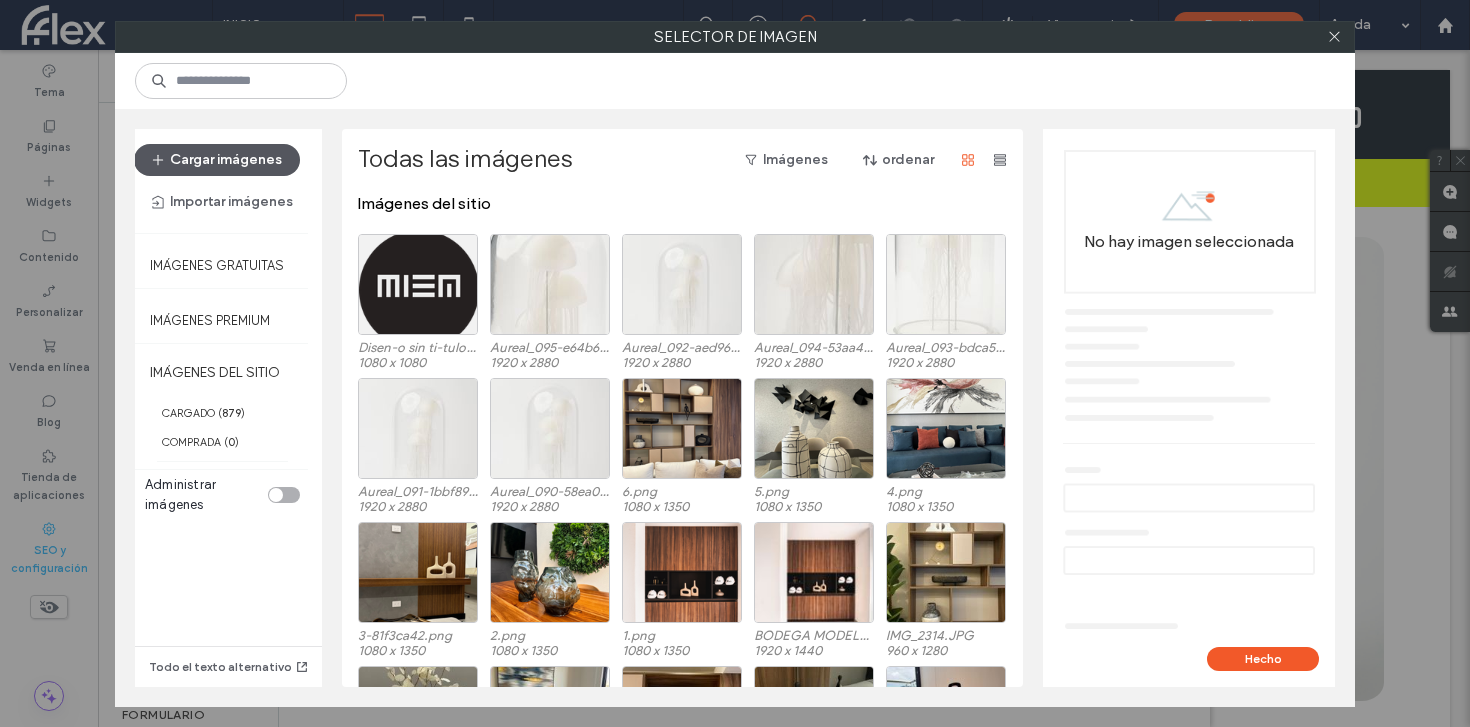 click on "Cargar imágenes" at bounding box center [217, 160] 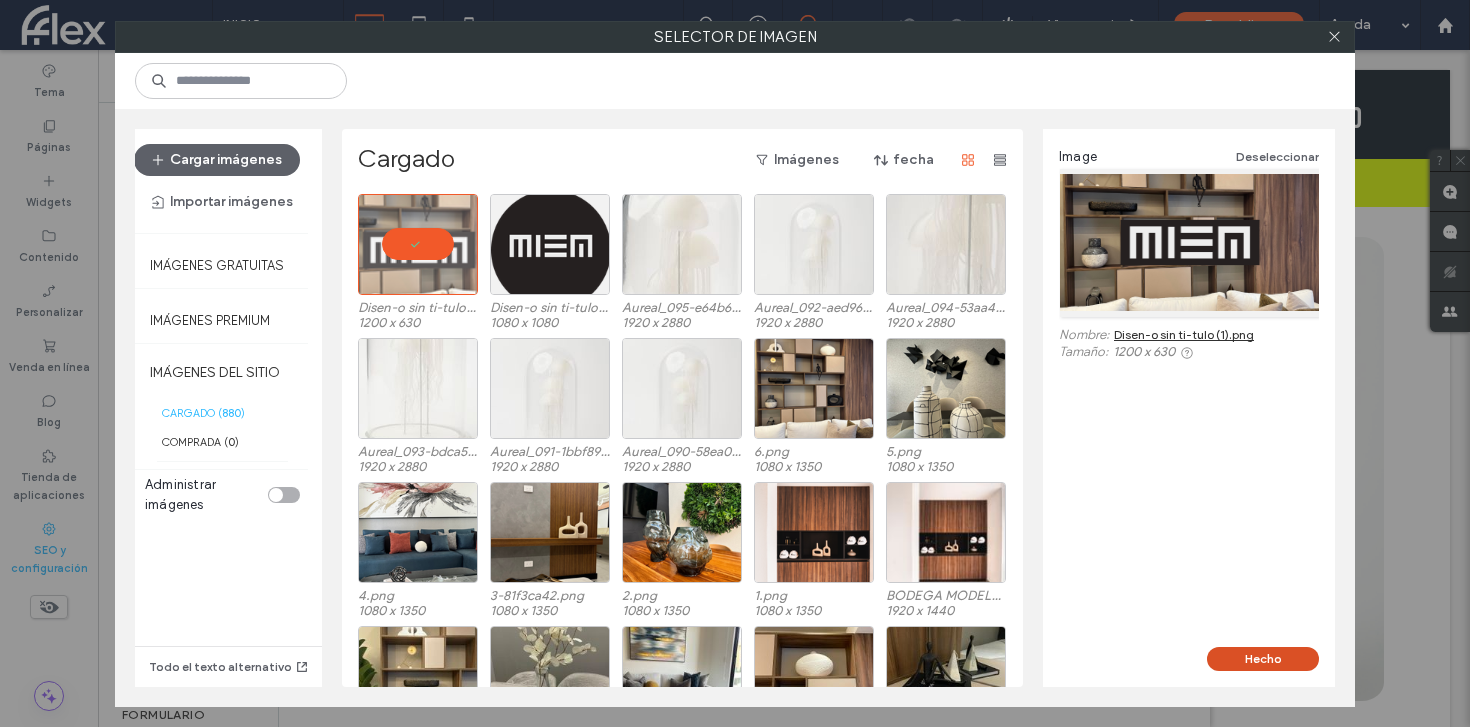 click on "Hecho" at bounding box center [1263, 659] 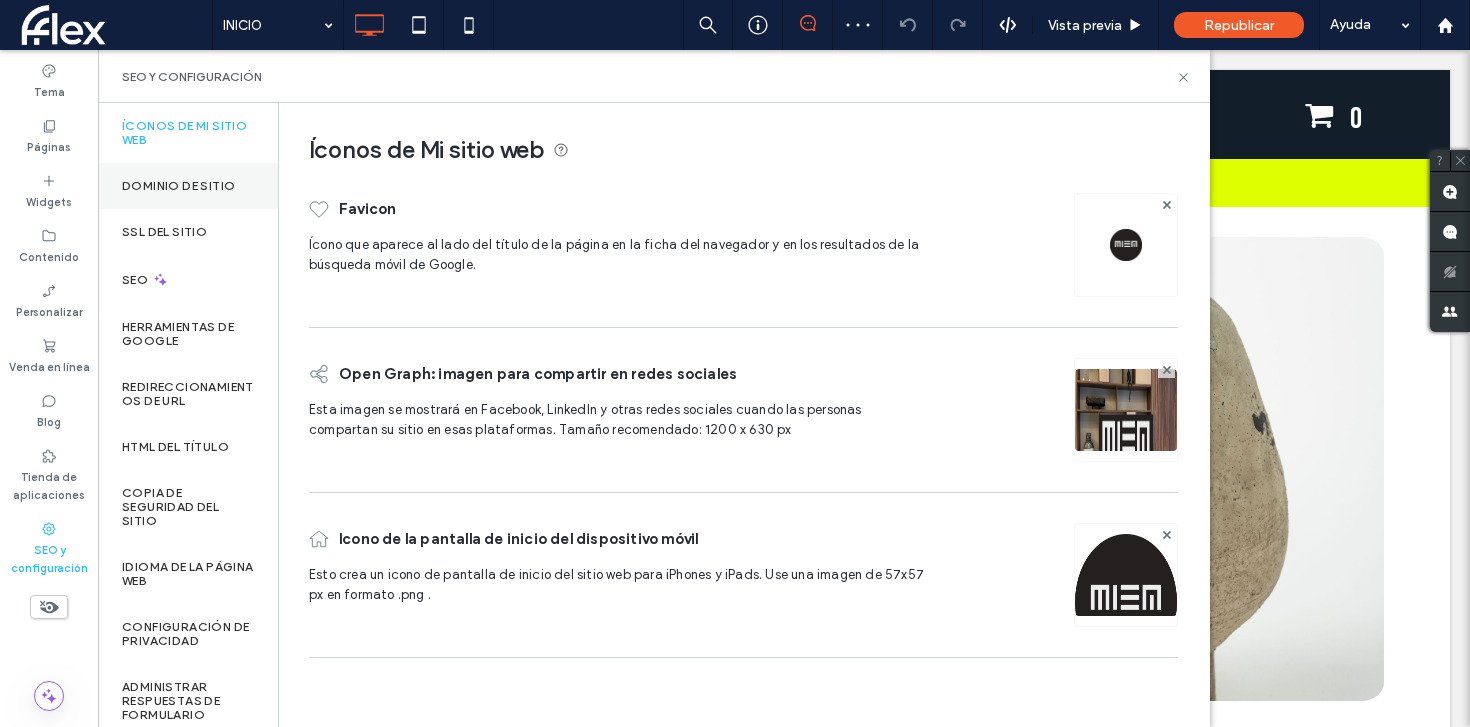 click on "Dominio de sitio" at bounding box center (188, 186) 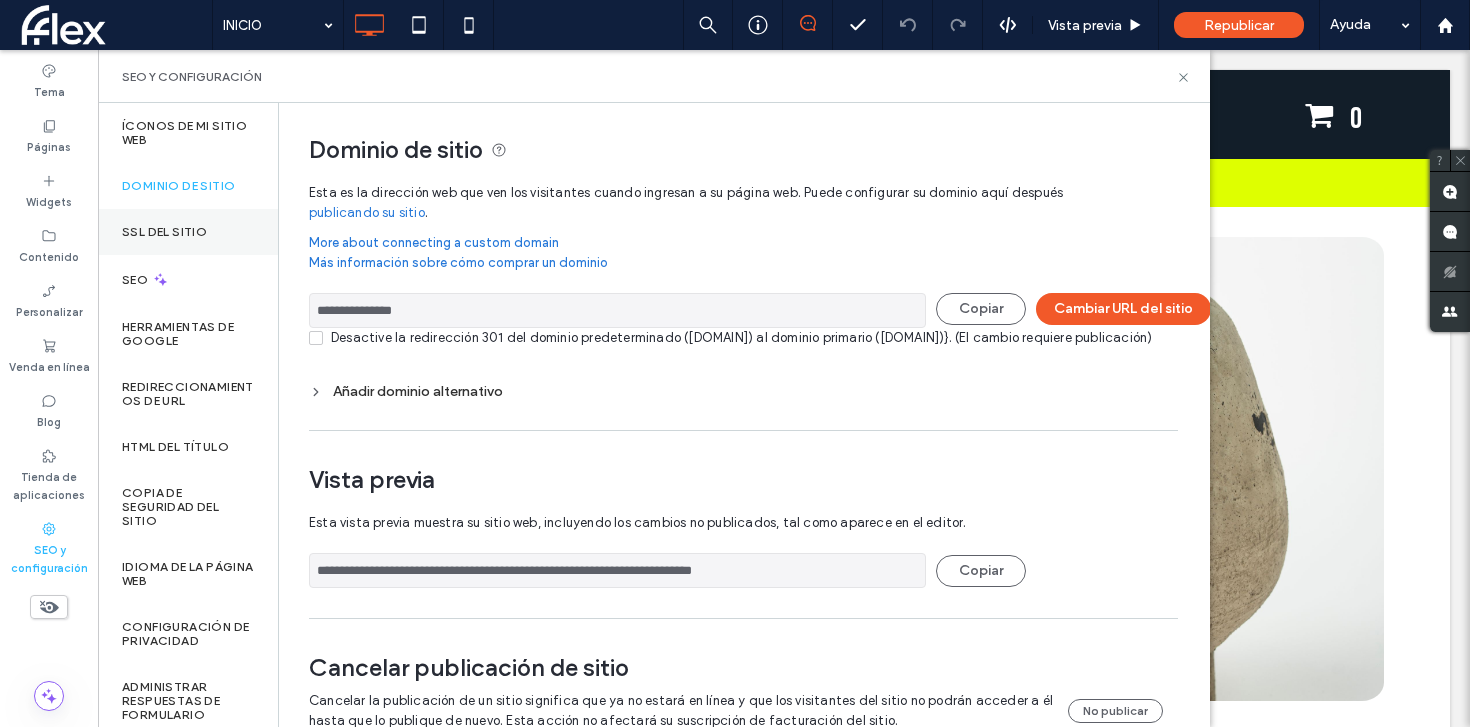 click on "SSL del sitio" at bounding box center (164, 232) 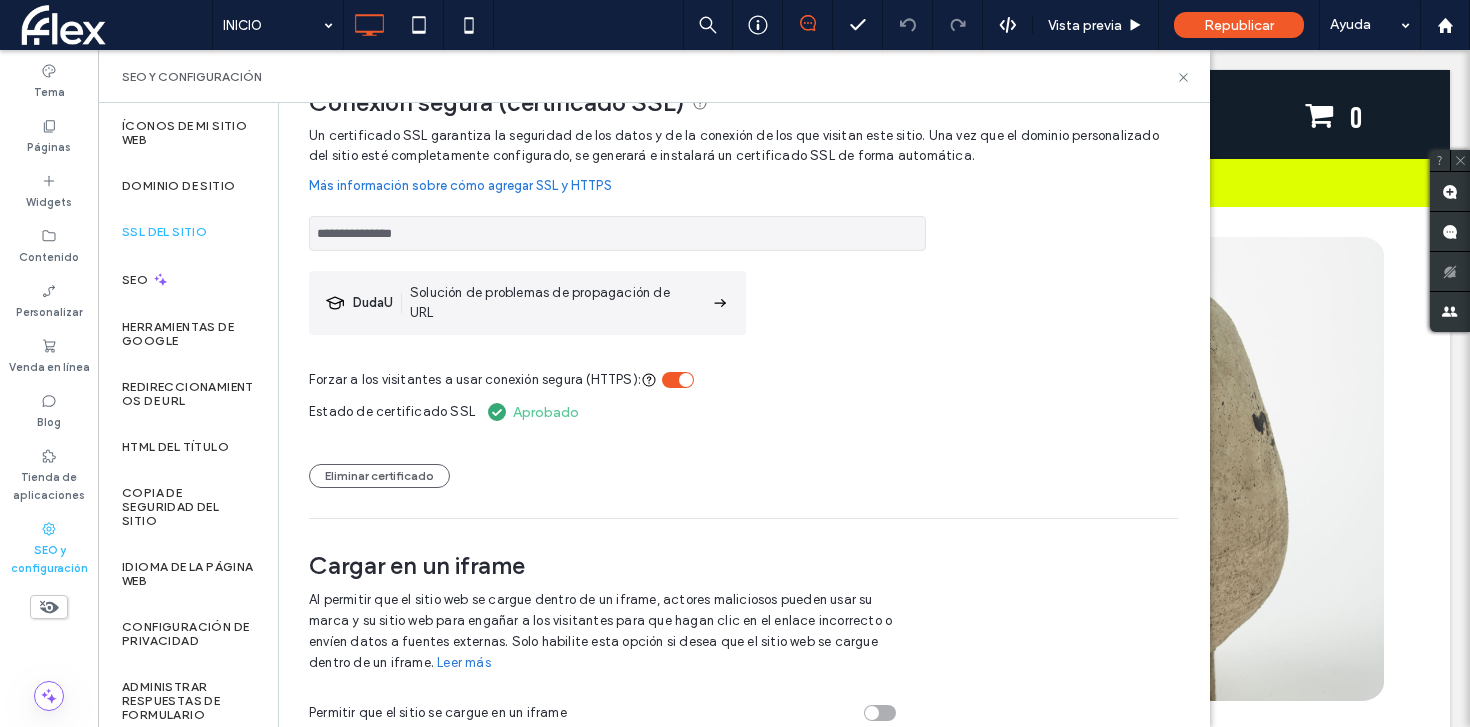 scroll, scrollTop: 60, scrollLeft: 0, axis: vertical 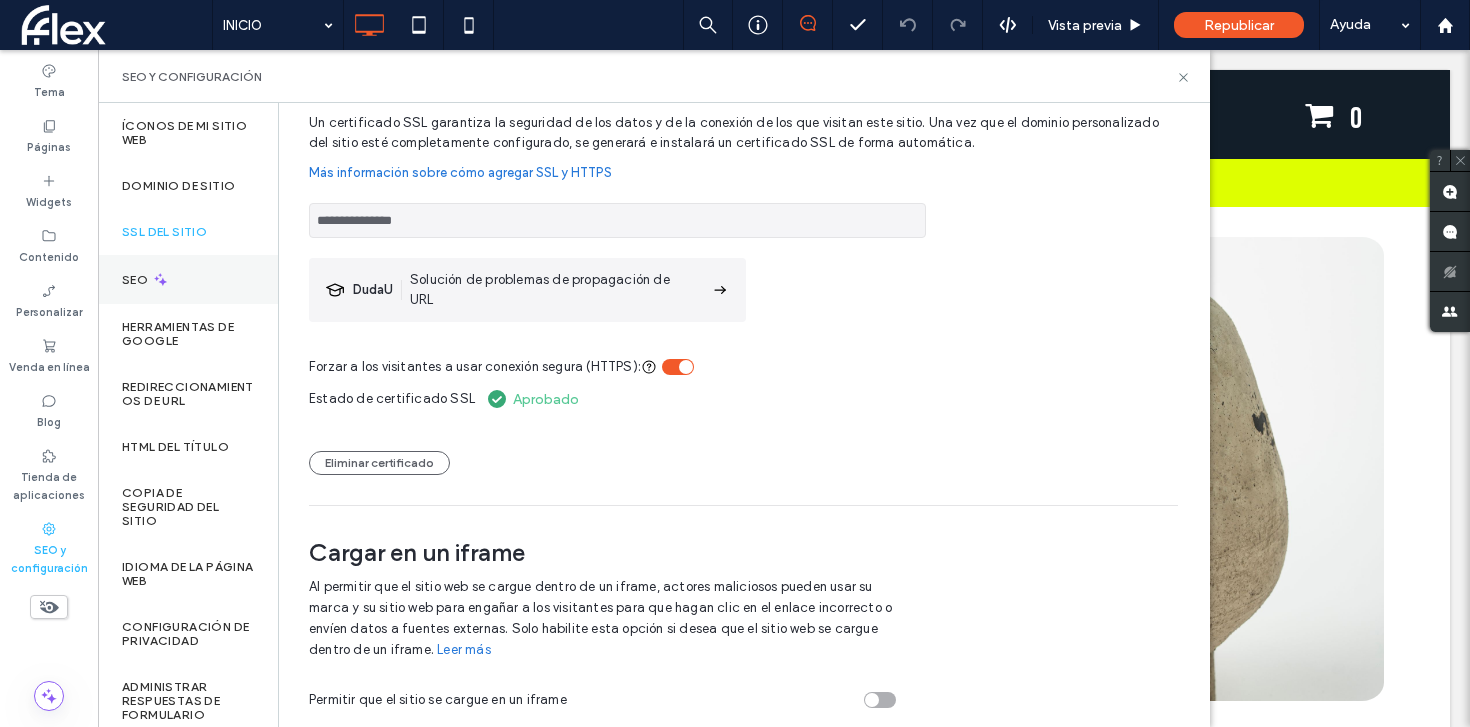 click on "SEO" at bounding box center [188, 279] 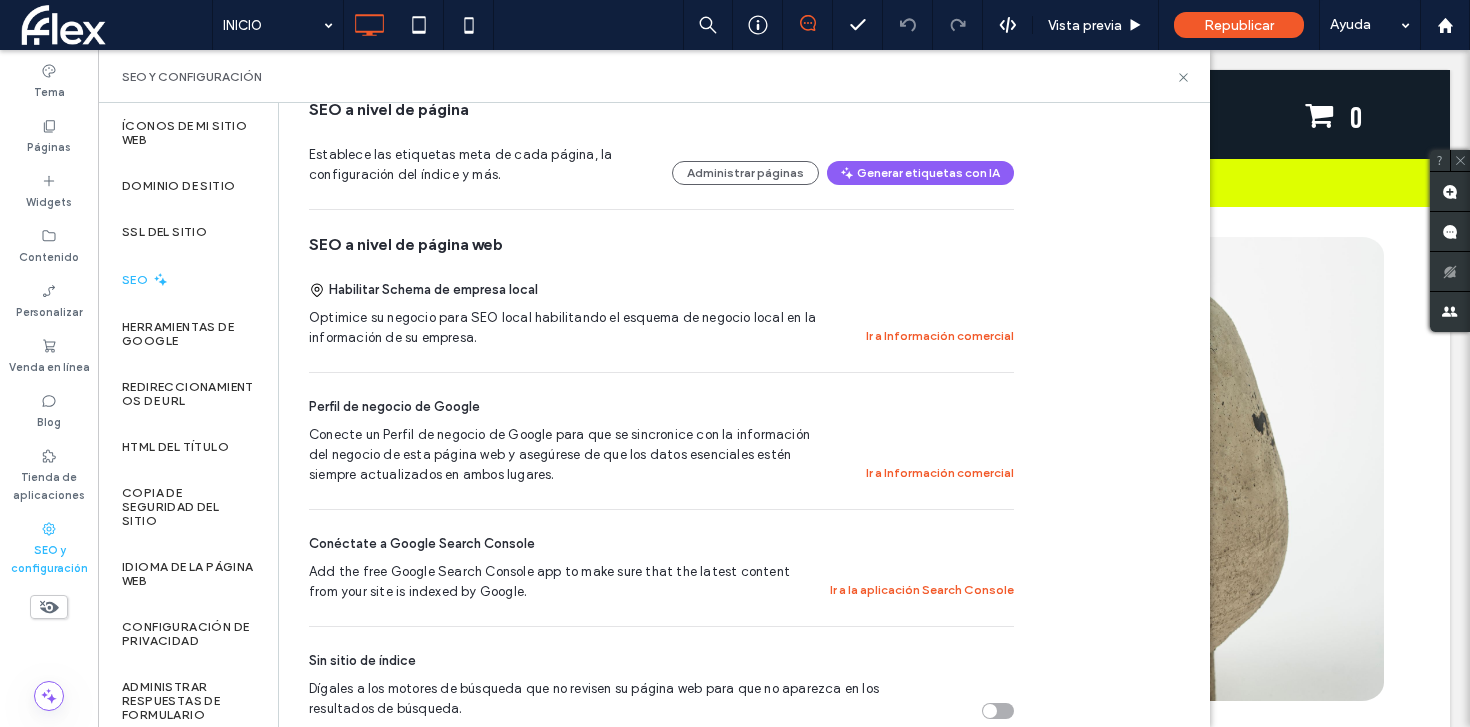scroll, scrollTop: 326, scrollLeft: 0, axis: vertical 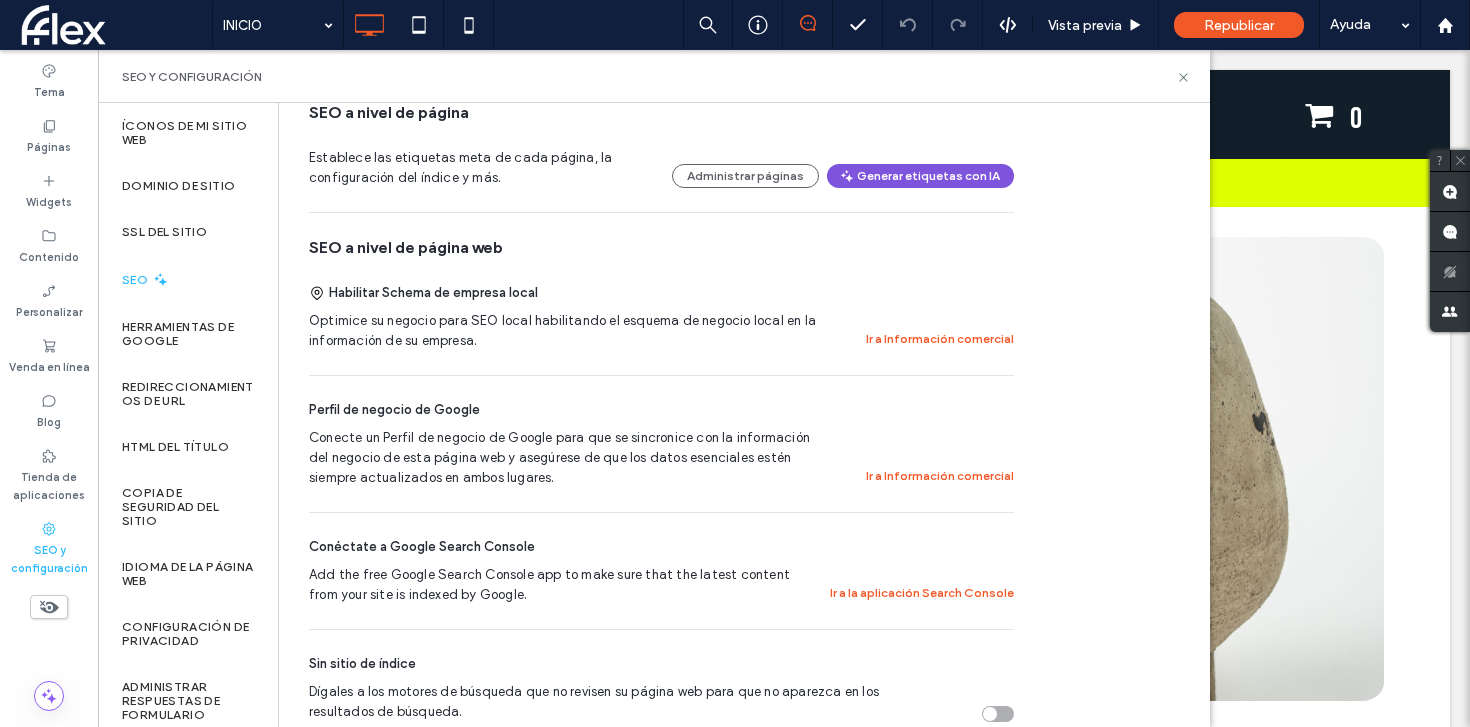 click on "Generar etiquetas con IA" at bounding box center [920, 176] 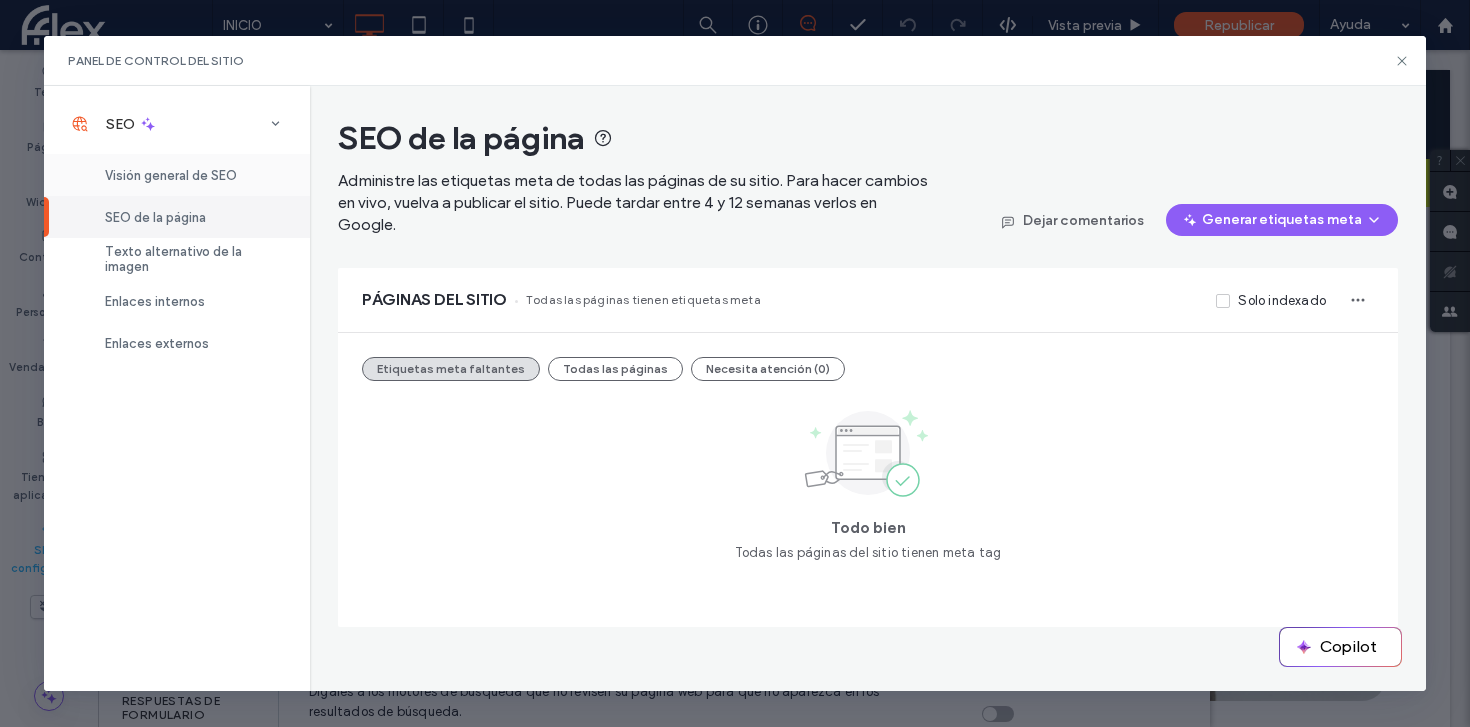 click on "Visión general de SEO" at bounding box center (171, 175) 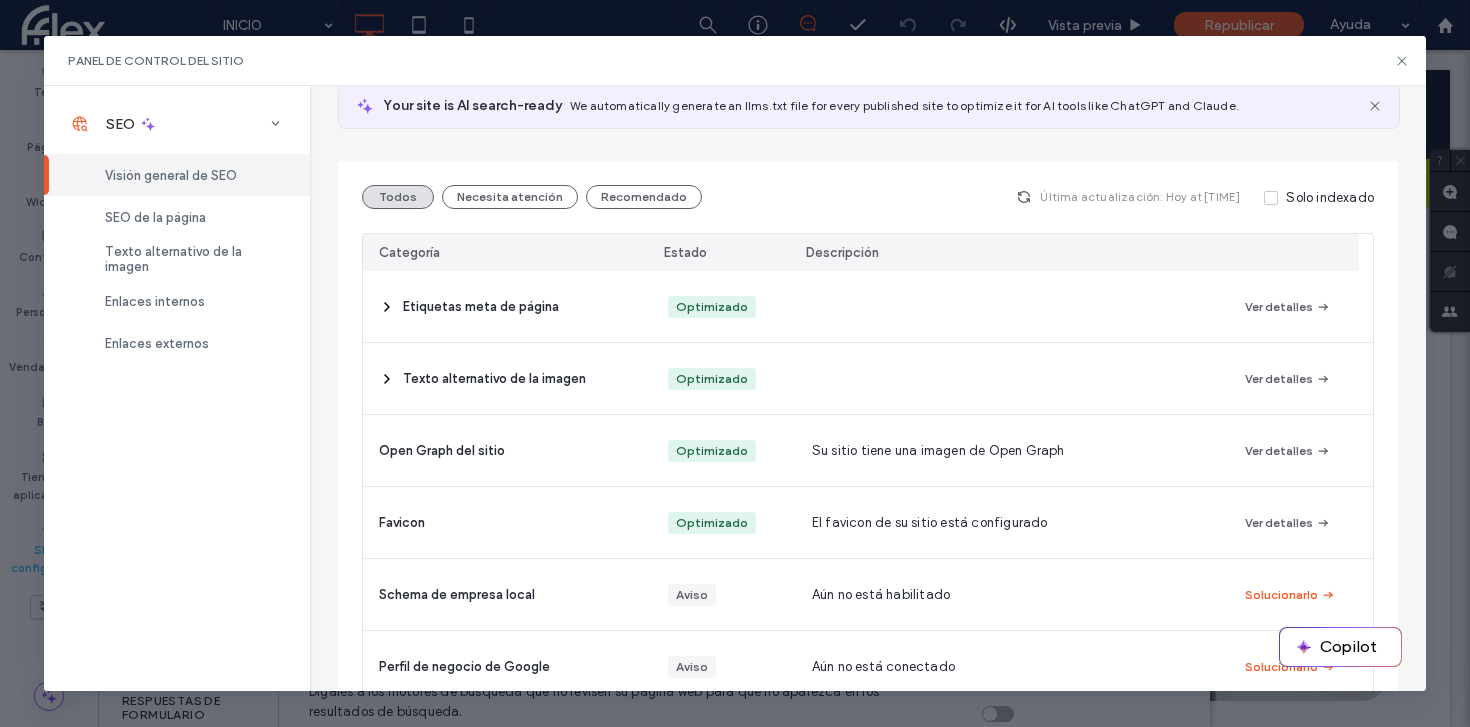 scroll, scrollTop: 345, scrollLeft: 0, axis: vertical 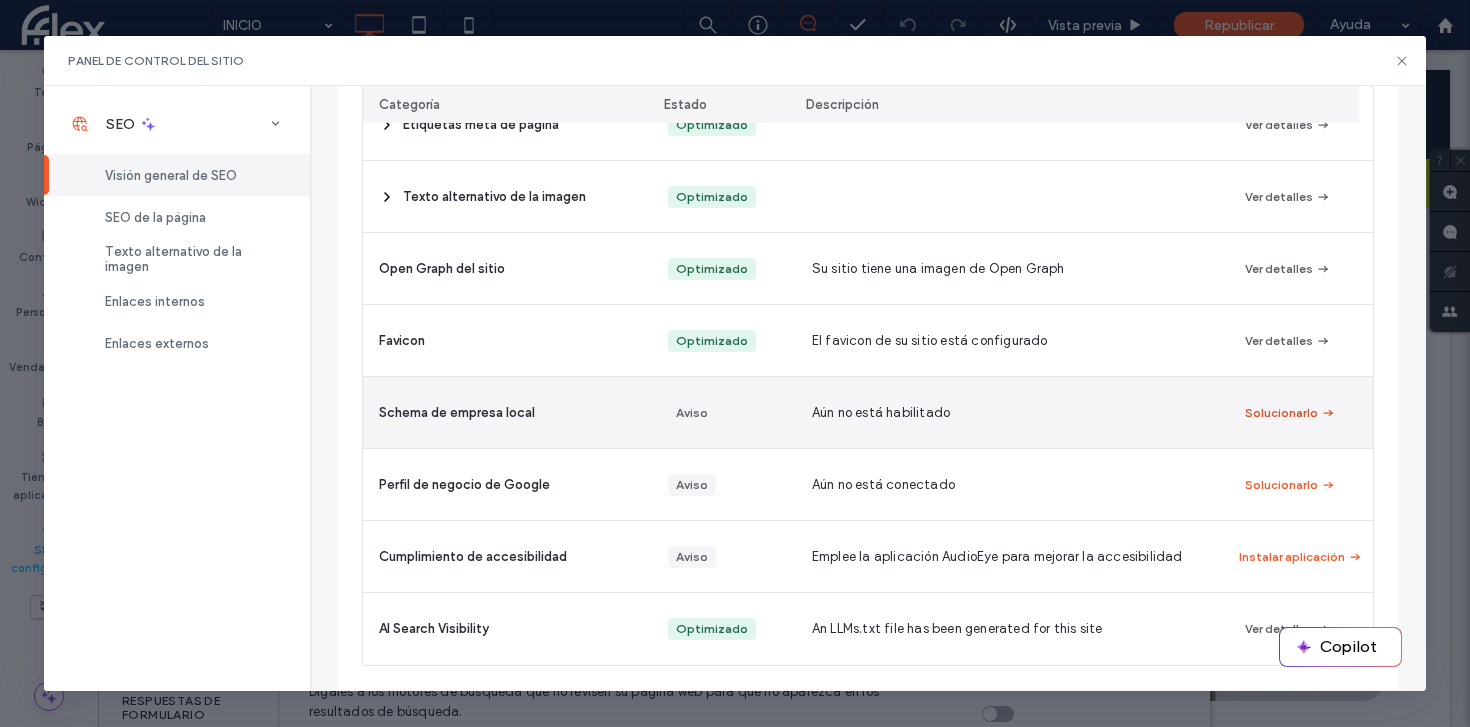 click on "Solucionarlo" at bounding box center (1290, 413) 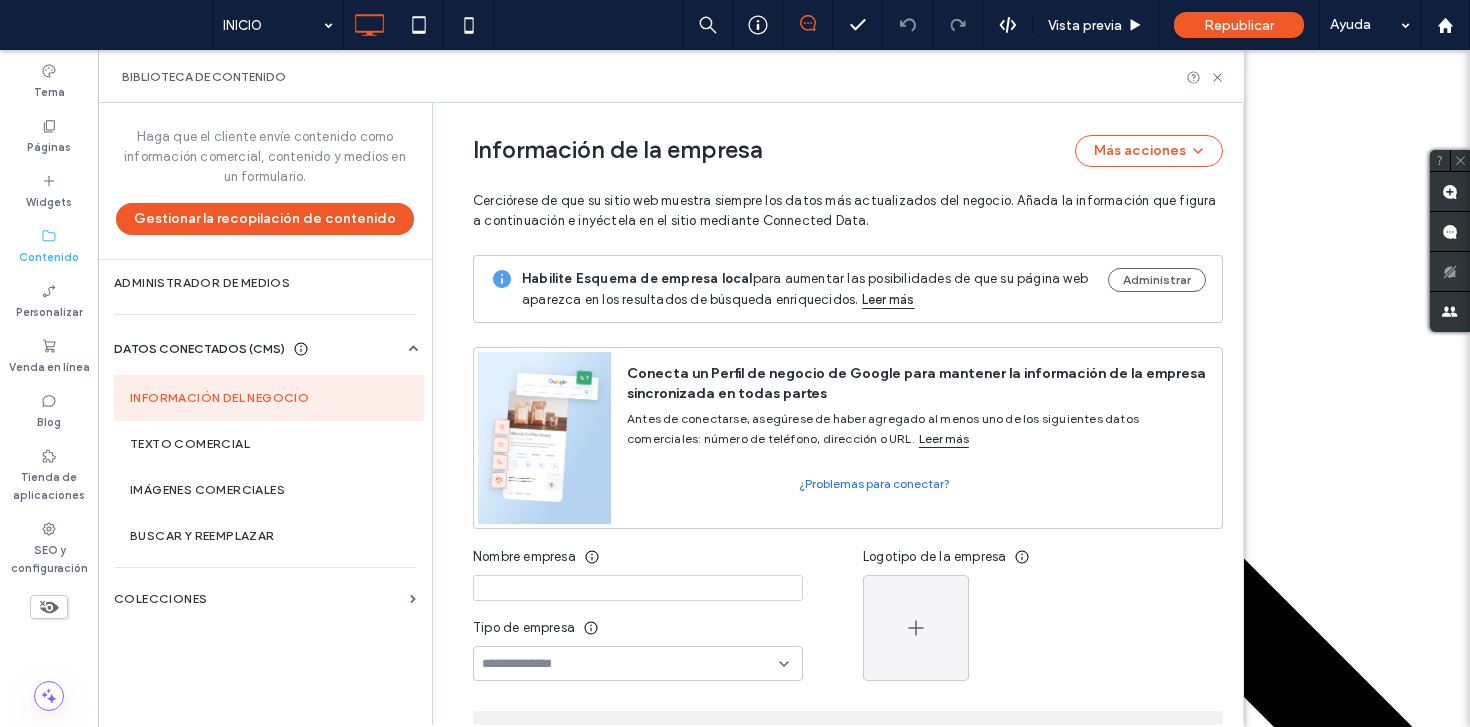 scroll, scrollTop: 0, scrollLeft: 0, axis: both 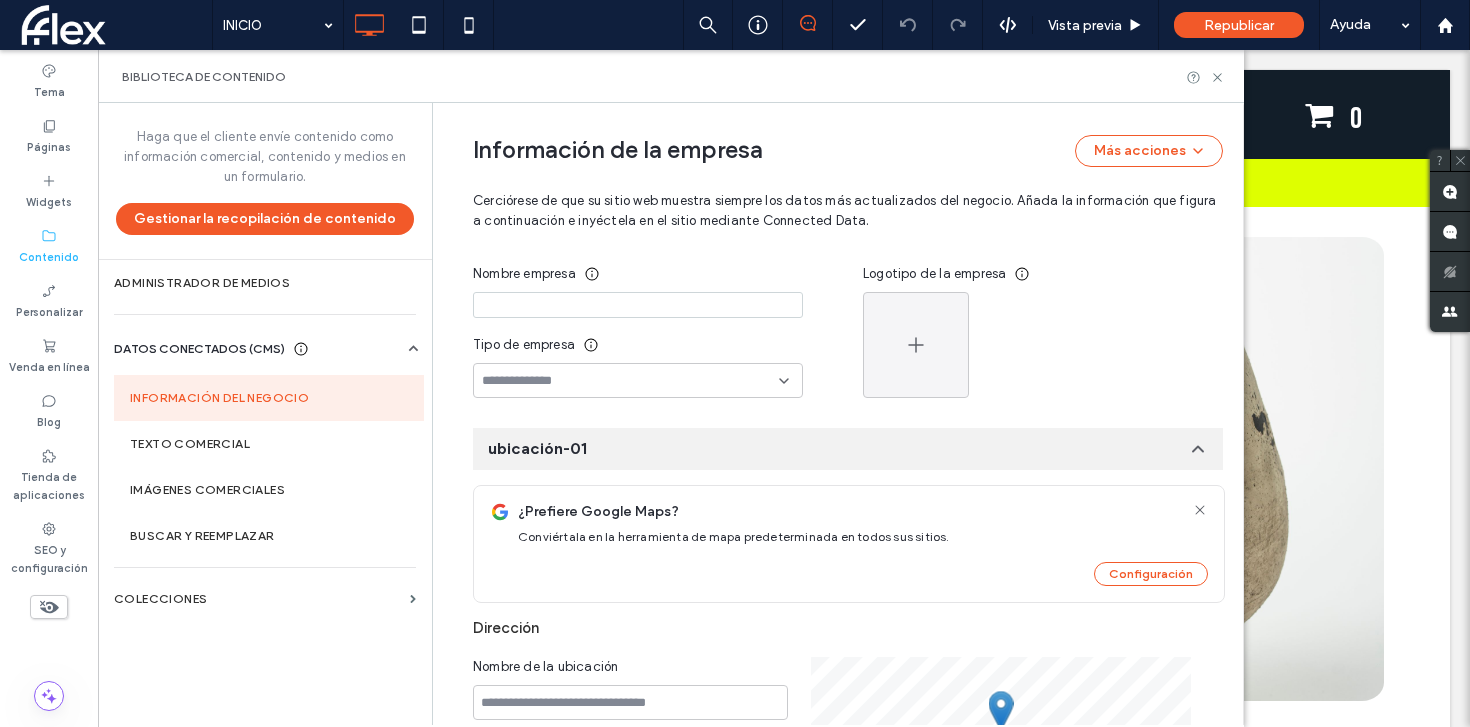 click at bounding box center [638, 305] 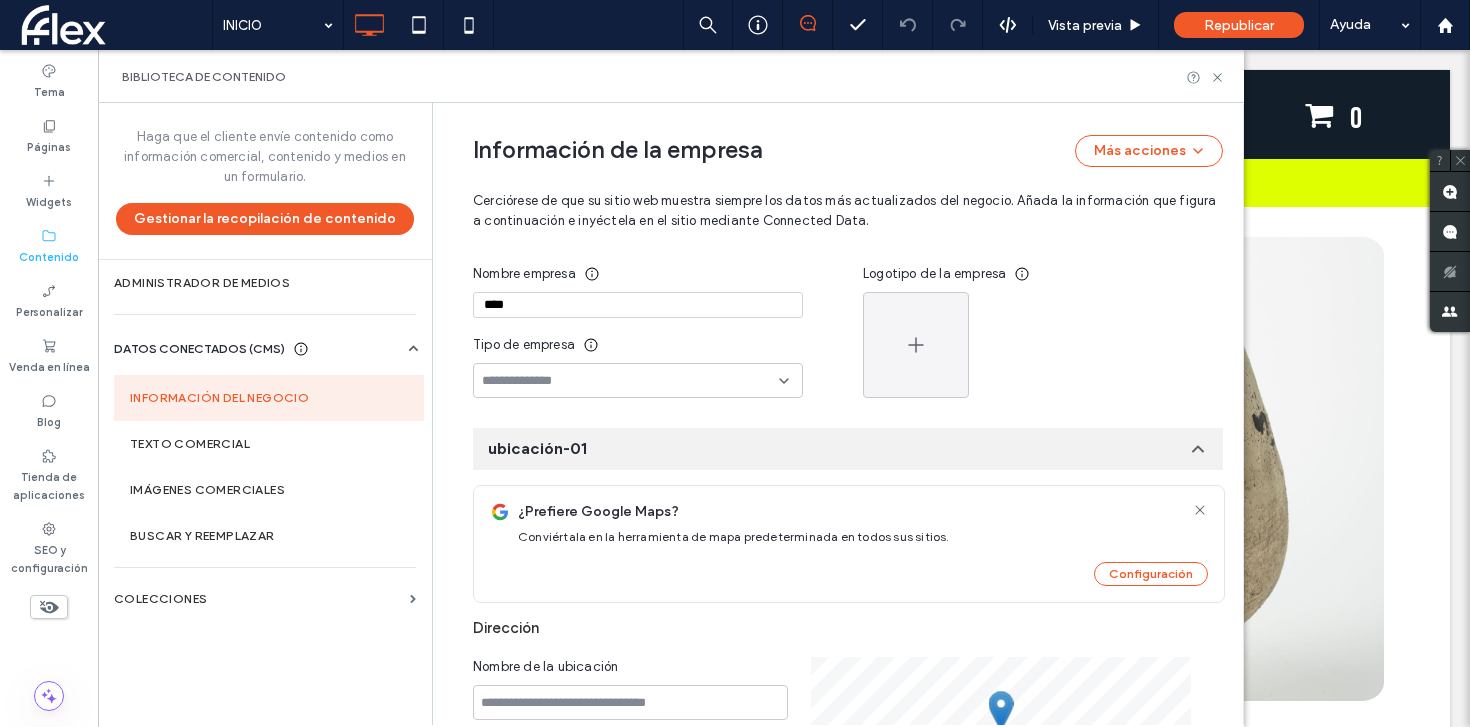 type on "****" 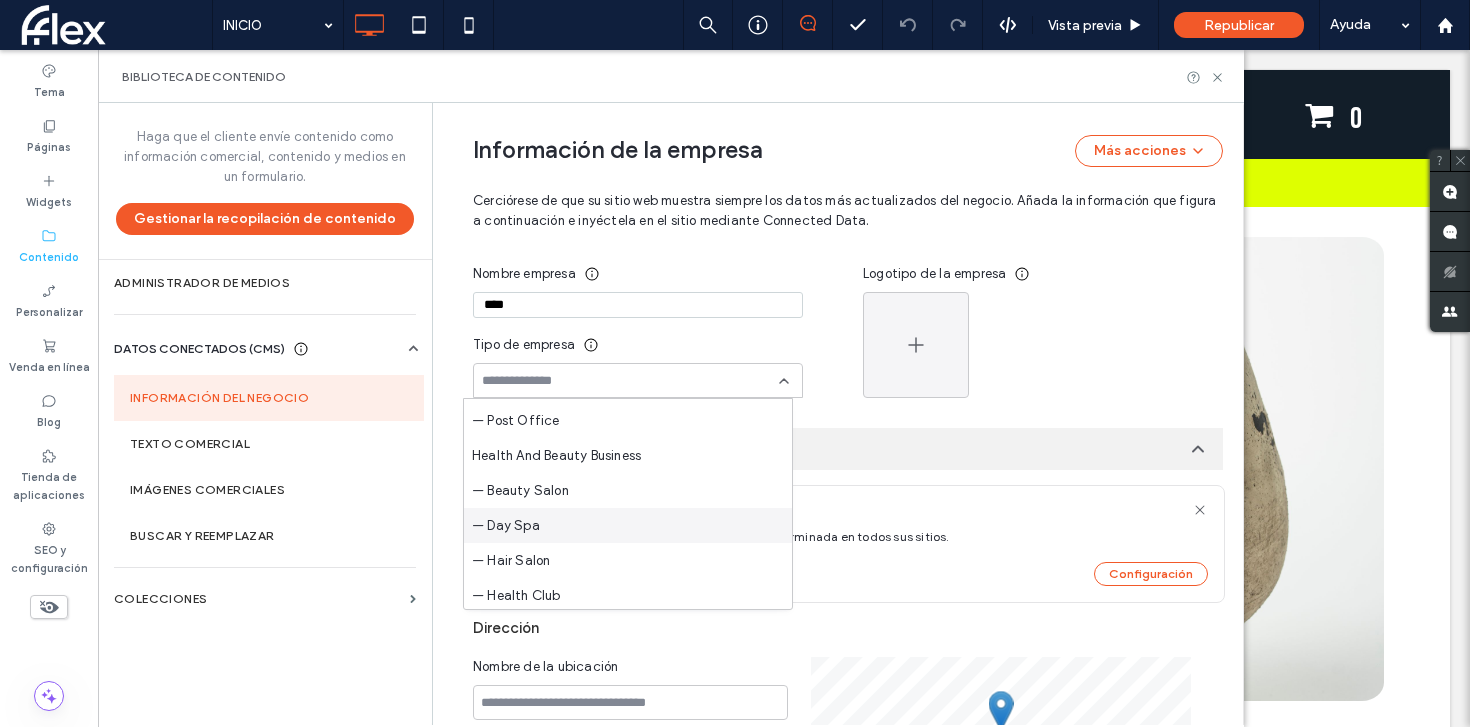 scroll, scrollTop: 1502, scrollLeft: 0, axis: vertical 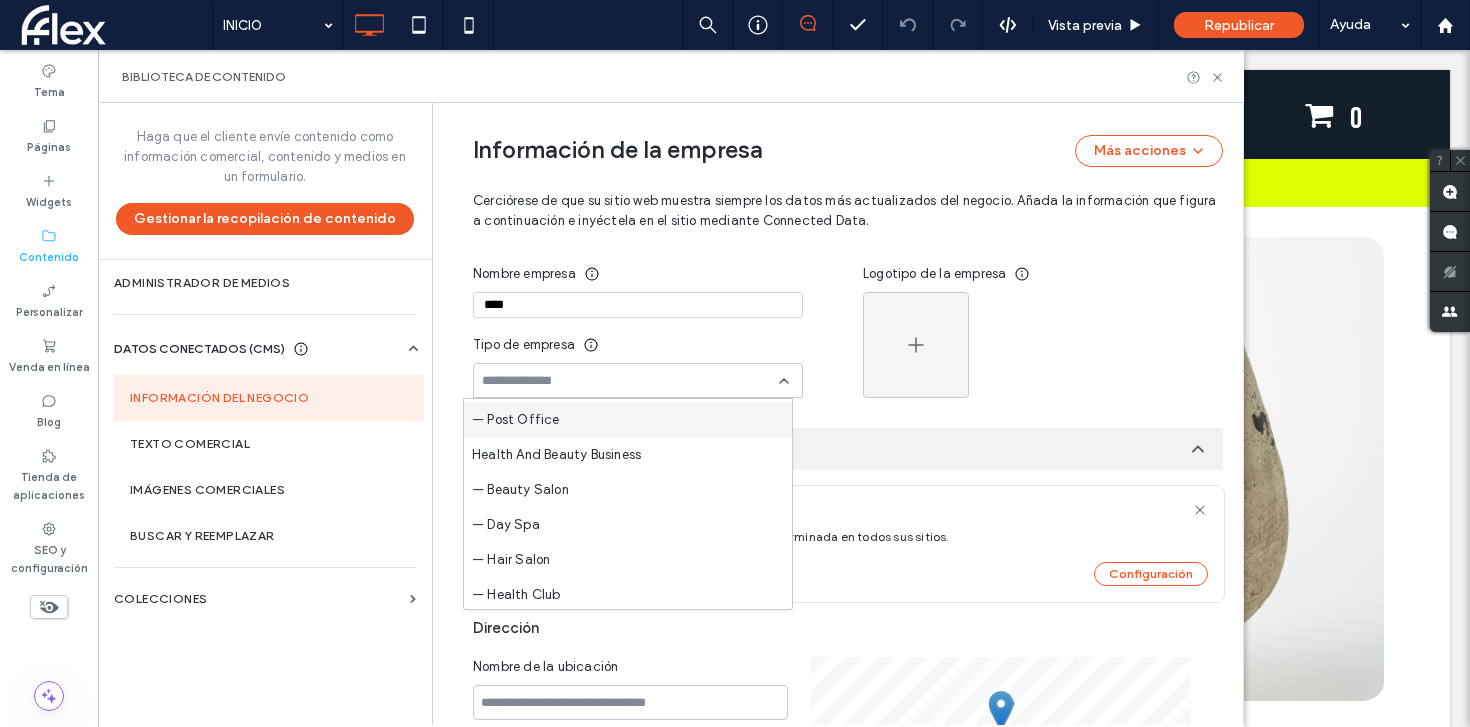 click at bounding box center [630, 381] 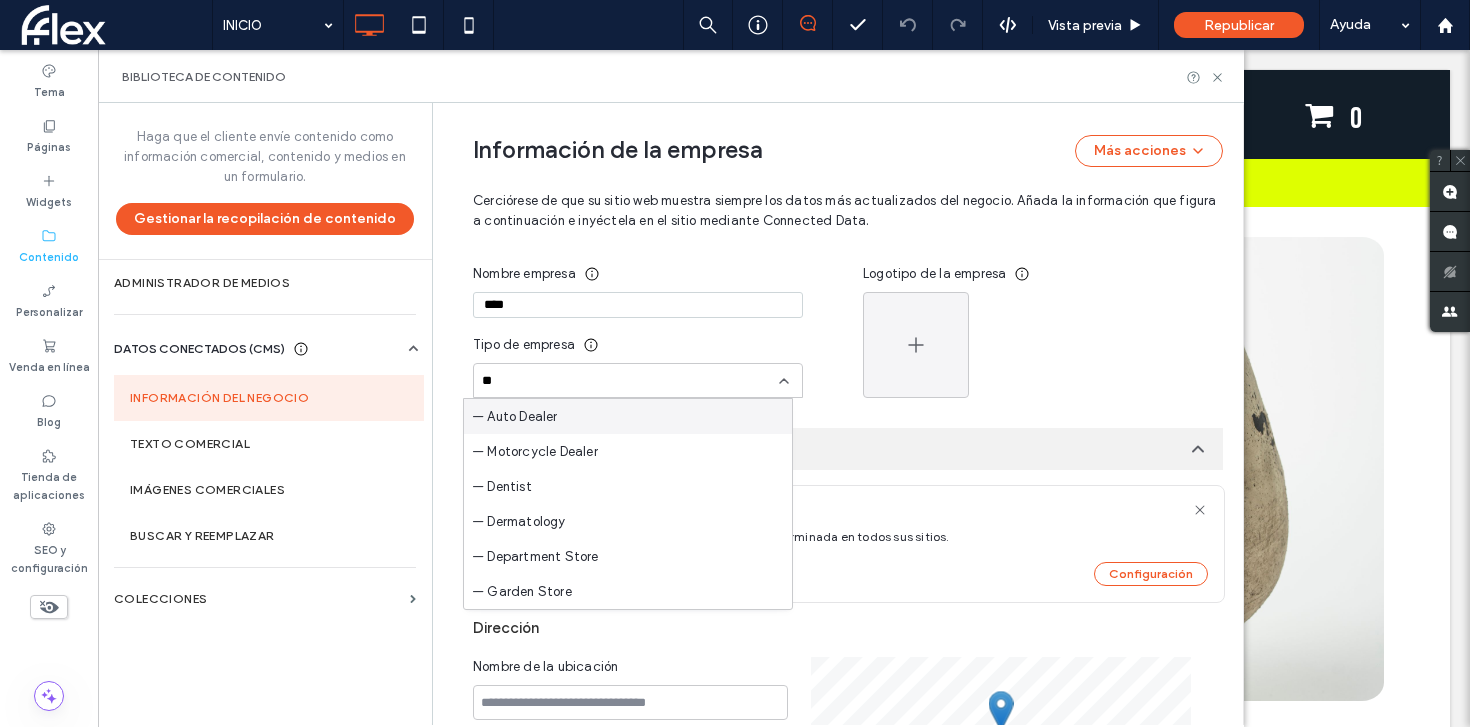 type on "*" 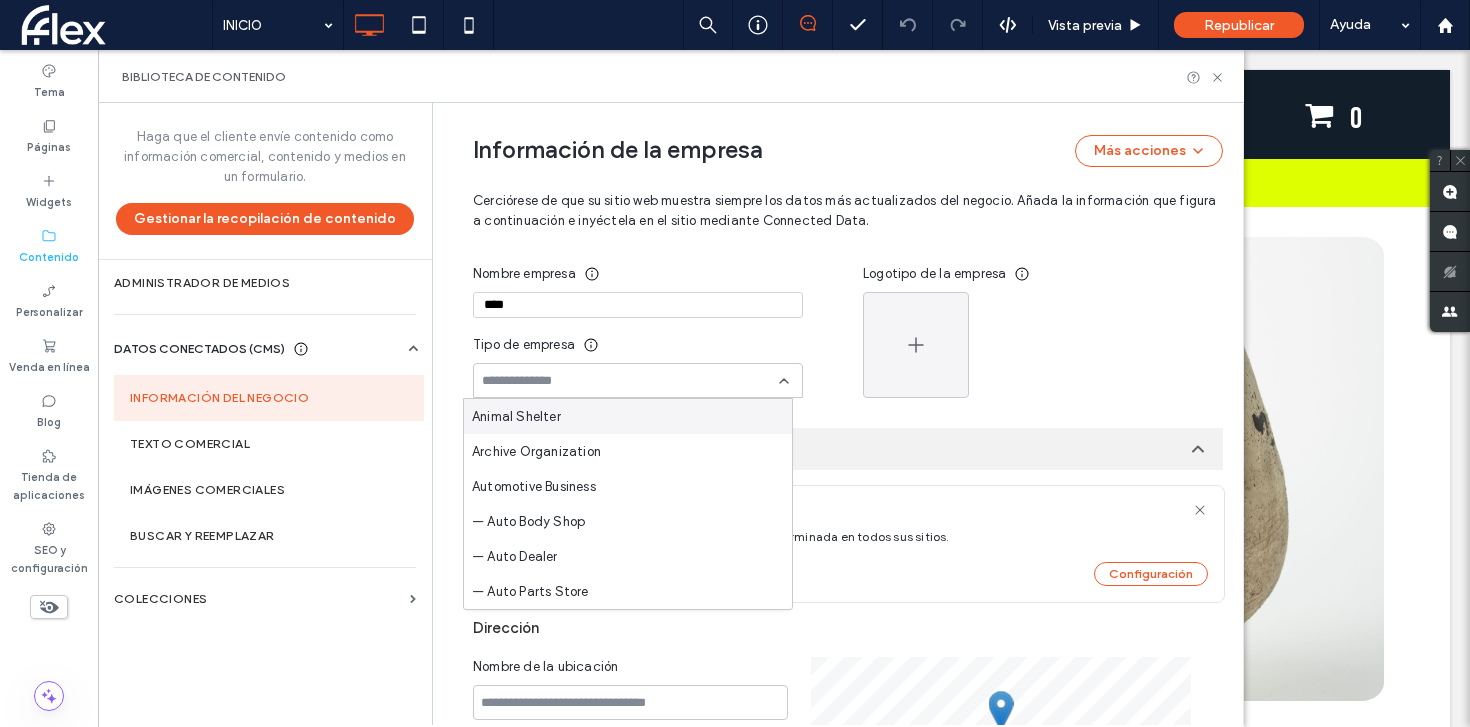 type on "*" 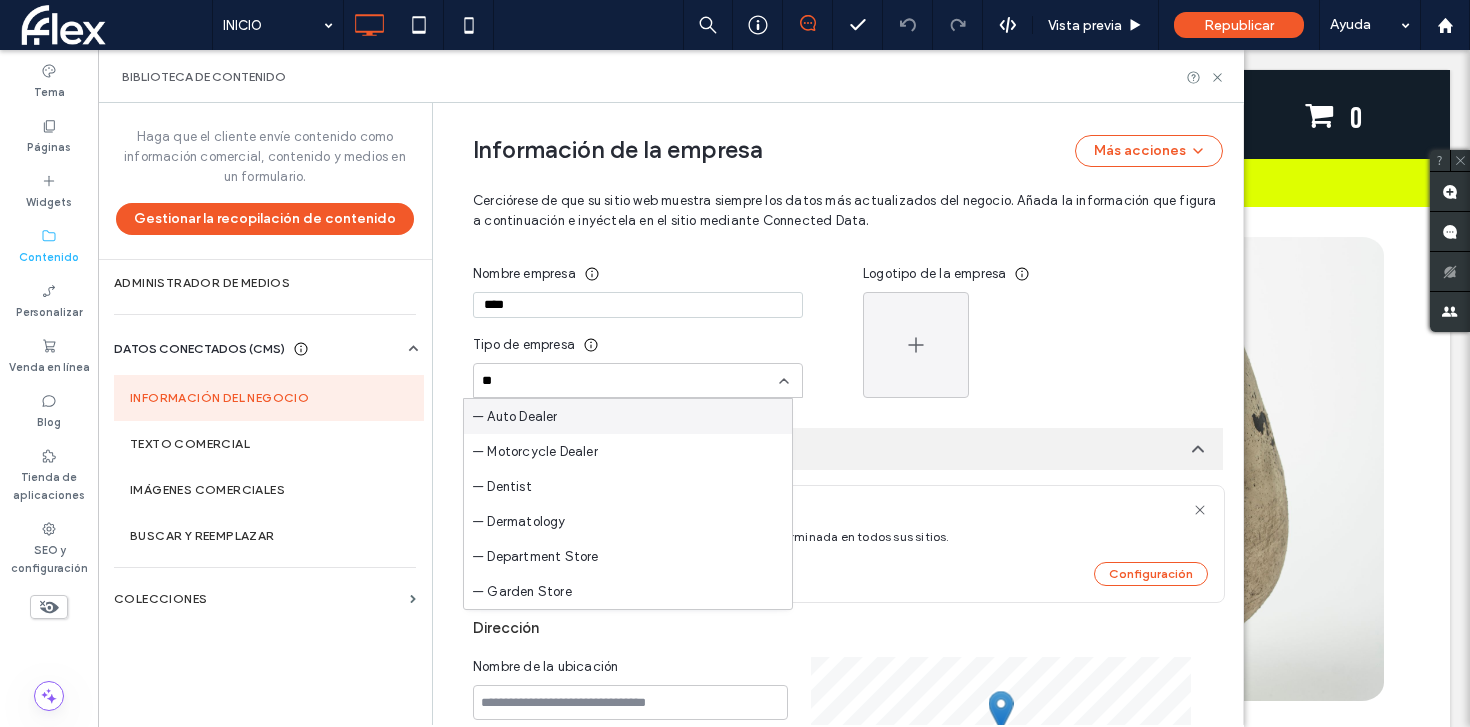 type on "*" 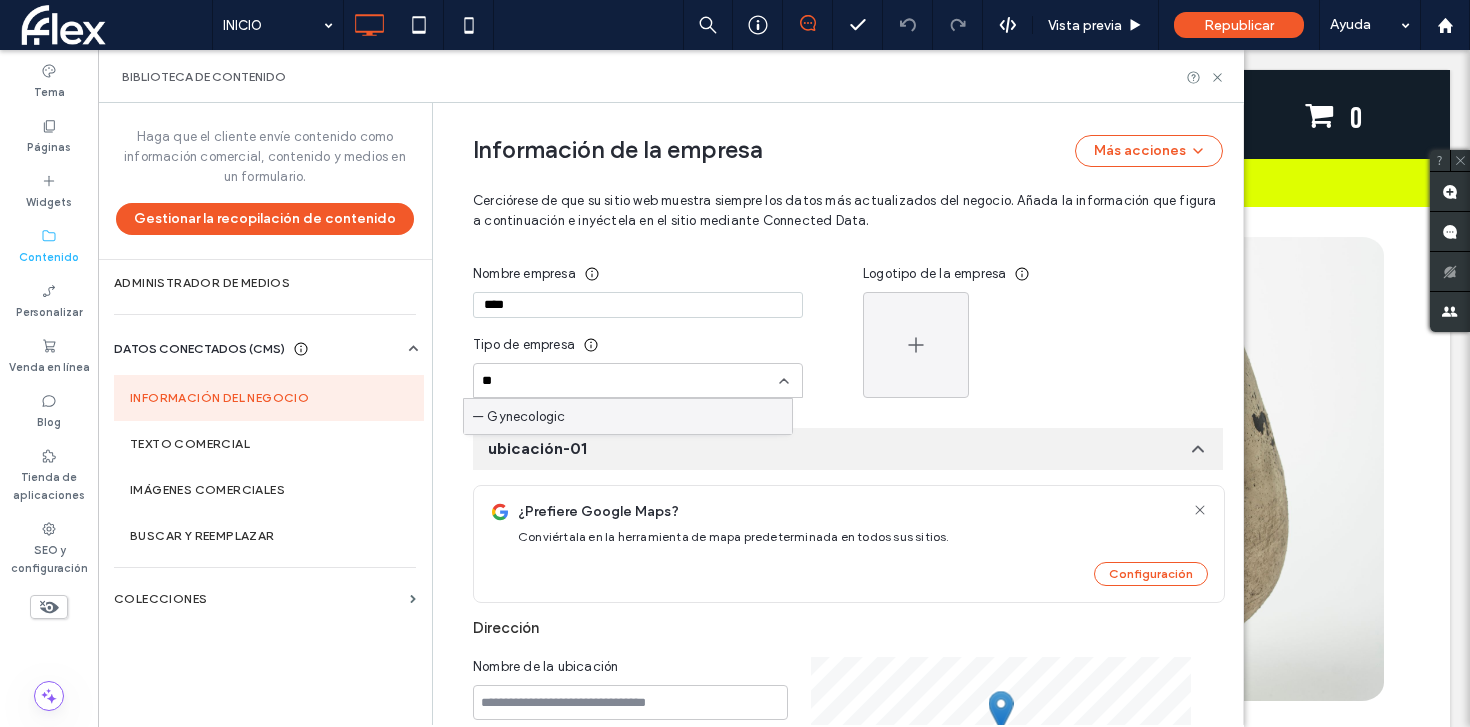 type on "*" 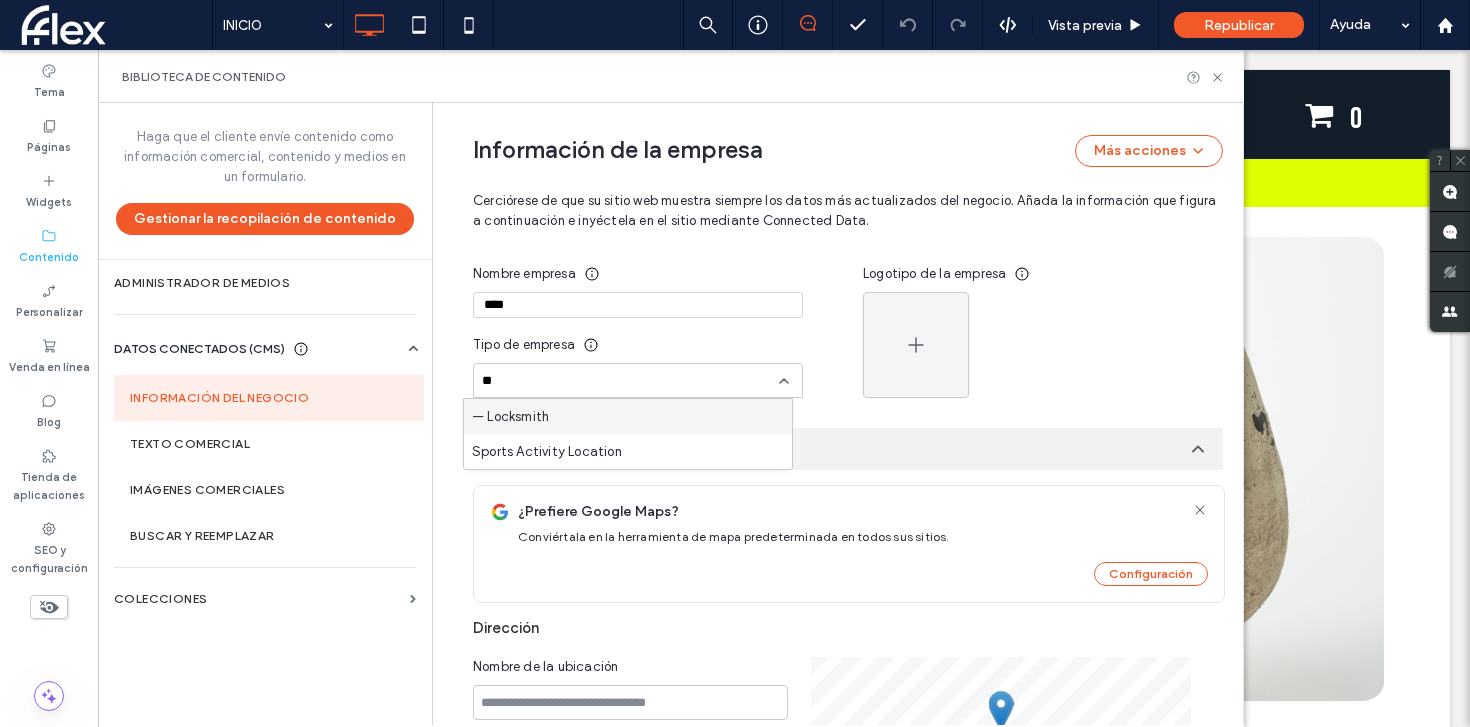type on "*" 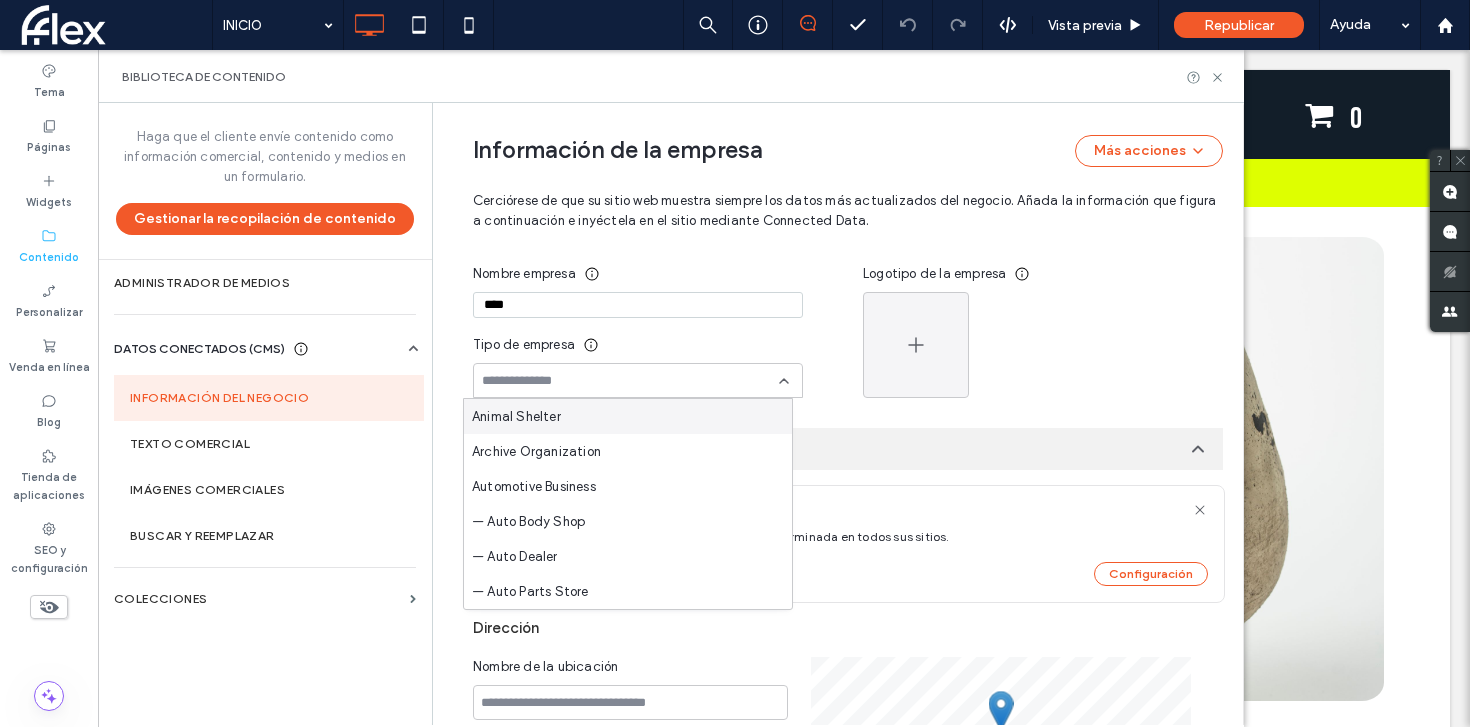 click on "Tipo de empresa" at bounding box center (638, 345) 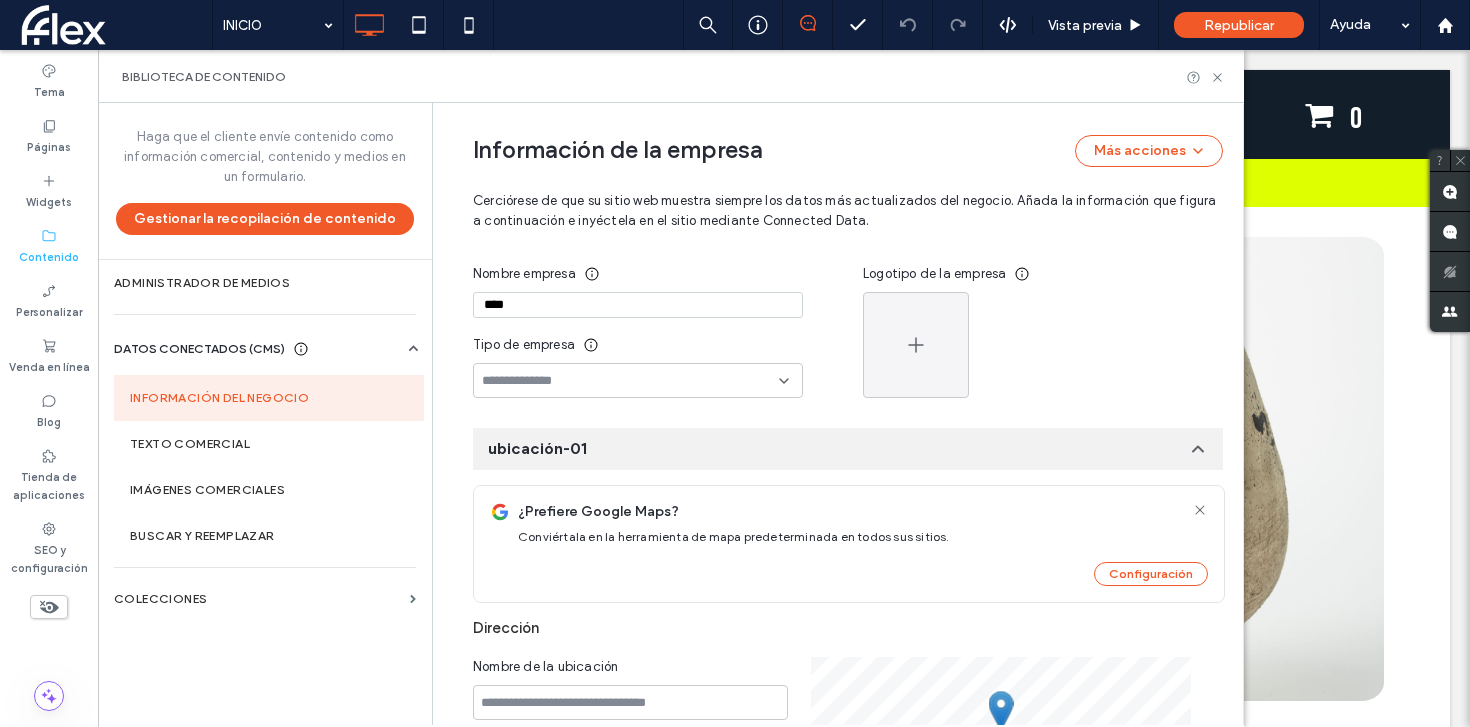 click at bounding box center (630, 381) 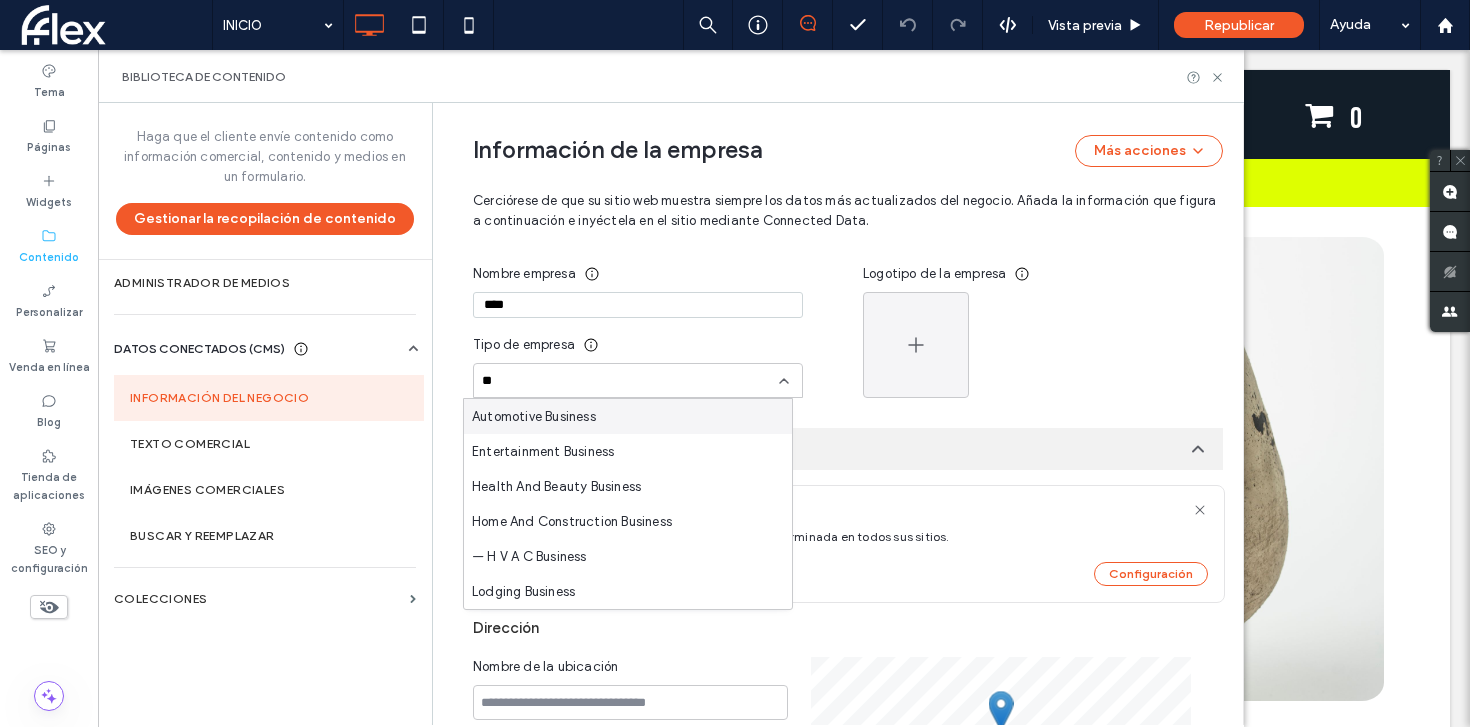 type on "*" 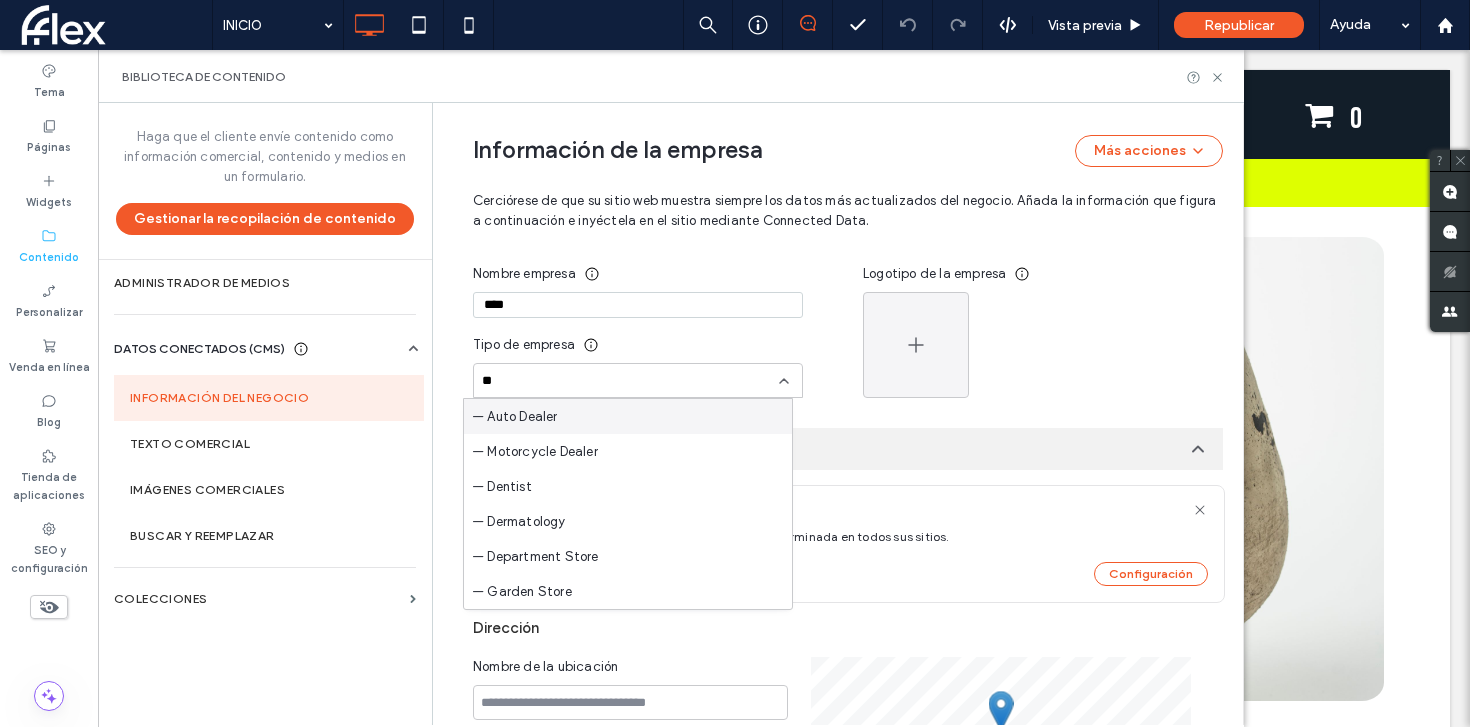 type on "*" 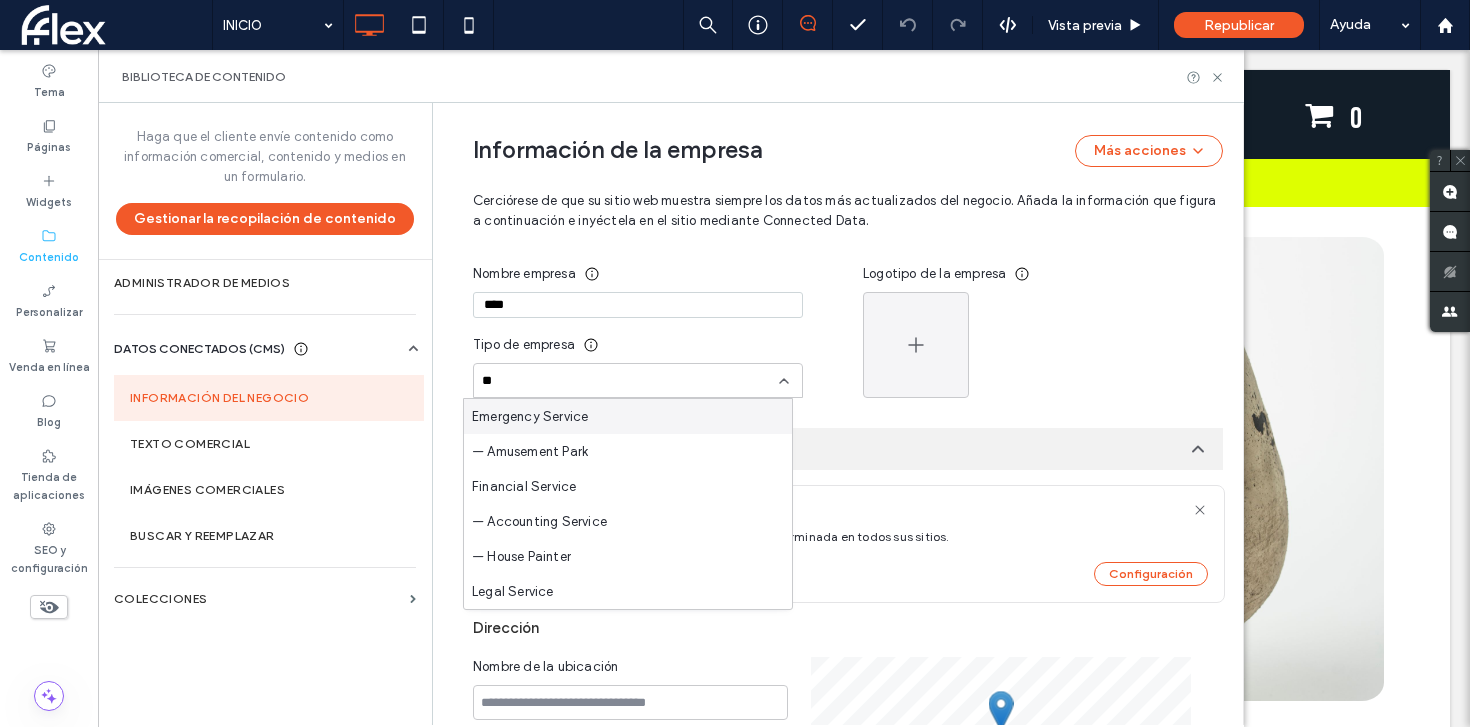 type on "*" 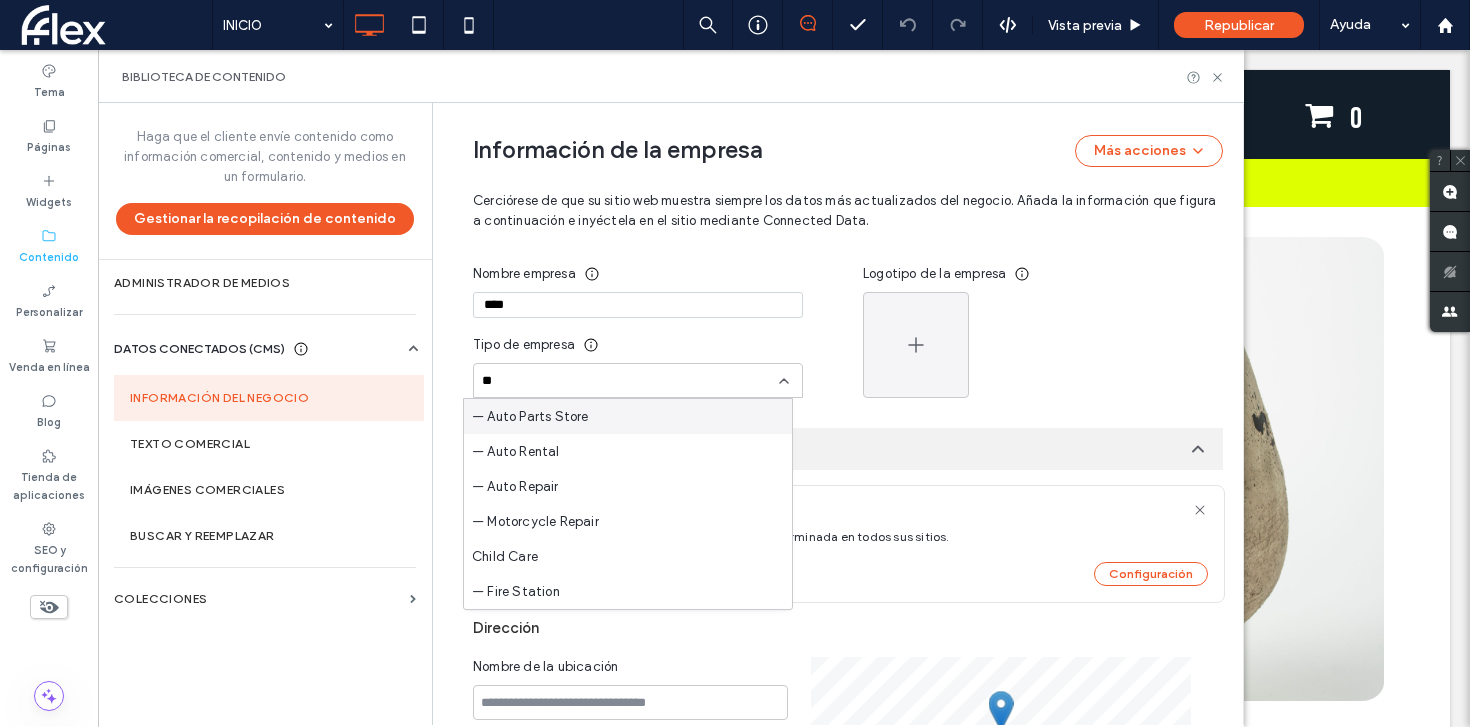 type on "*" 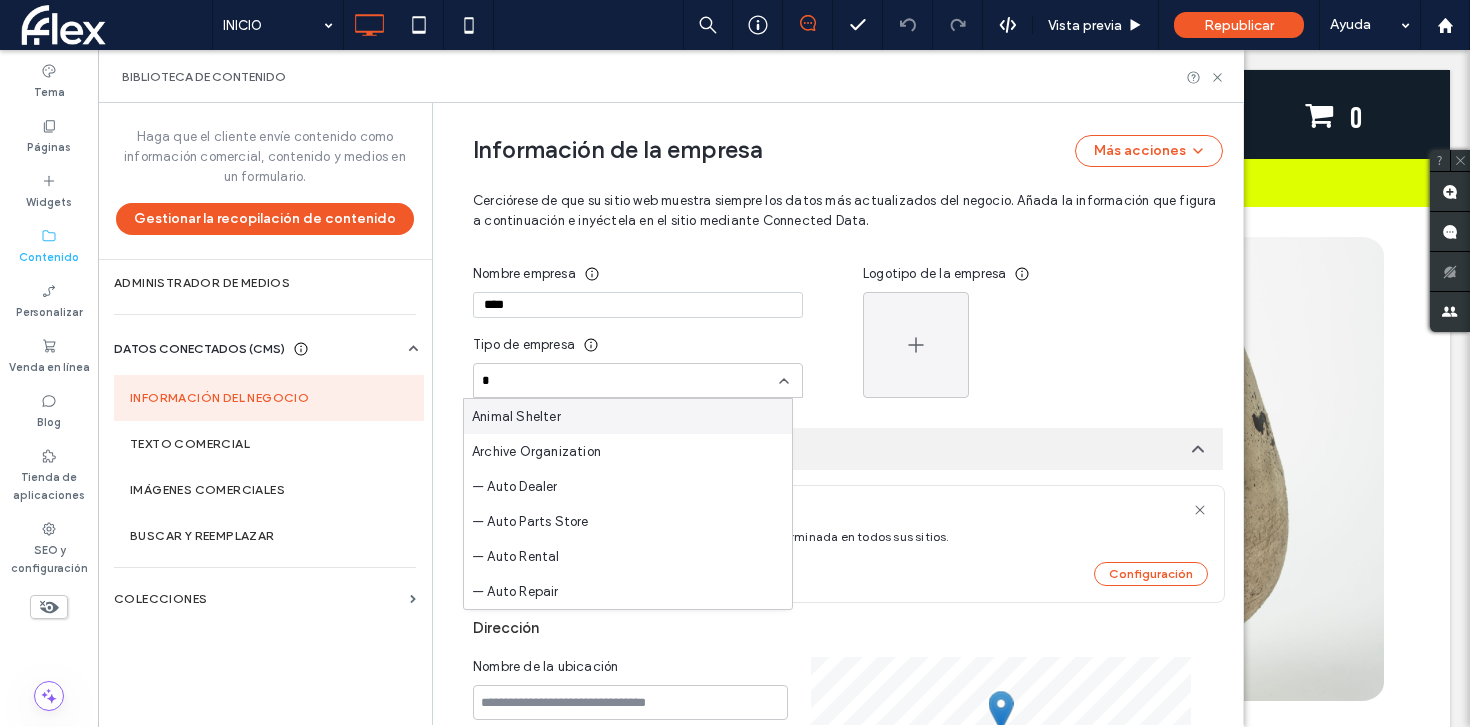 type 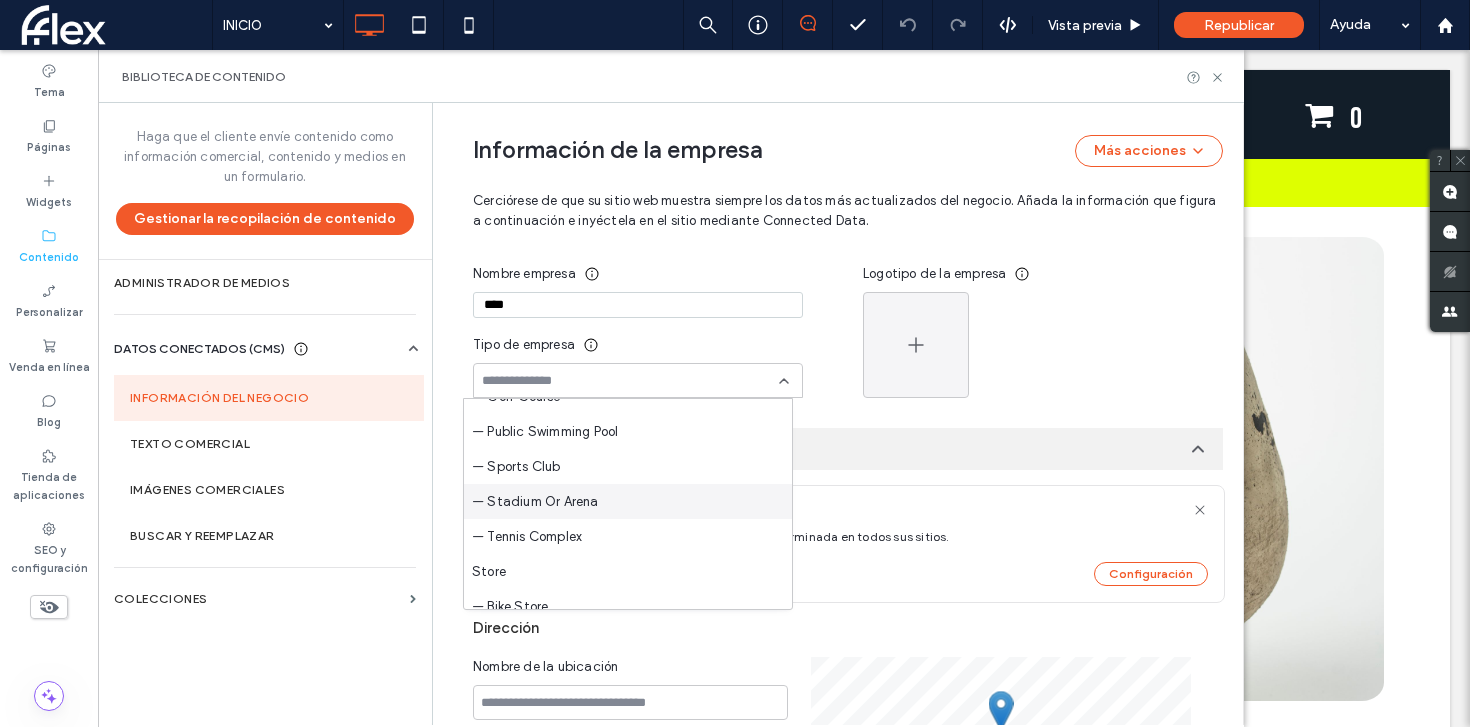 scroll, scrollTop: 3838, scrollLeft: 0, axis: vertical 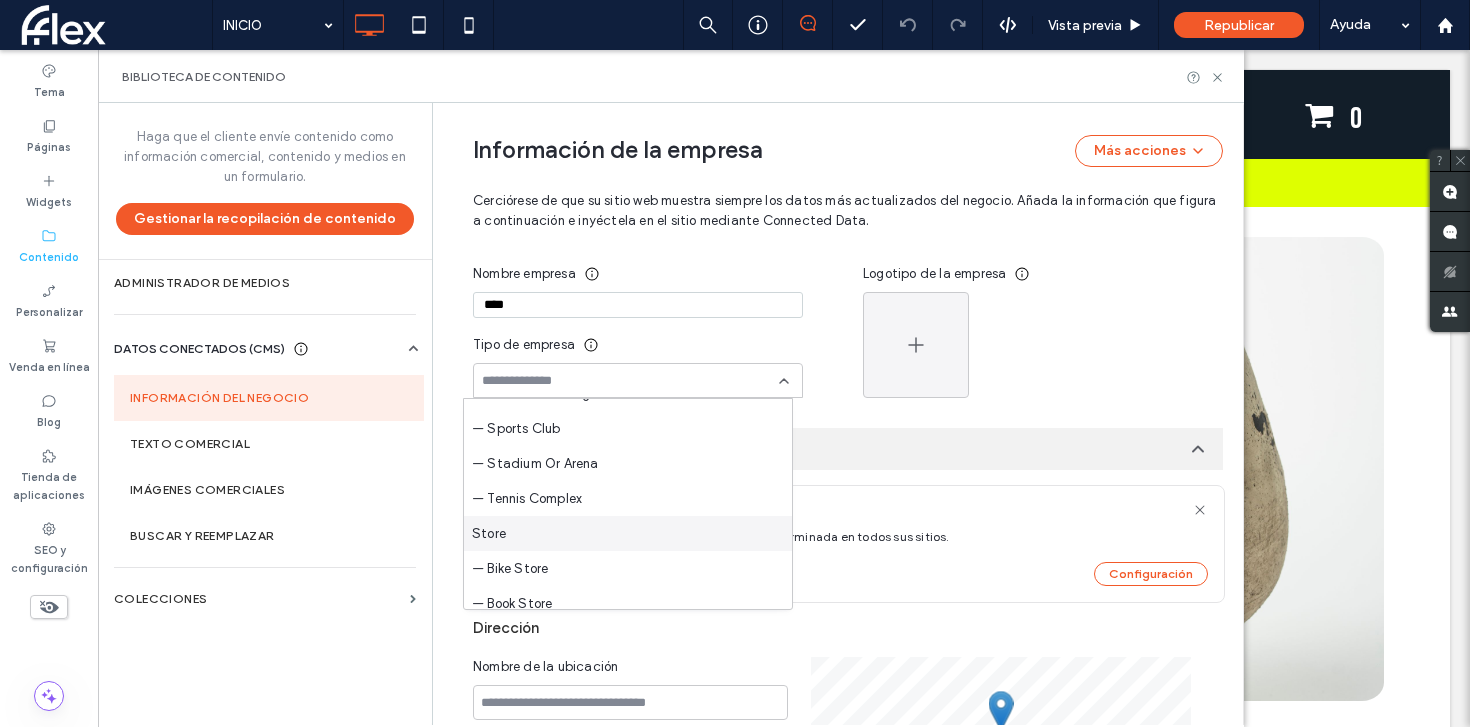 click on "Store" at bounding box center [628, 533] 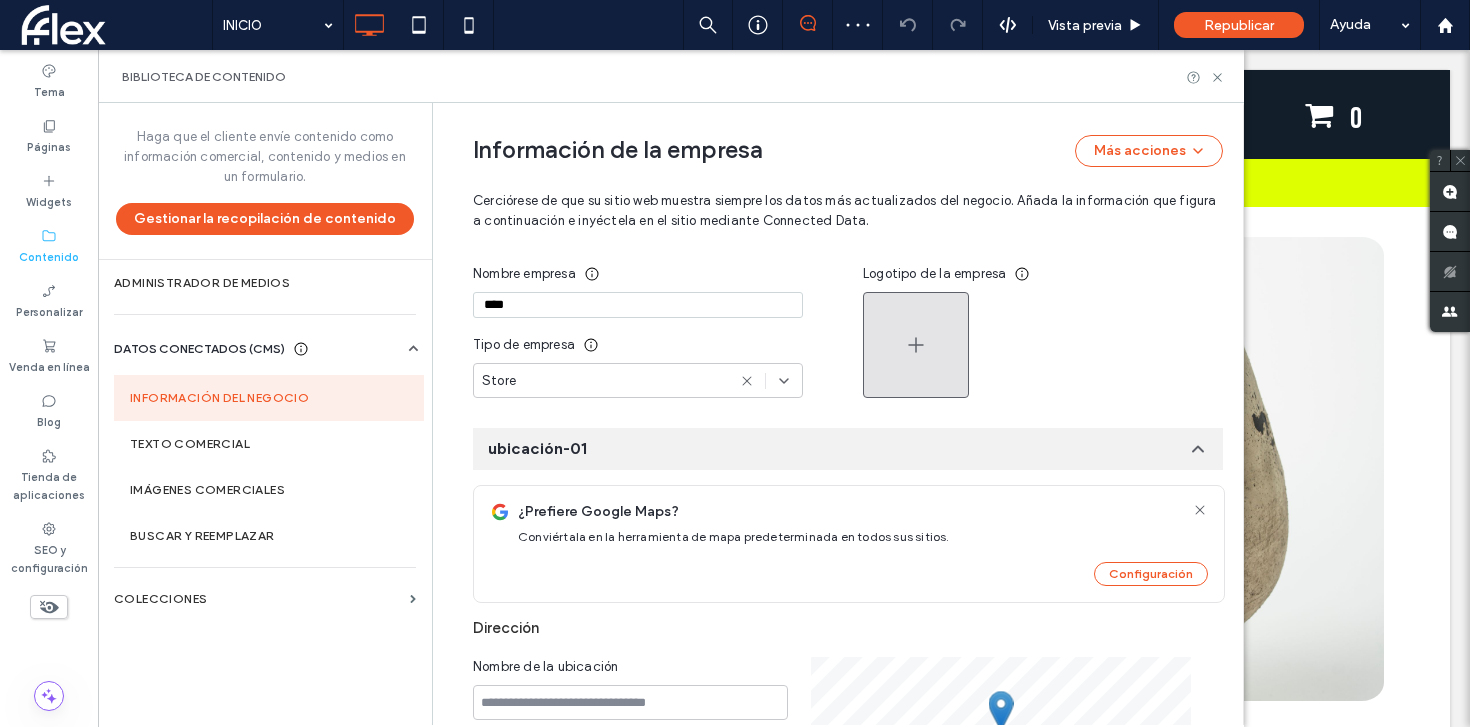 click 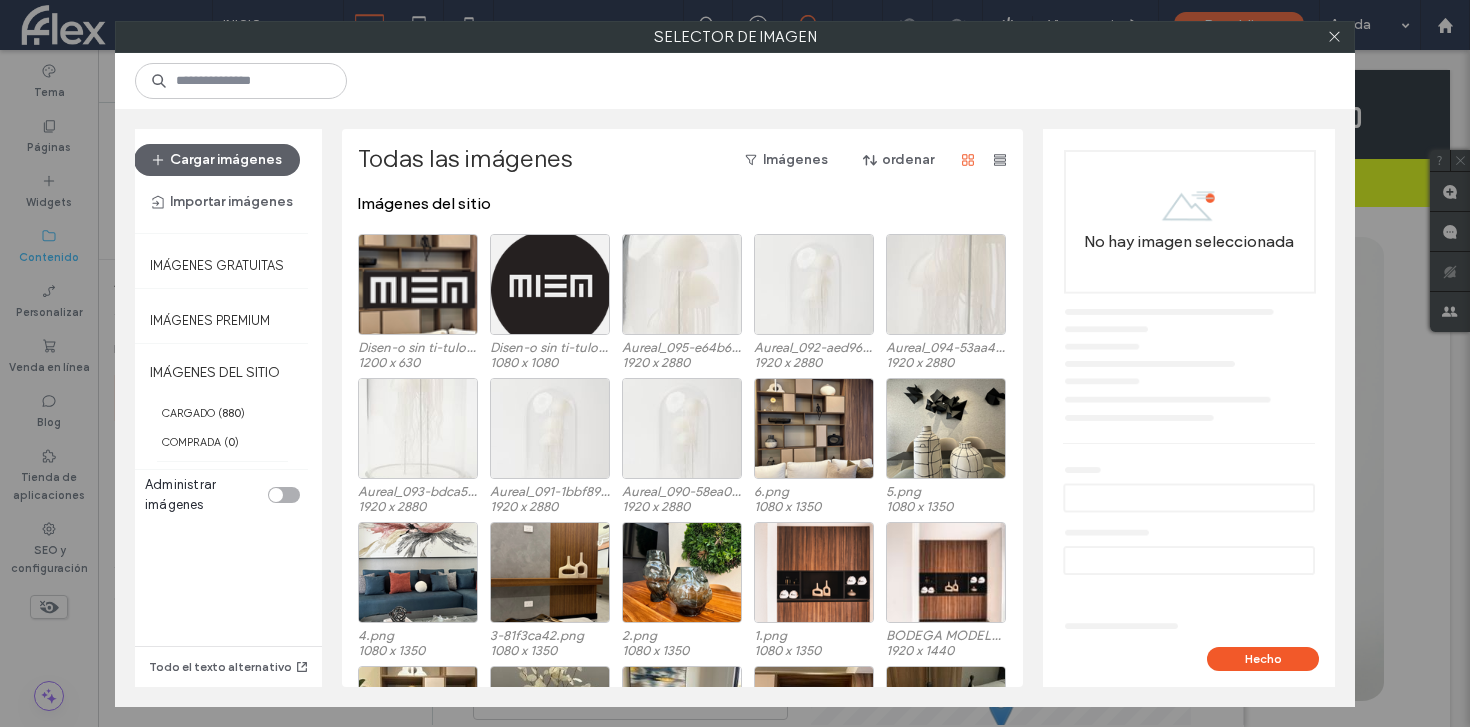 click on "Disen-o sin ti-tulo (1).png 1200 x 630 Disen-o sin ti-tulo.png 1080 x 1080 Aureal_095-e64b636a.jpg 1920 x 2880 Aureal_092-aed96966.jpg 1920 x 2880 Aureal_094-53aa4dfd.jpg 1920 x 2880" at bounding box center (688, 306) 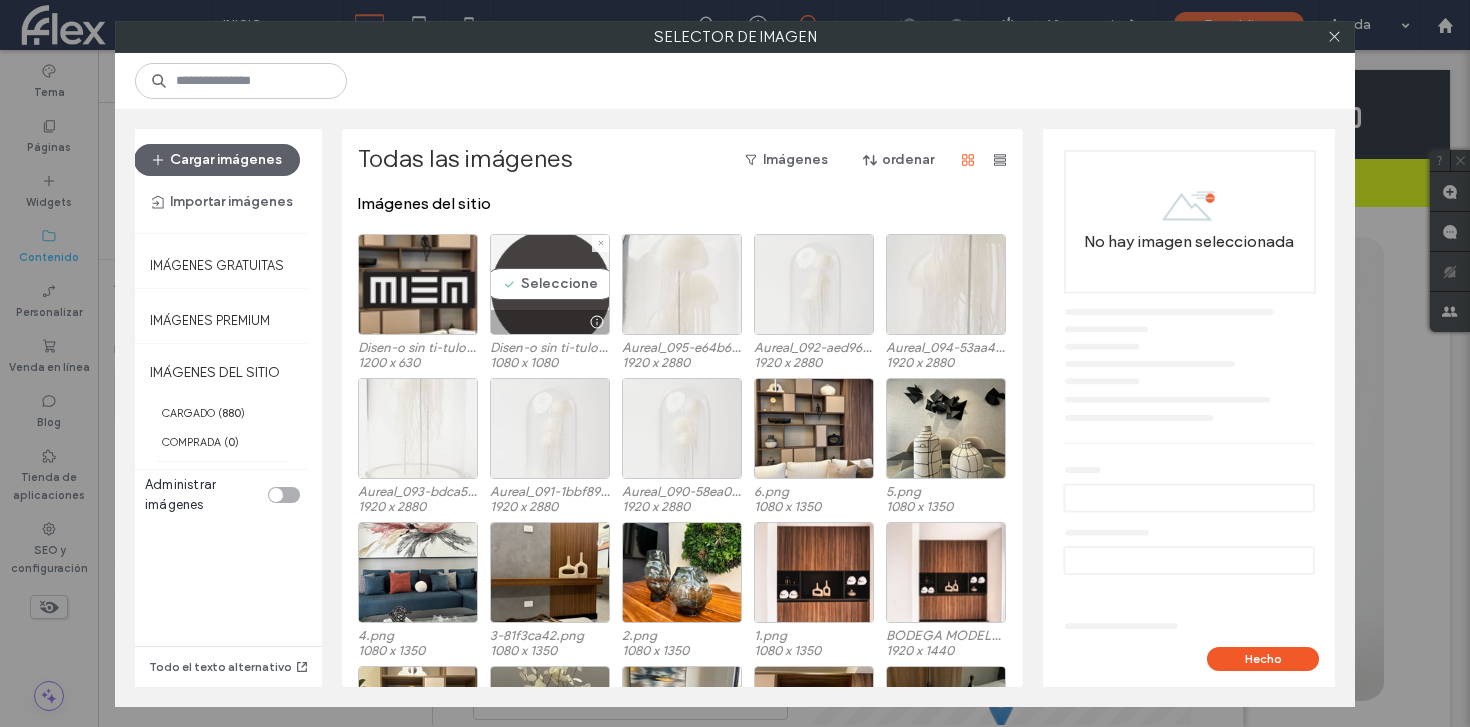 drag, startPoint x: 507, startPoint y: 278, endPoint x: 579, endPoint y: 286, distance: 72.443085 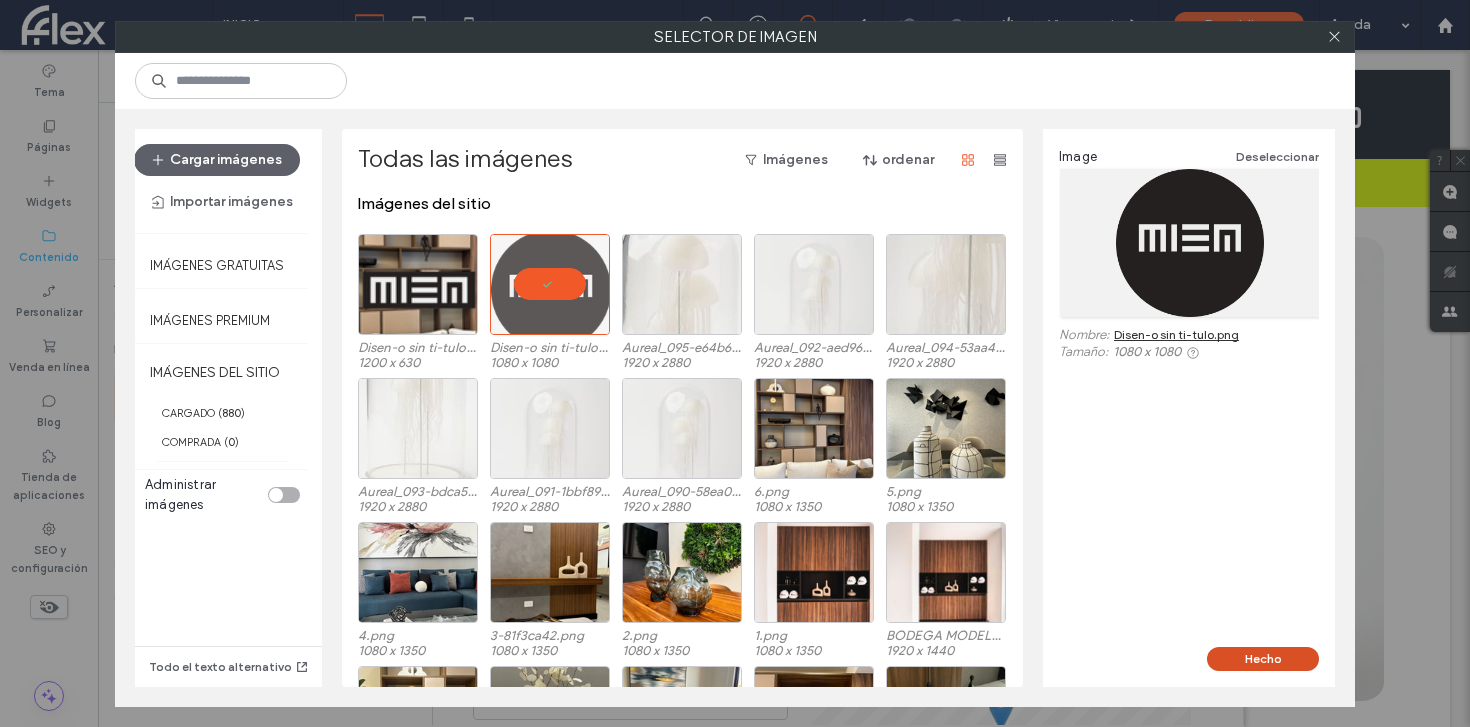 click on "Hecho" at bounding box center [1263, 659] 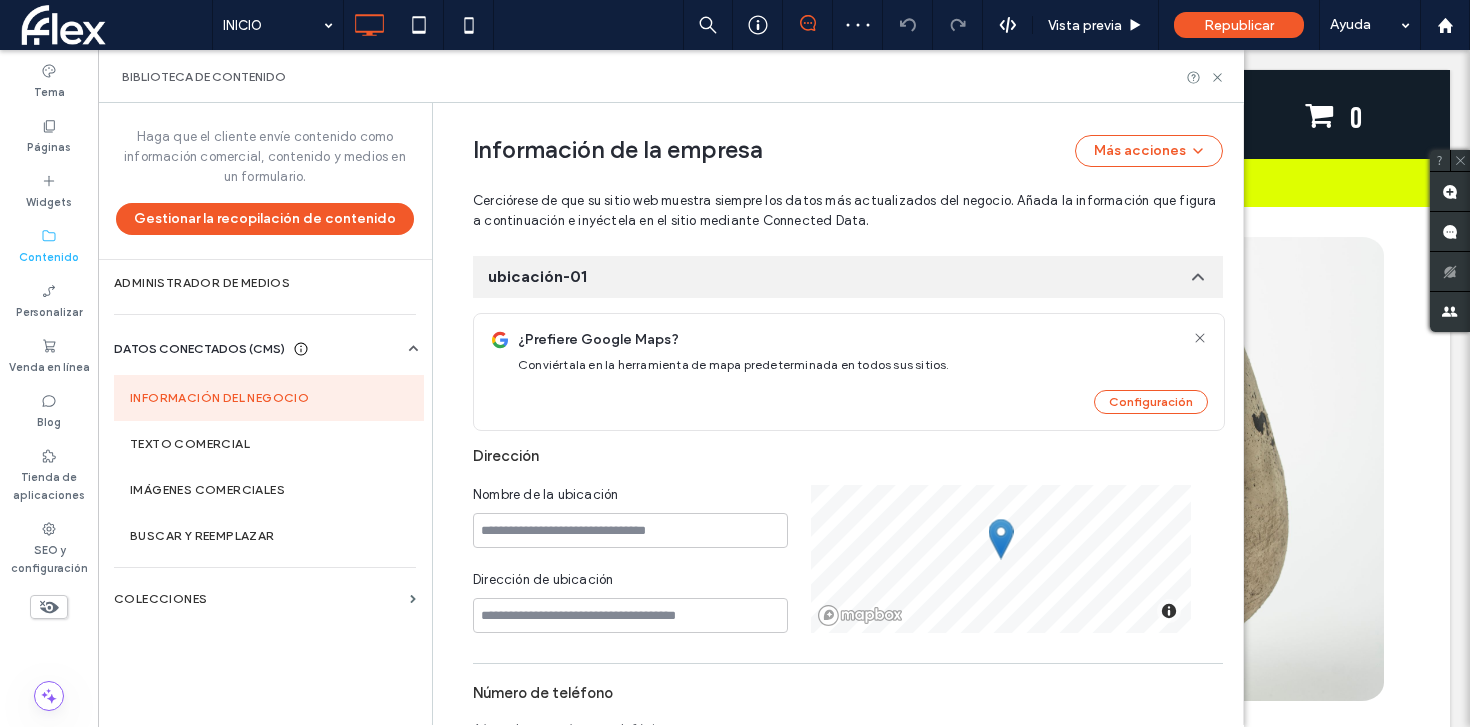 scroll, scrollTop: 454, scrollLeft: 0, axis: vertical 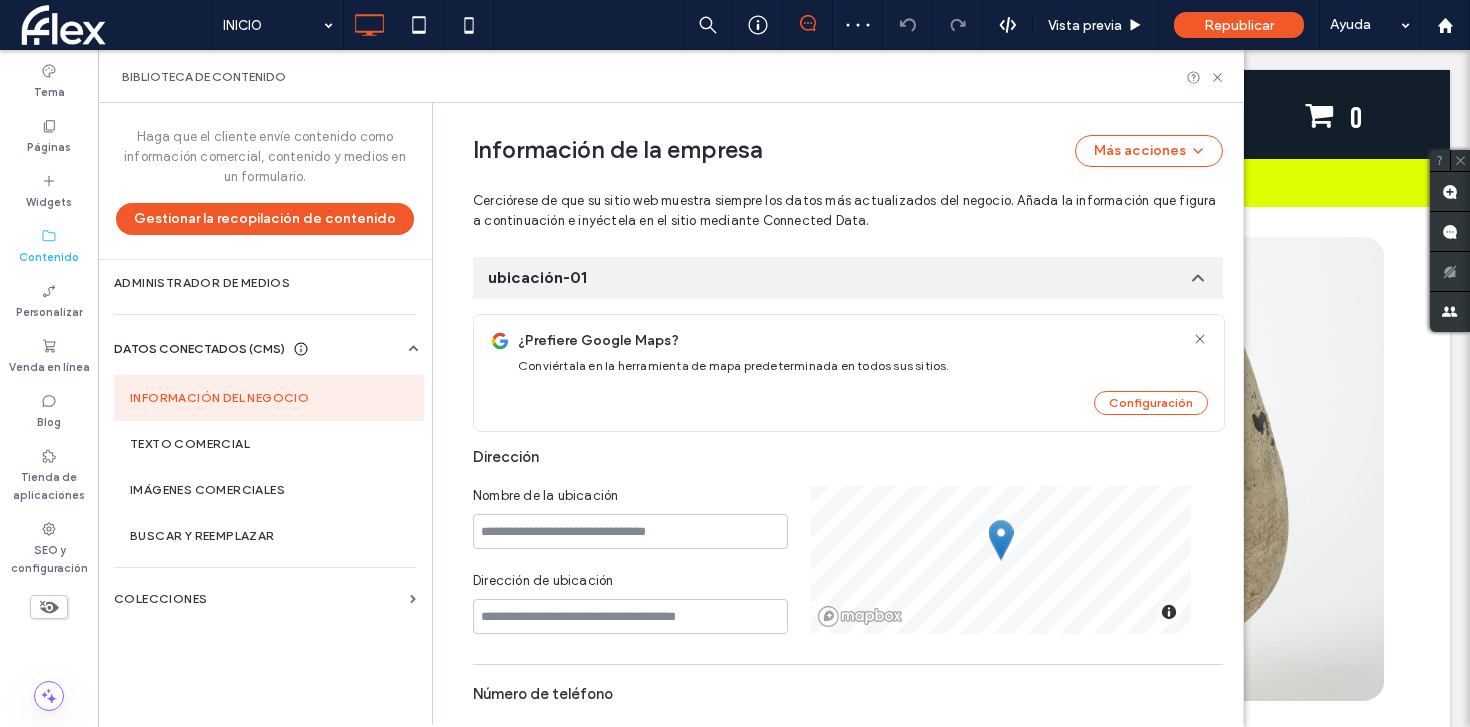 click on "ubicación-01" at bounding box center [848, 278] 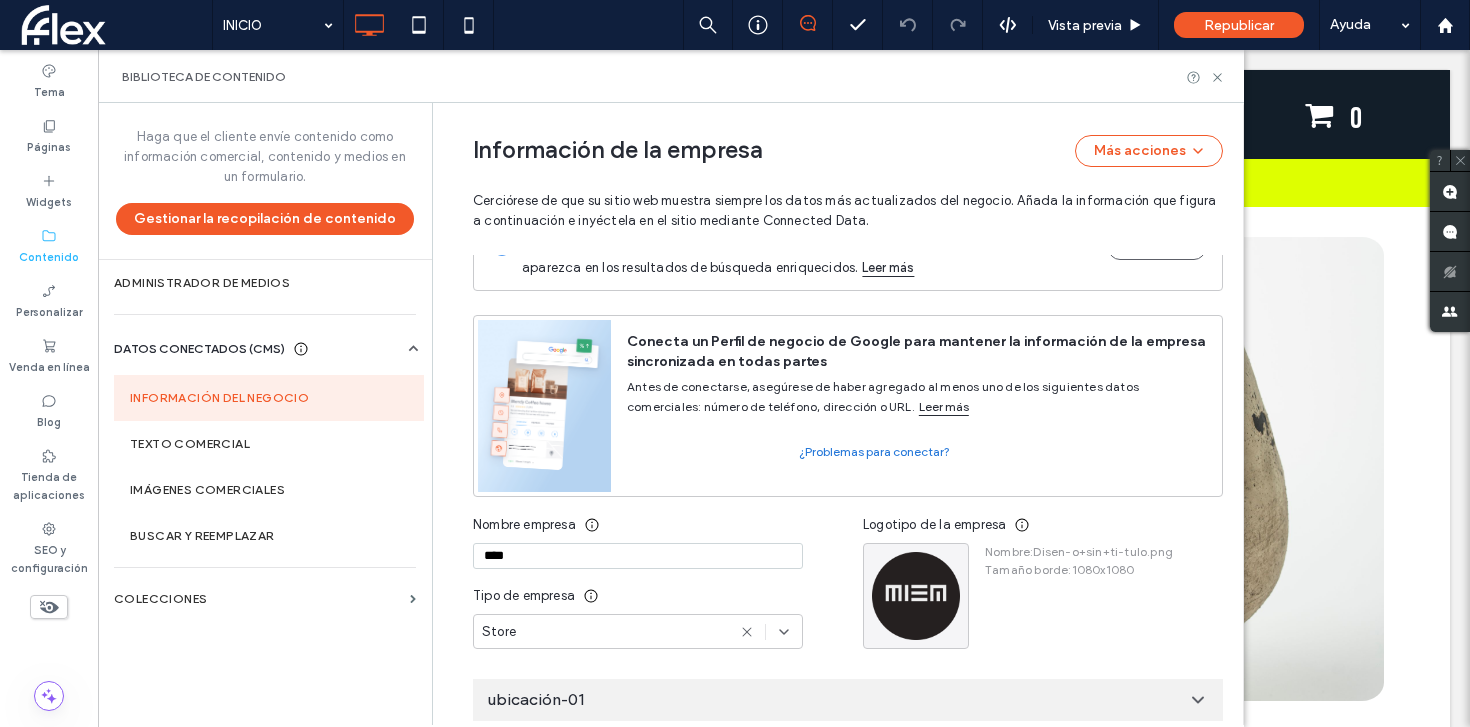 scroll, scrollTop: 49, scrollLeft: 0, axis: vertical 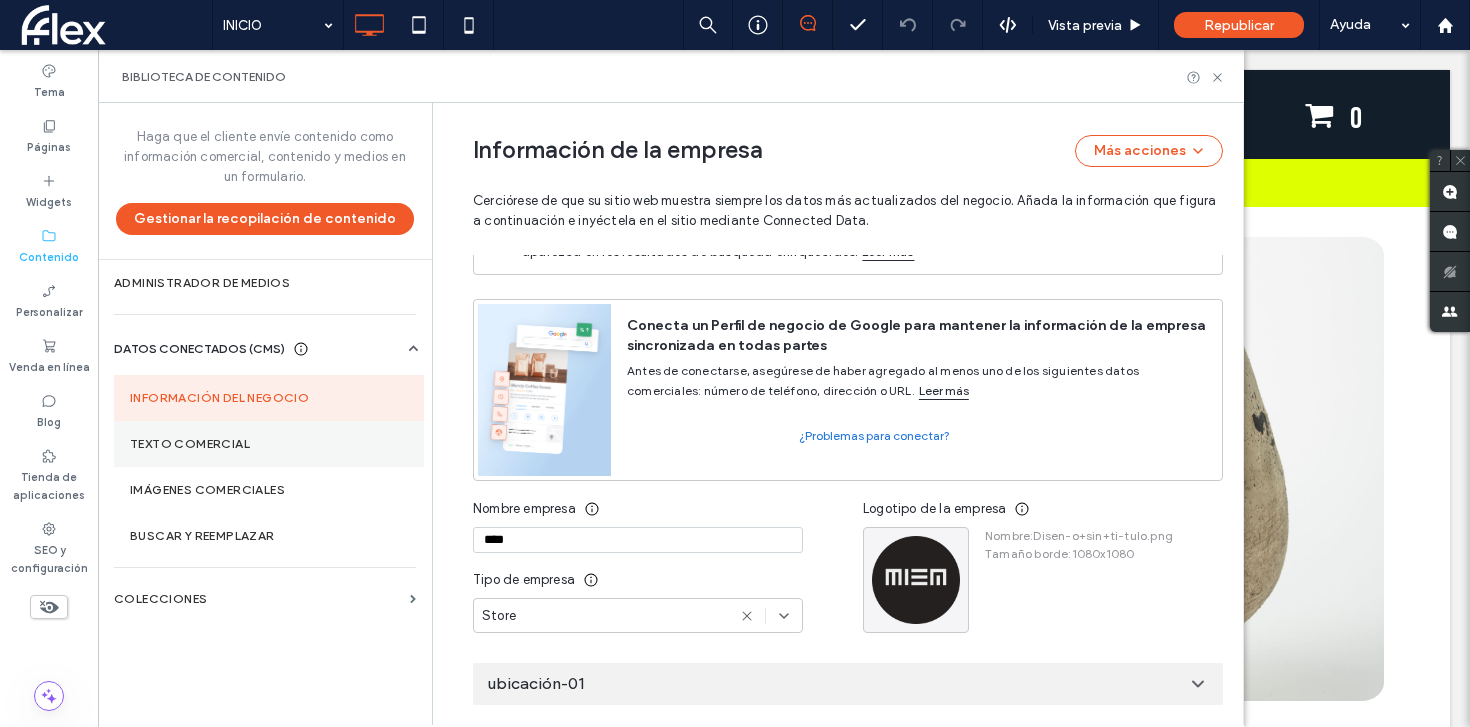 click on "Texto comercial" at bounding box center [269, 444] 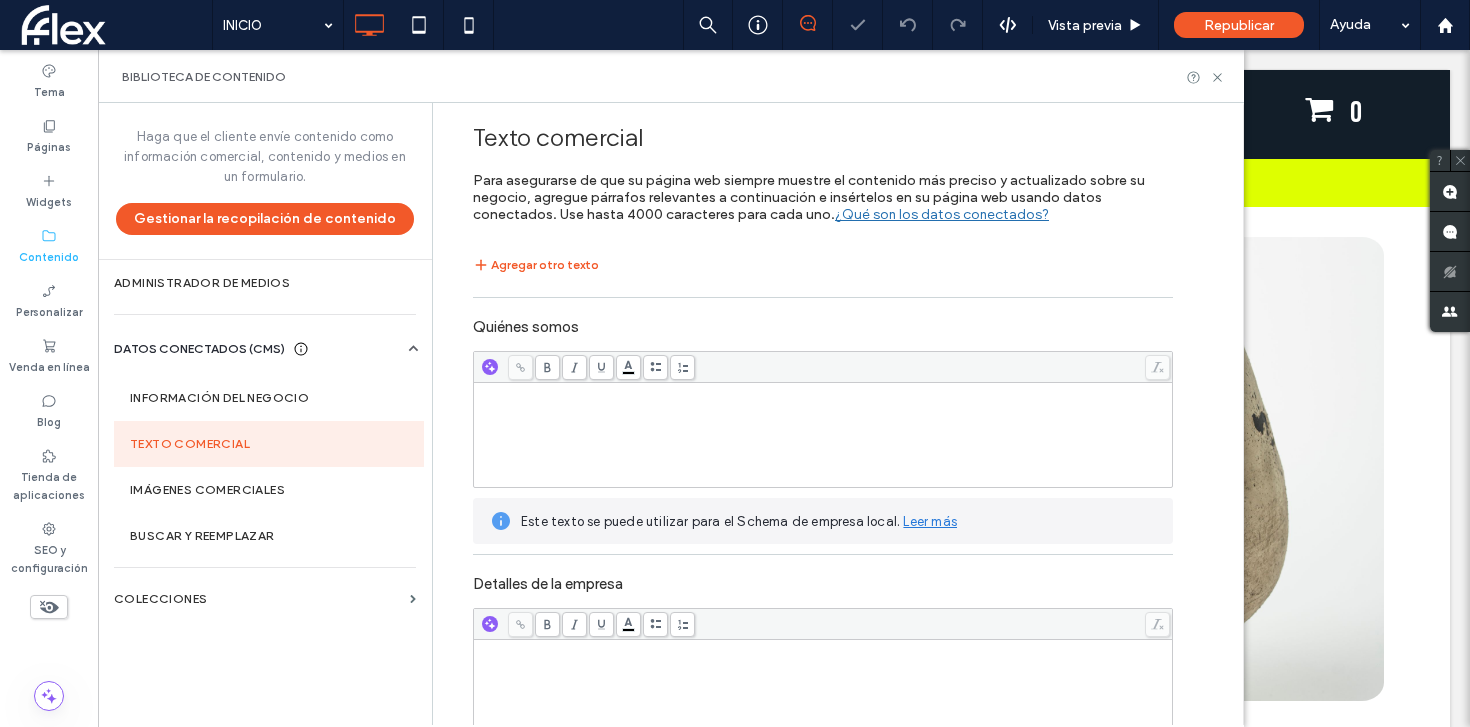 scroll, scrollTop: 0, scrollLeft: 0, axis: both 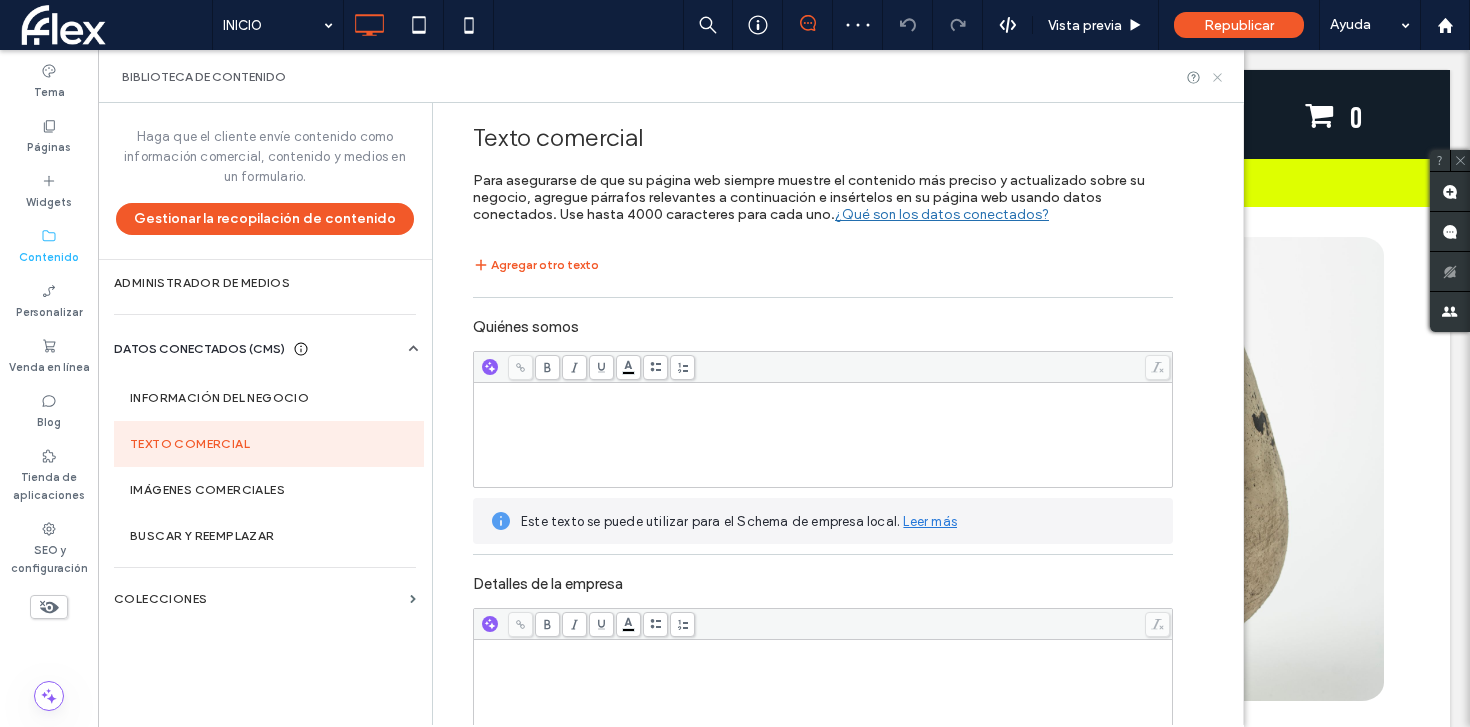 click 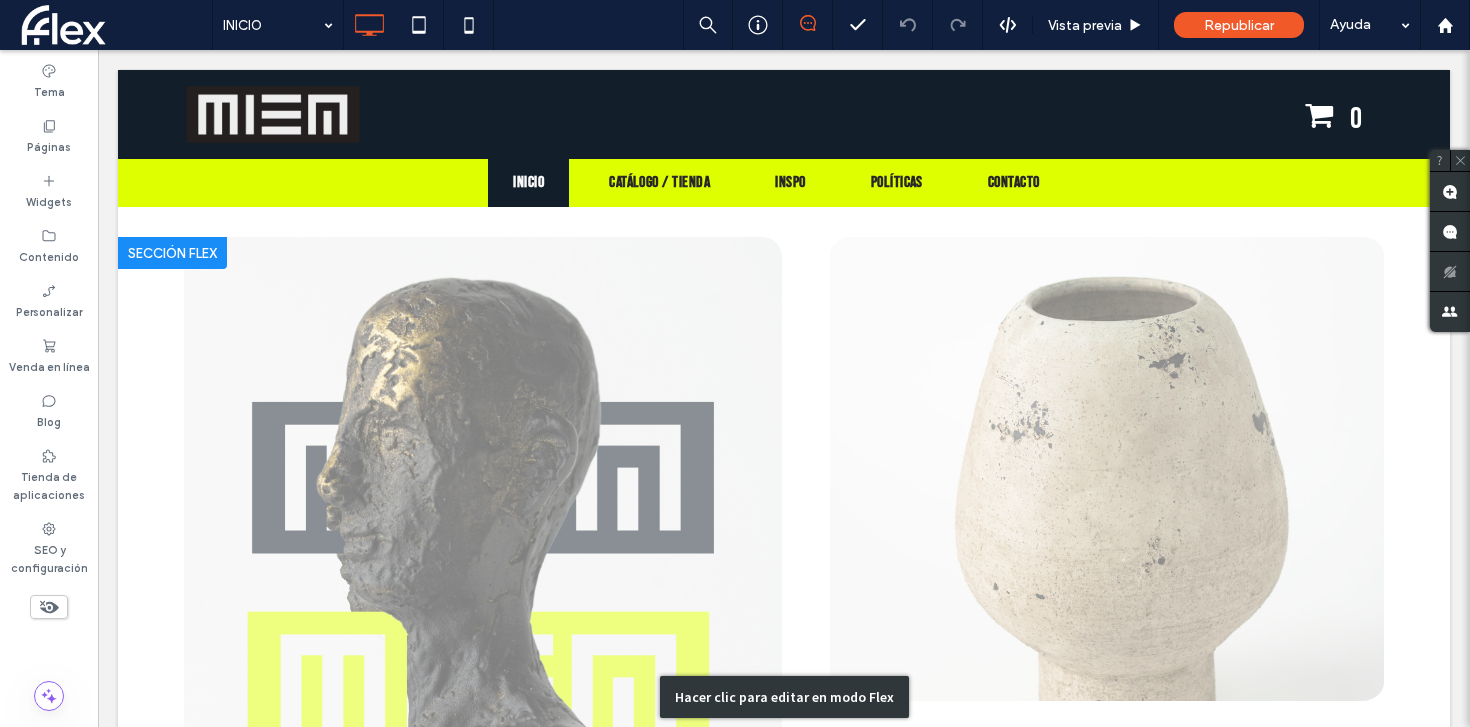 scroll, scrollTop: 872, scrollLeft: 0, axis: vertical 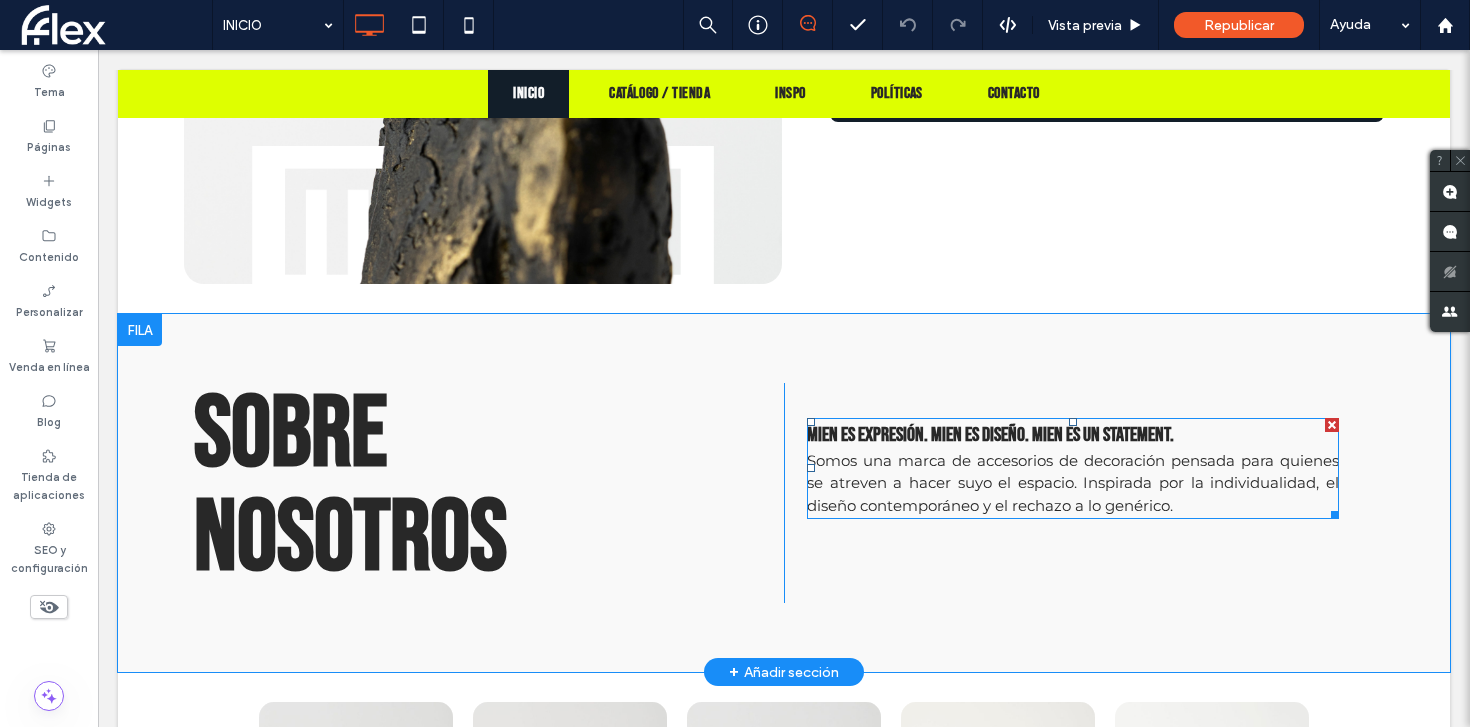 click on "Somos una marca de accesorios de decoración pensada para quienes se atreven a hacer suyo el espacio. Inspirada por la individualidad, el diseño contemporáneo y el rechazo a lo genérico." at bounding box center [1073, 483] 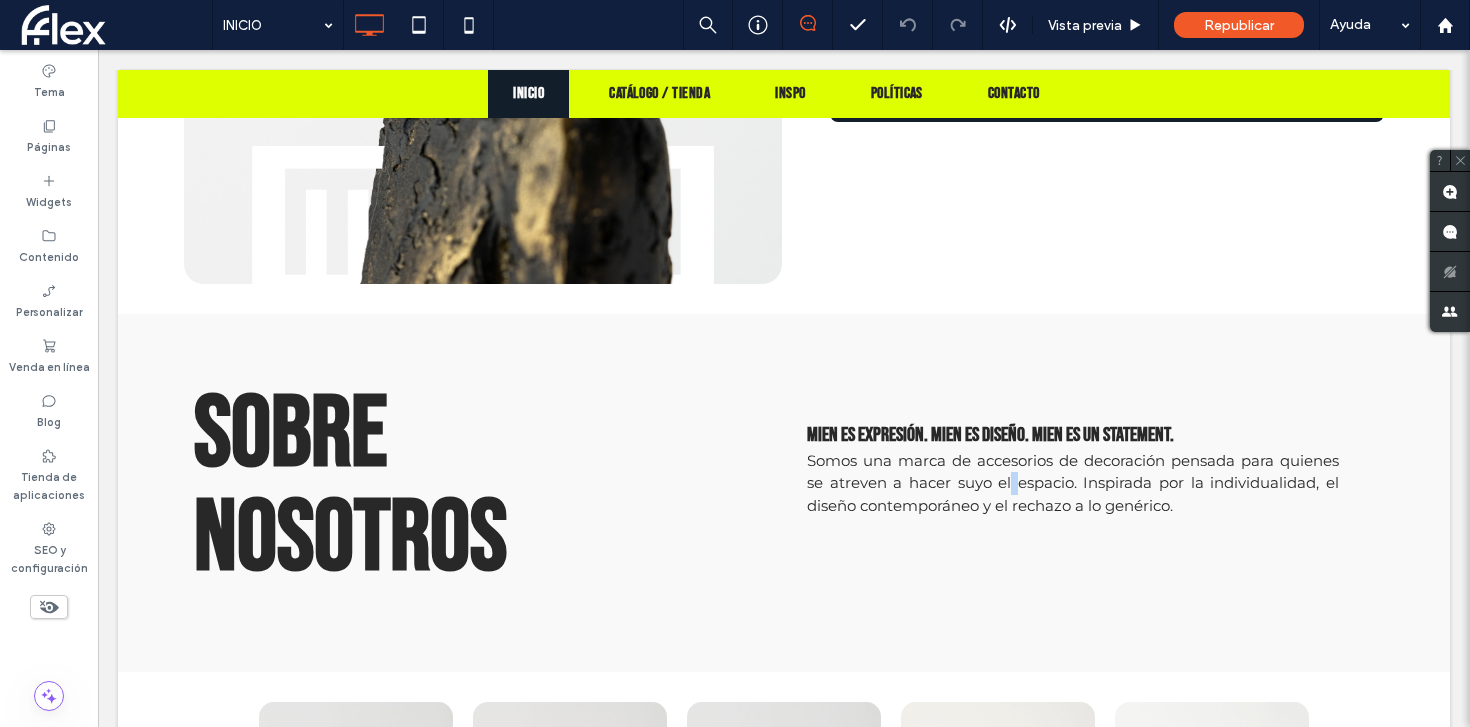 click on "Somos una marca de accesorios de decoración pensada para quienes se atreven a hacer suyo el espacio. Inspirada por la individualidad, el diseño contemporáneo y el rechazo a lo genérico." at bounding box center [1073, 483] 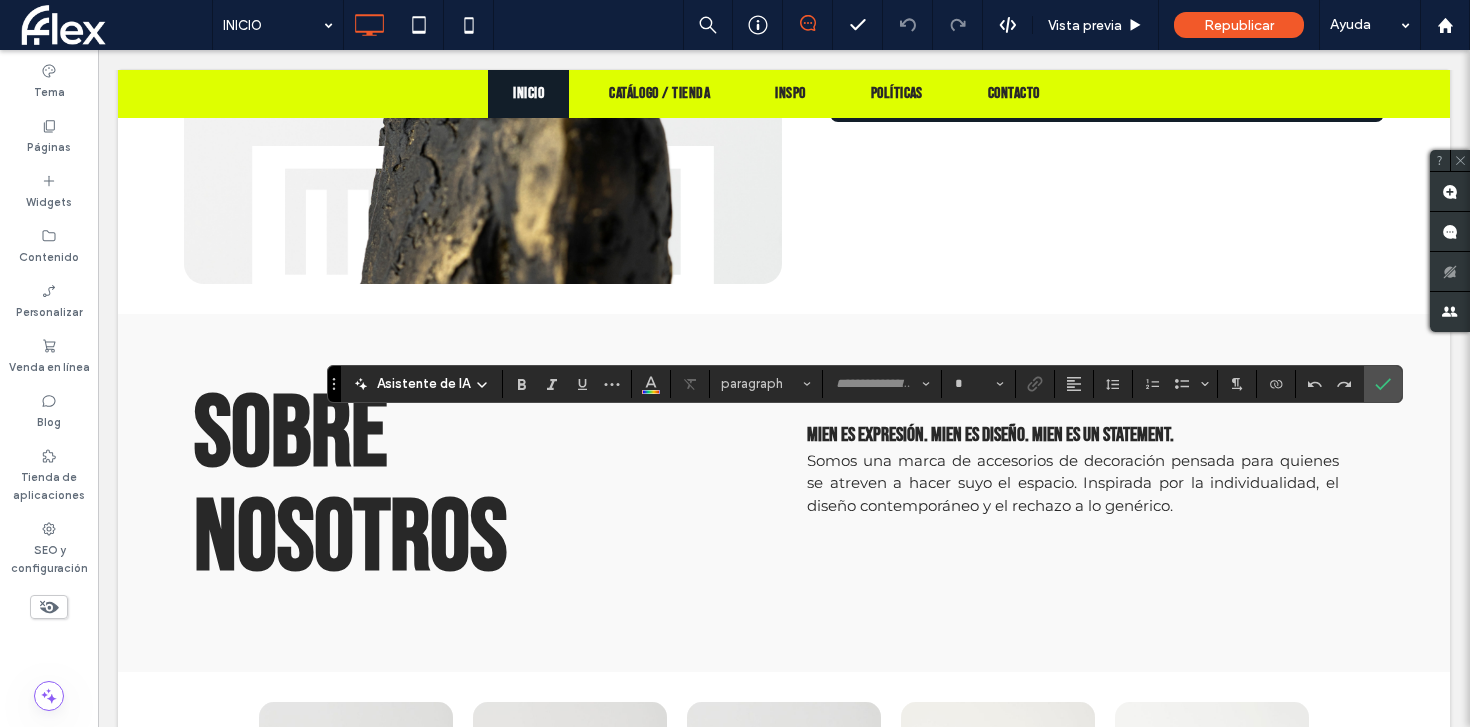 type on "**********" 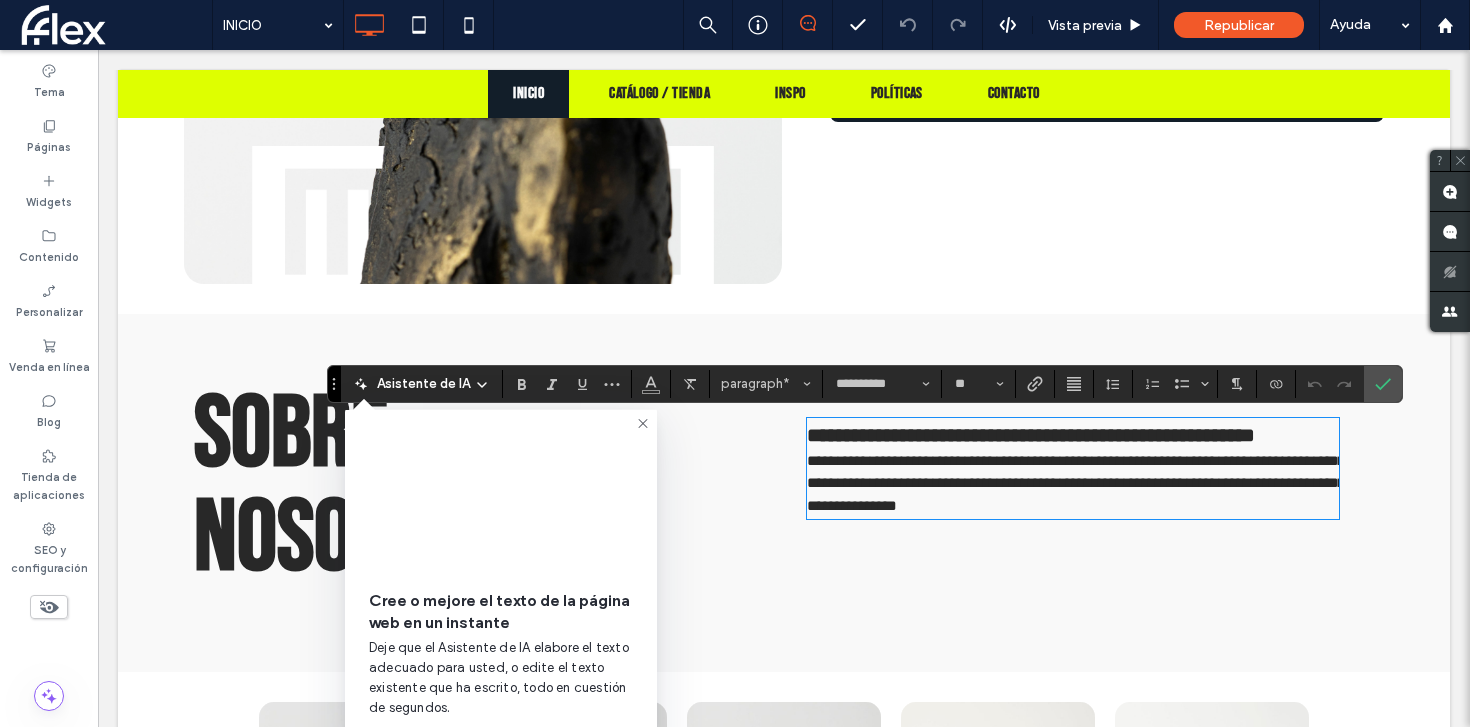 type 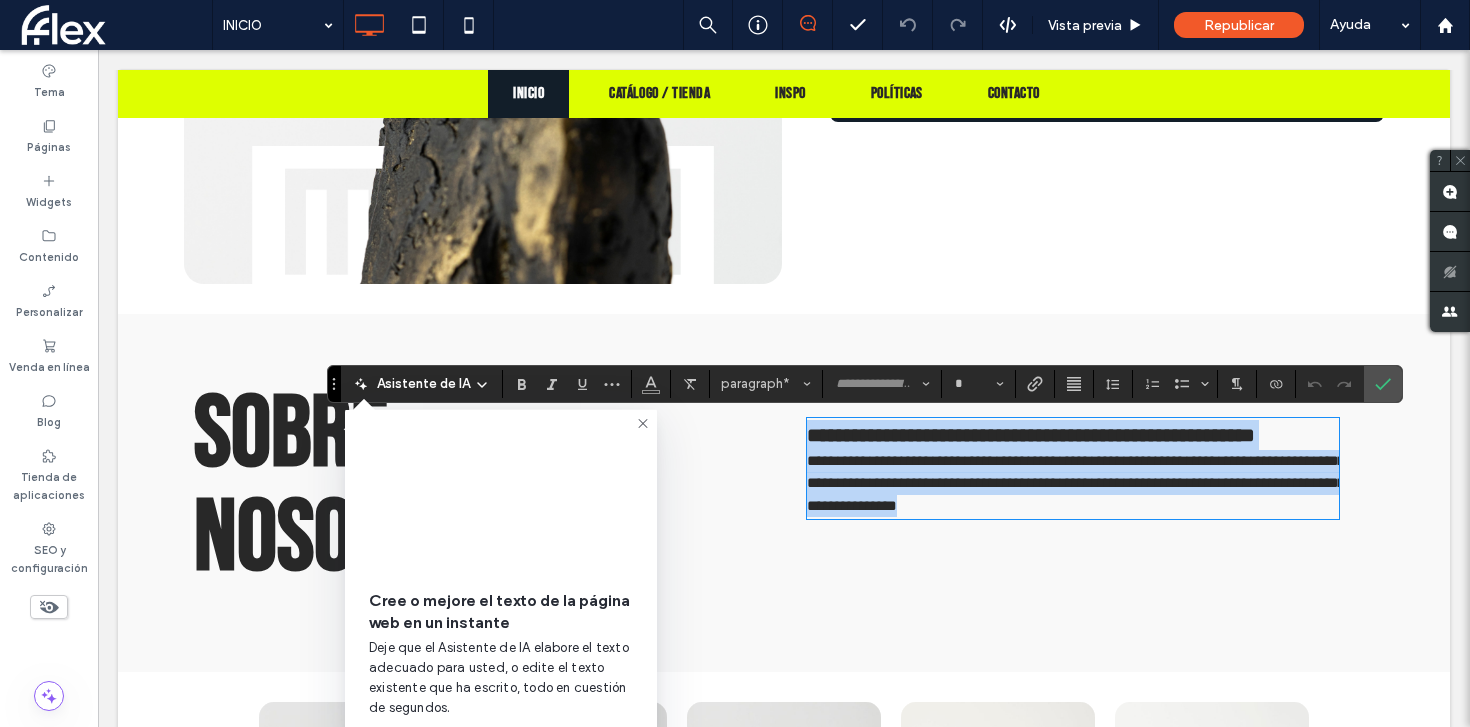 copy on "**********" 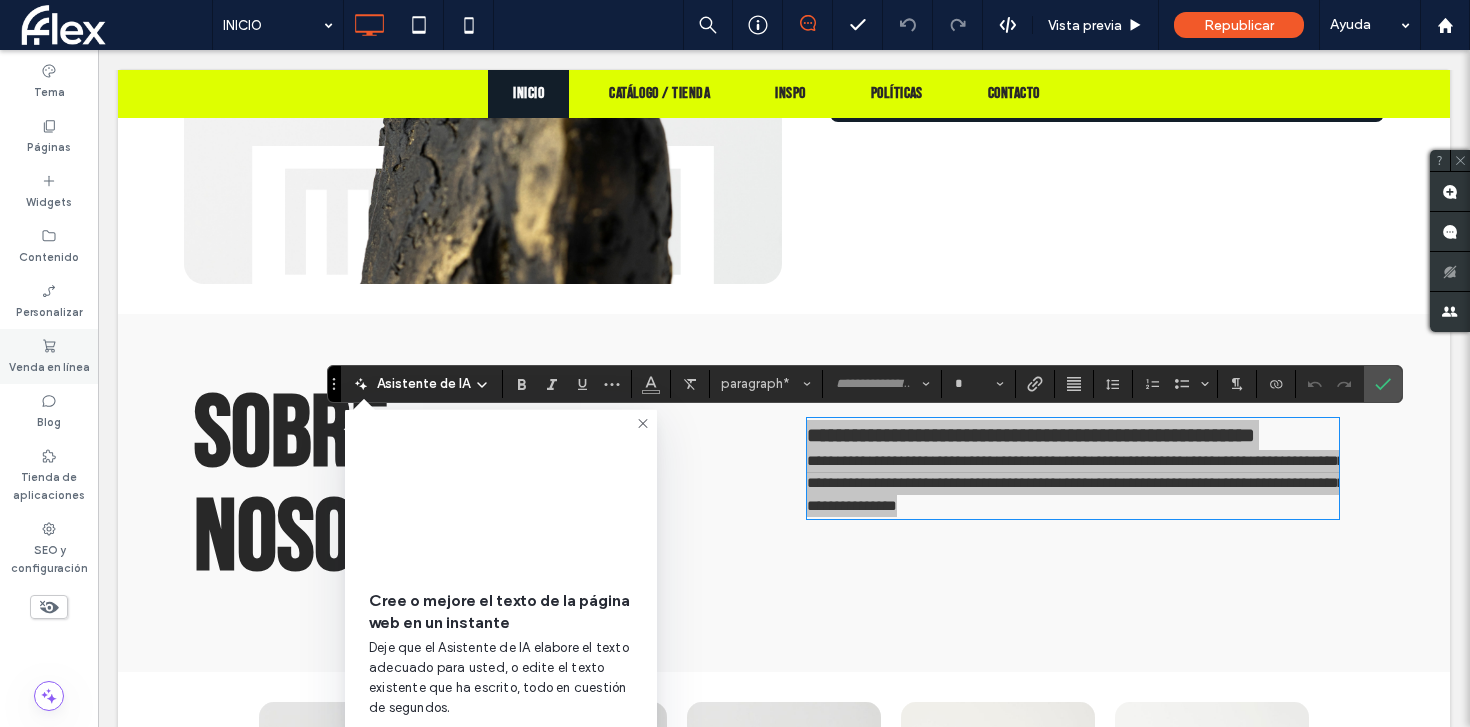 click on "Venda en línea" at bounding box center (49, 356) 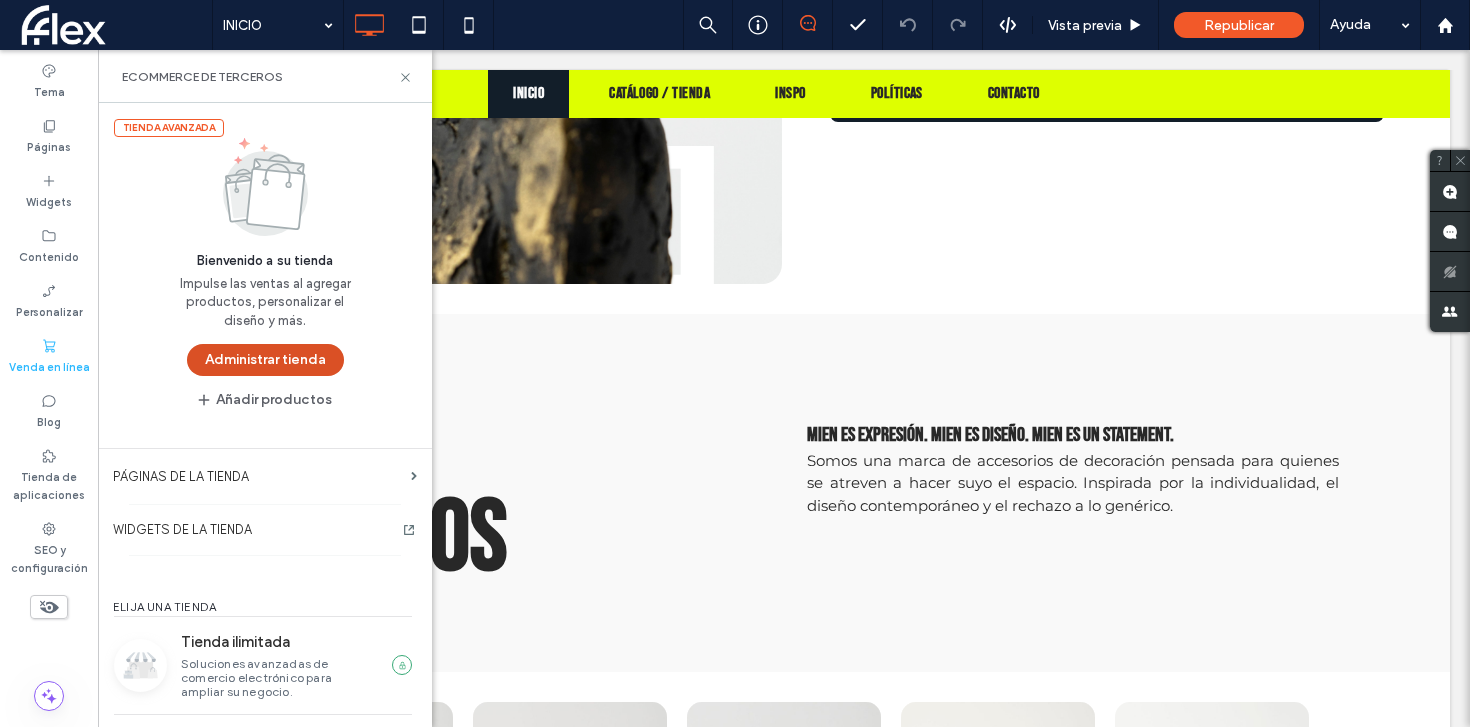 click on "Administrar tienda" at bounding box center (265, 360) 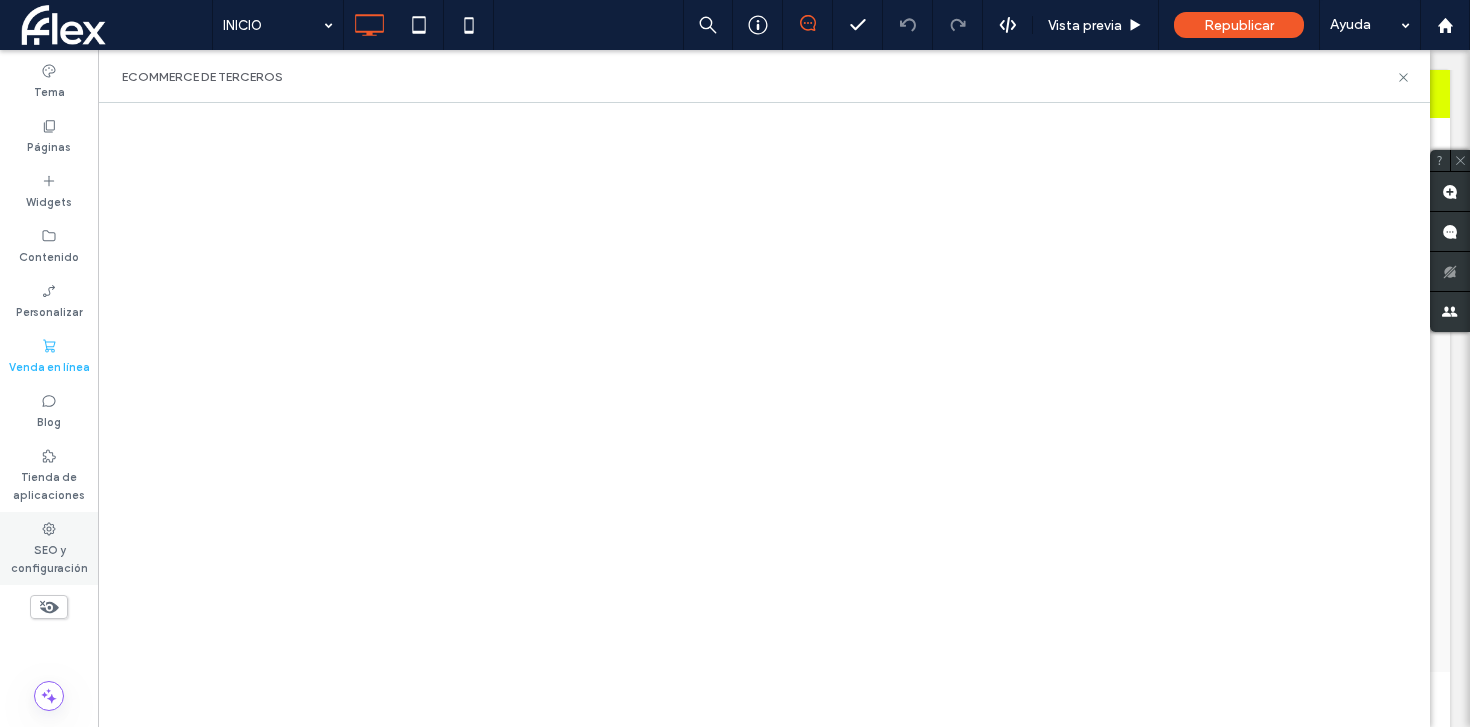click on "SEO y configuración" at bounding box center (49, 548) 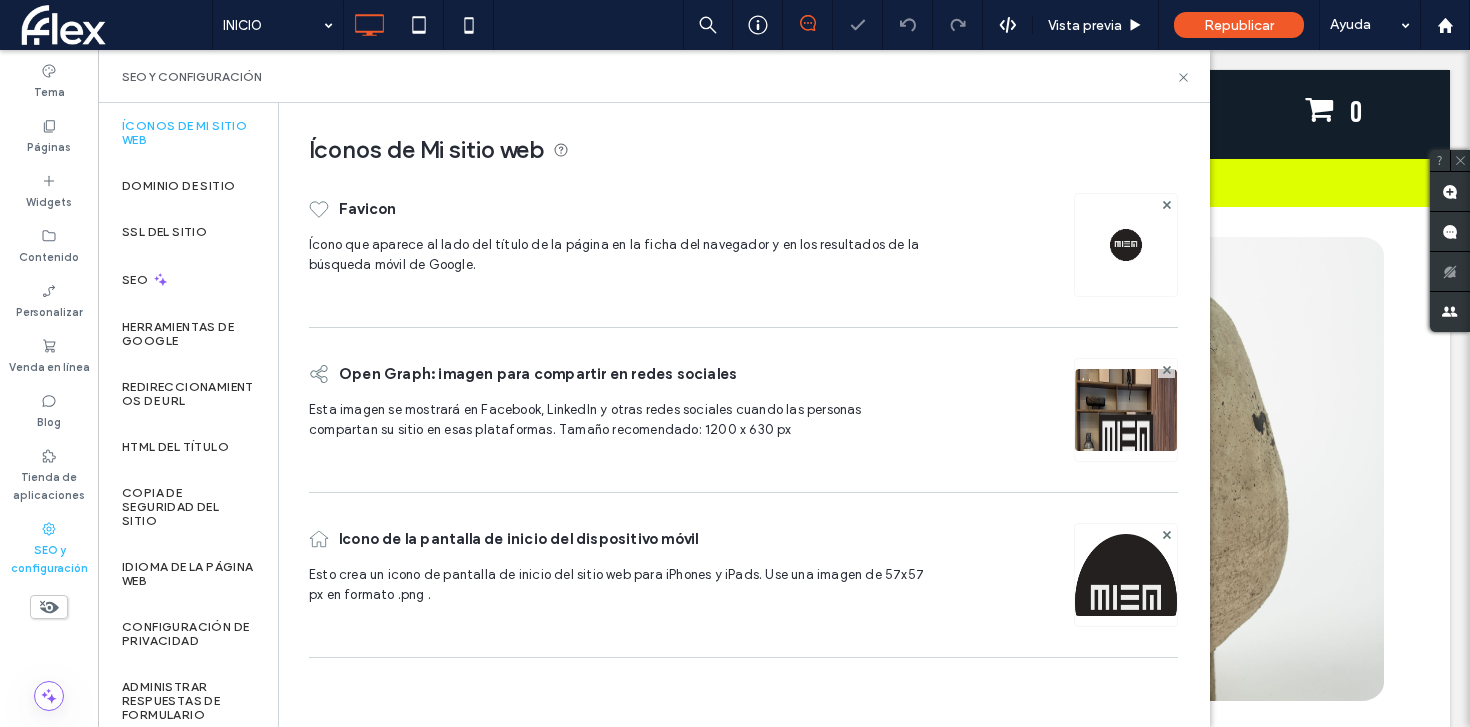 scroll, scrollTop: 0, scrollLeft: 0, axis: both 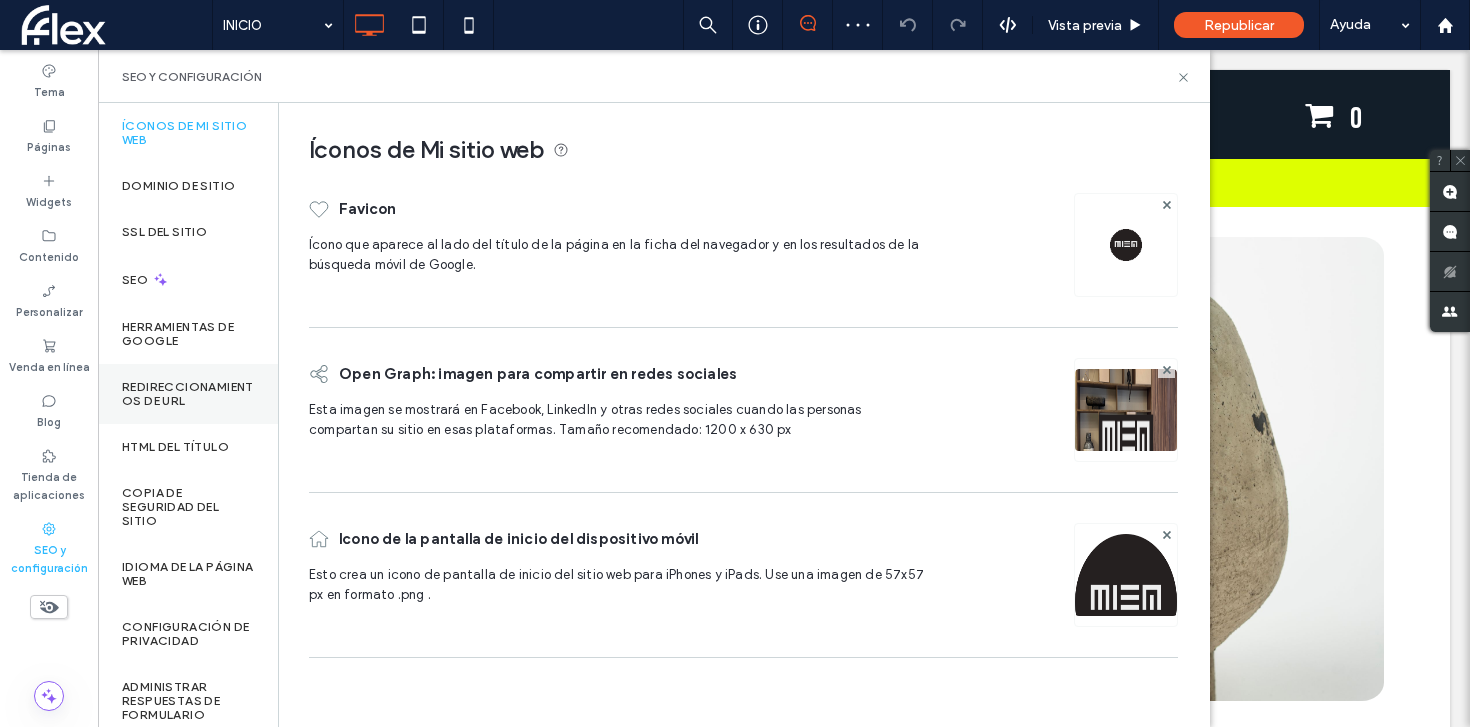 click on "Redireccionamientos de URL" at bounding box center [188, 394] 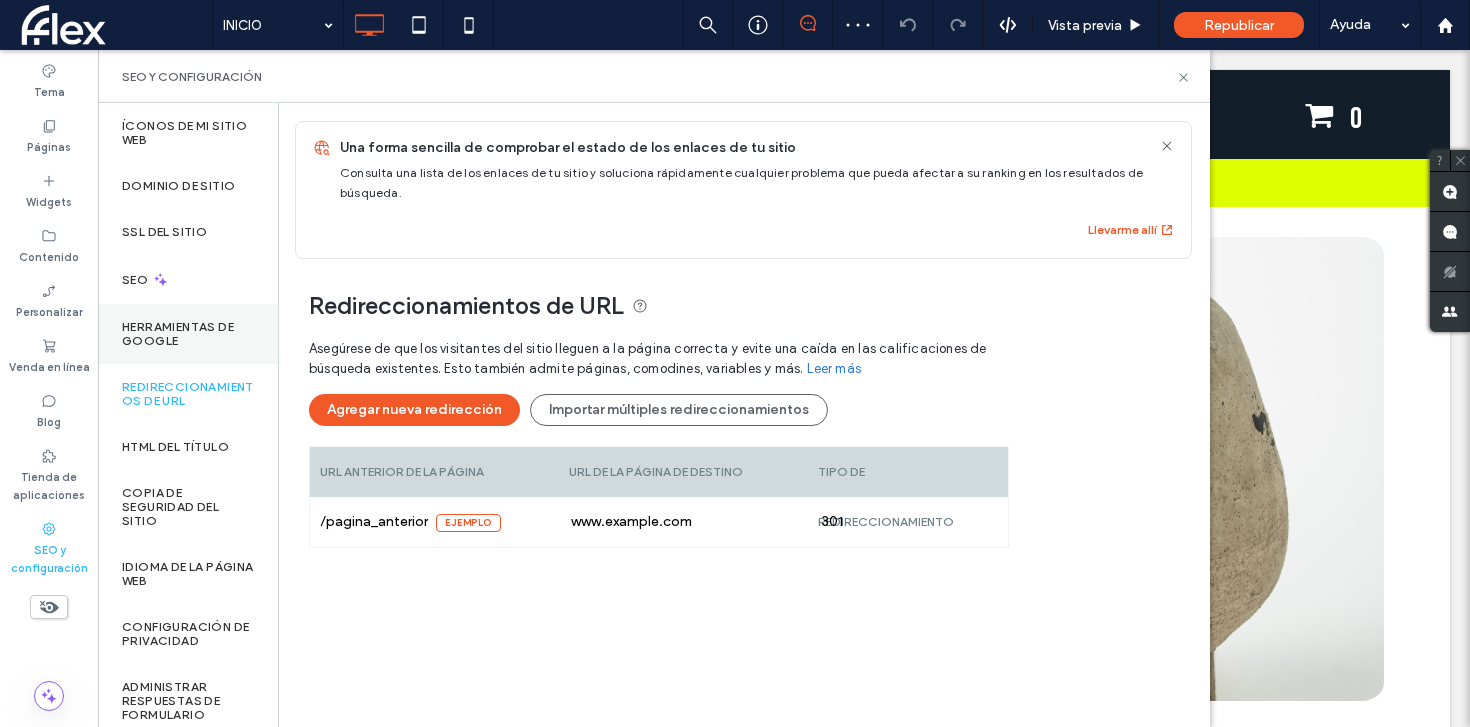 click on "Herramientas de Google" at bounding box center [188, 334] 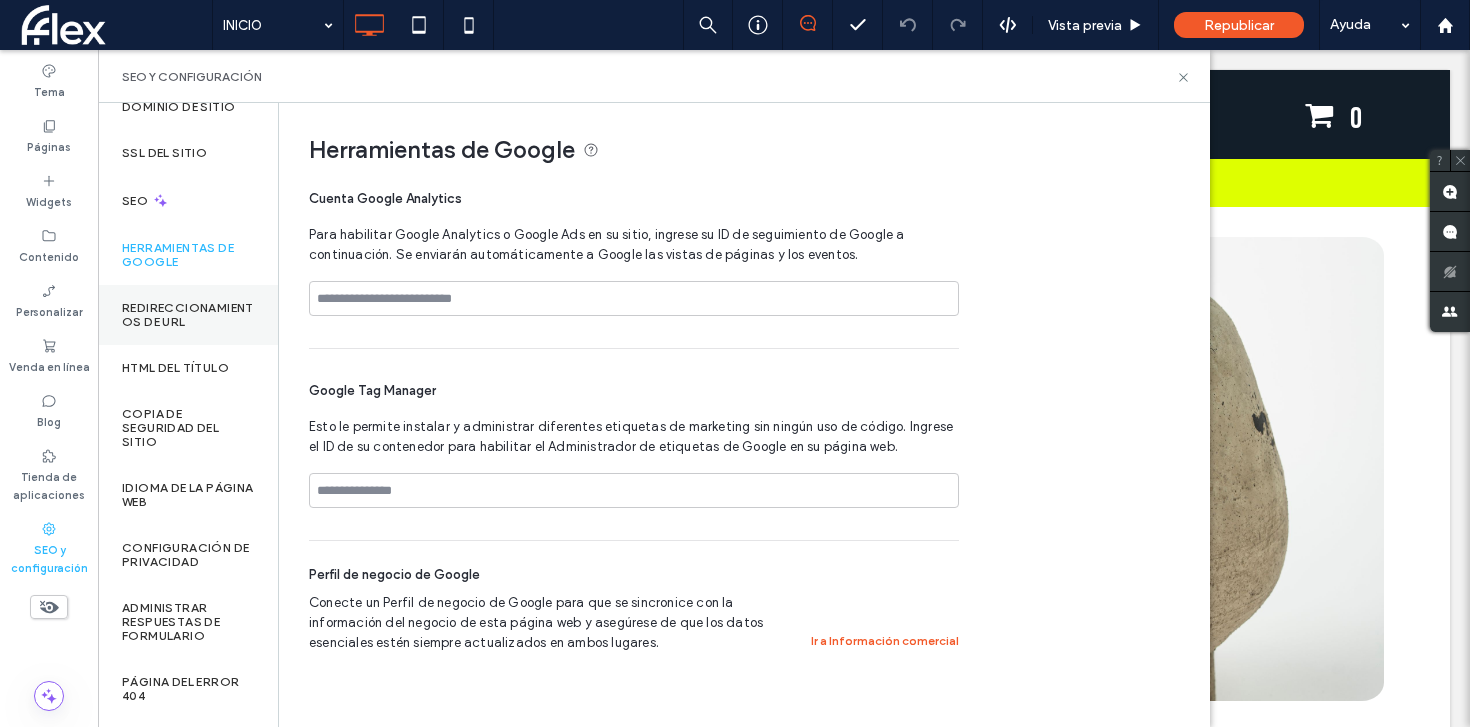 scroll, scrollTop: 63, scrollLeft: 0, axis: vertical 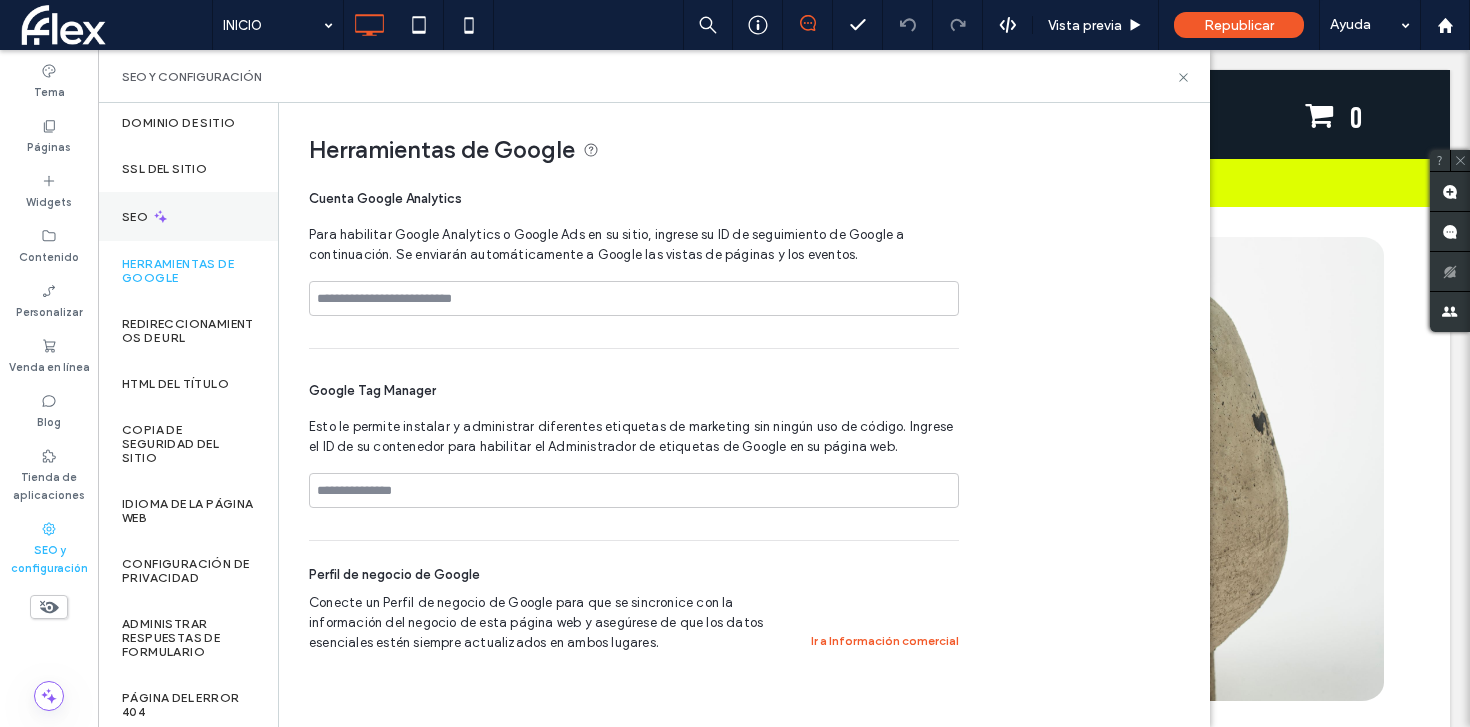 click on "SEO" at bounding box center [188, 216] 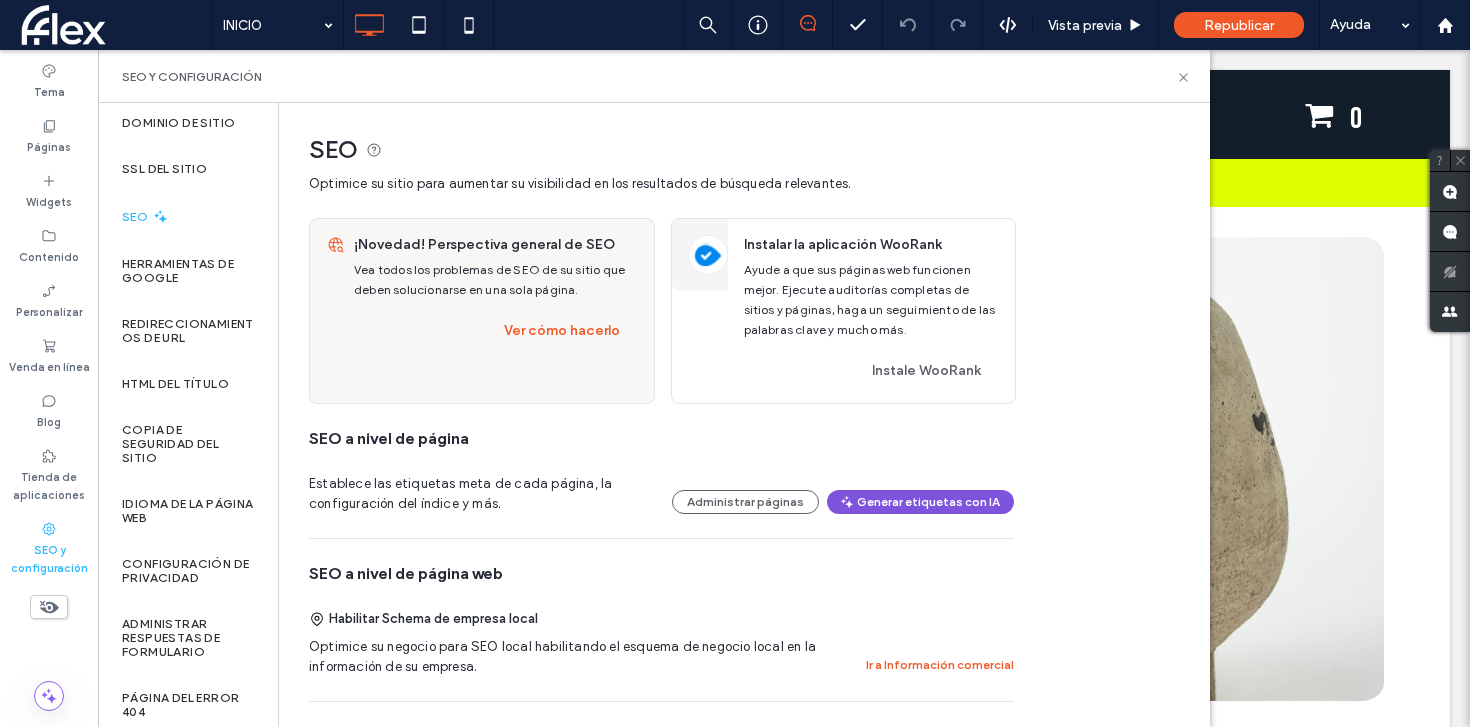 click on "Generar etiquetas con IA" at bounding box center (920, 502) 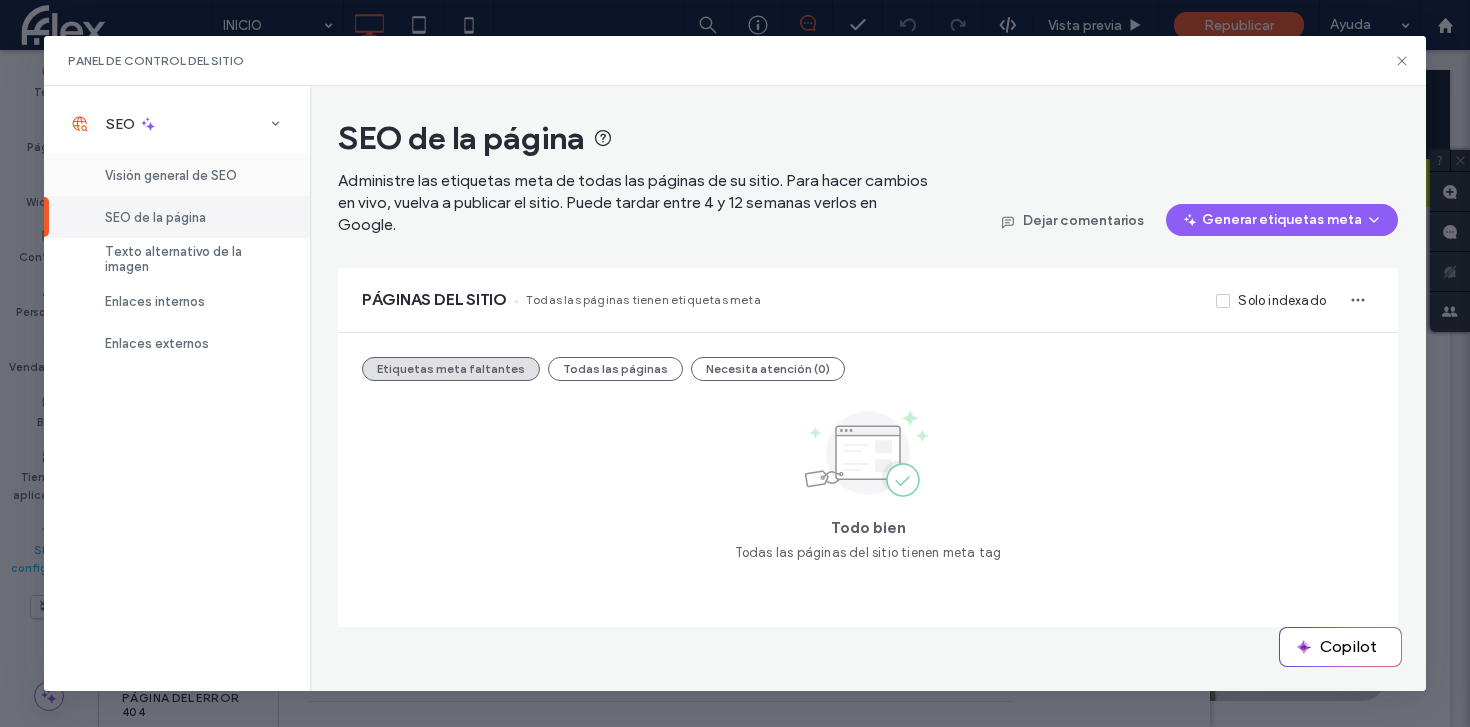 click on "Visión general de SEO" at bounding box center [171, 175] 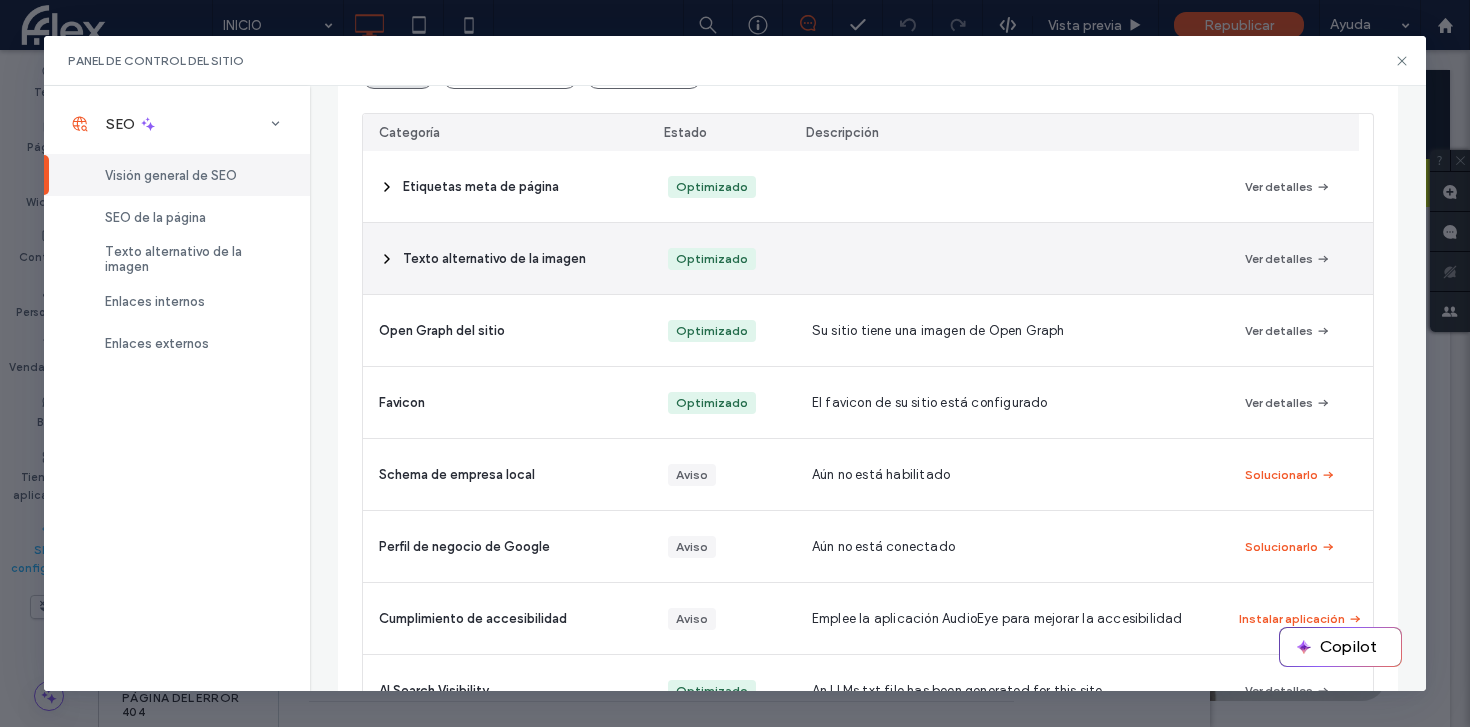 scroll, scrollTop: 345, scrollLeft: 0, axis: vertical 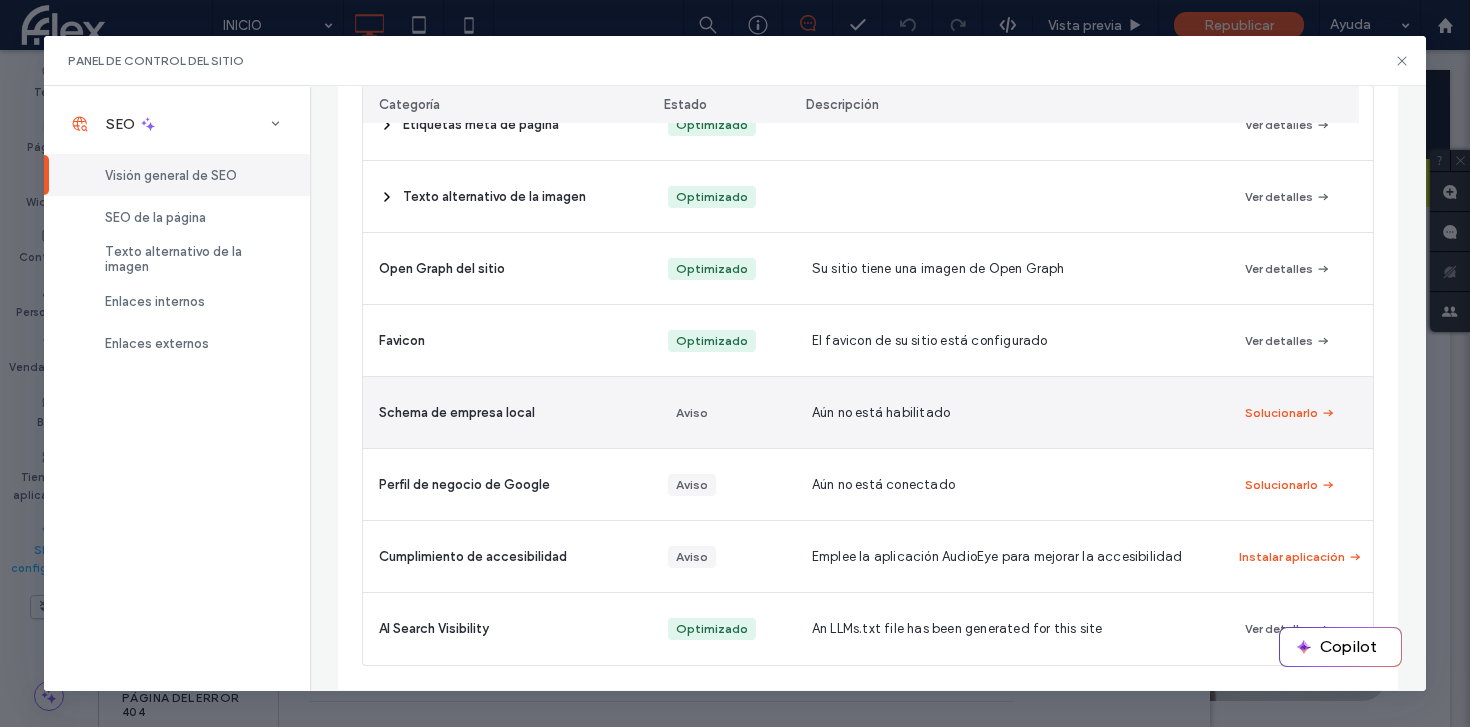 click on "Solucionarlo" at bounding box center (1301, 412) 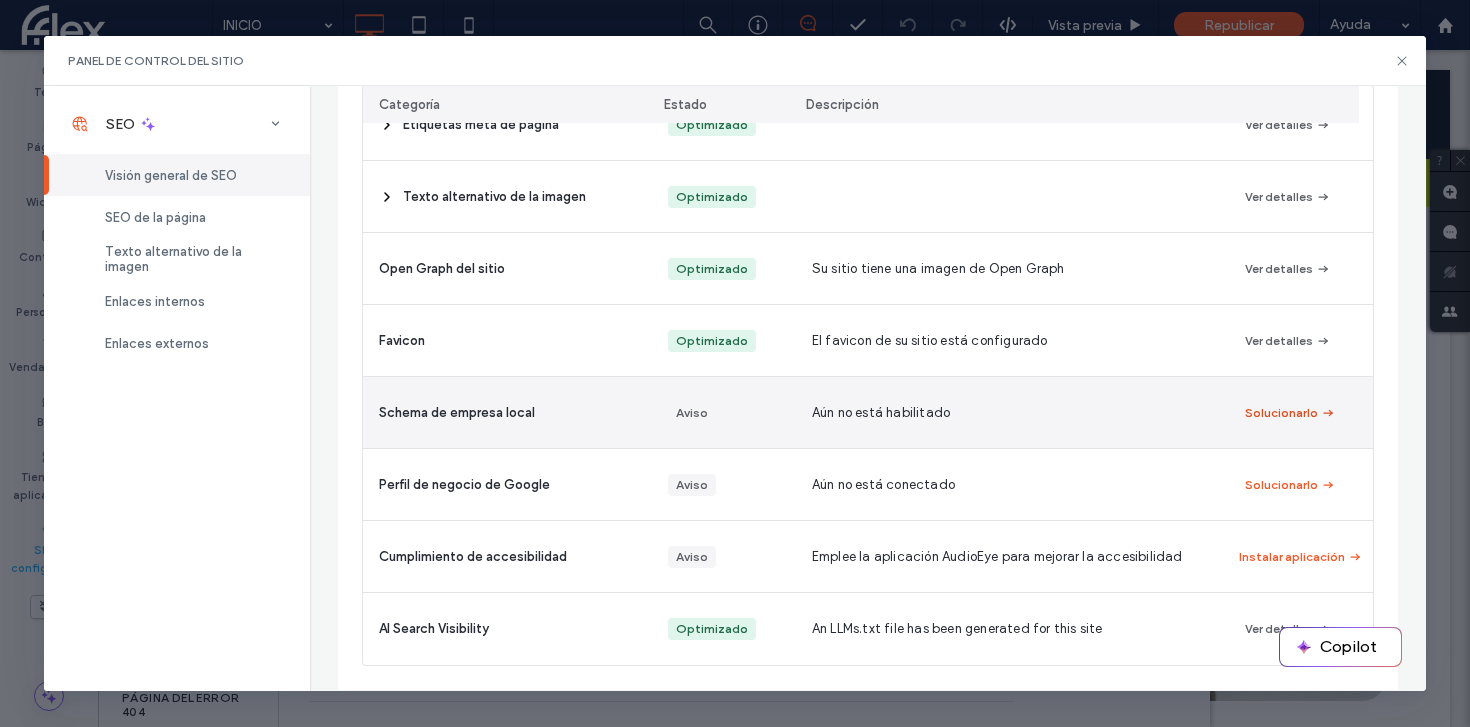 click on "Solucionarlo" at bounding box center [1290, 413] 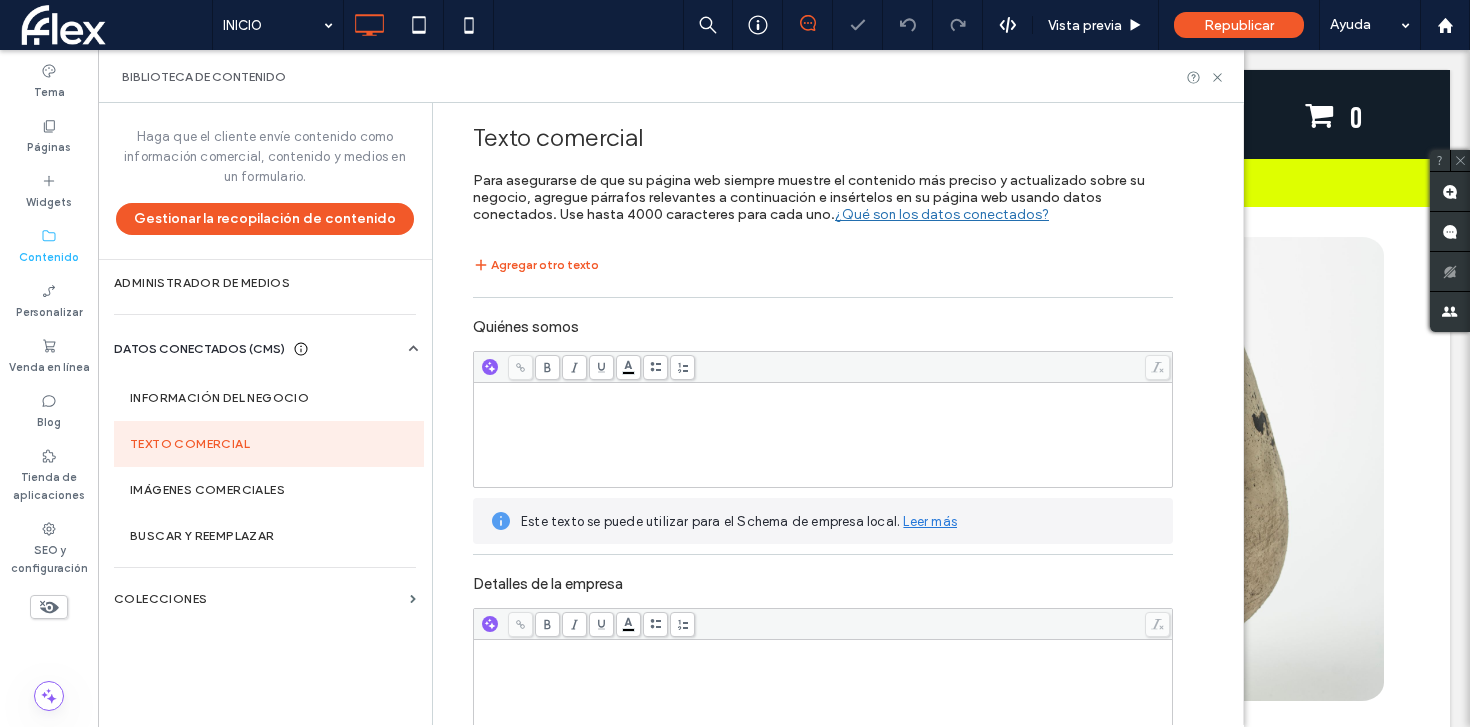 scroll, scrollTop: 0, scrollLeft: 0, axis: both 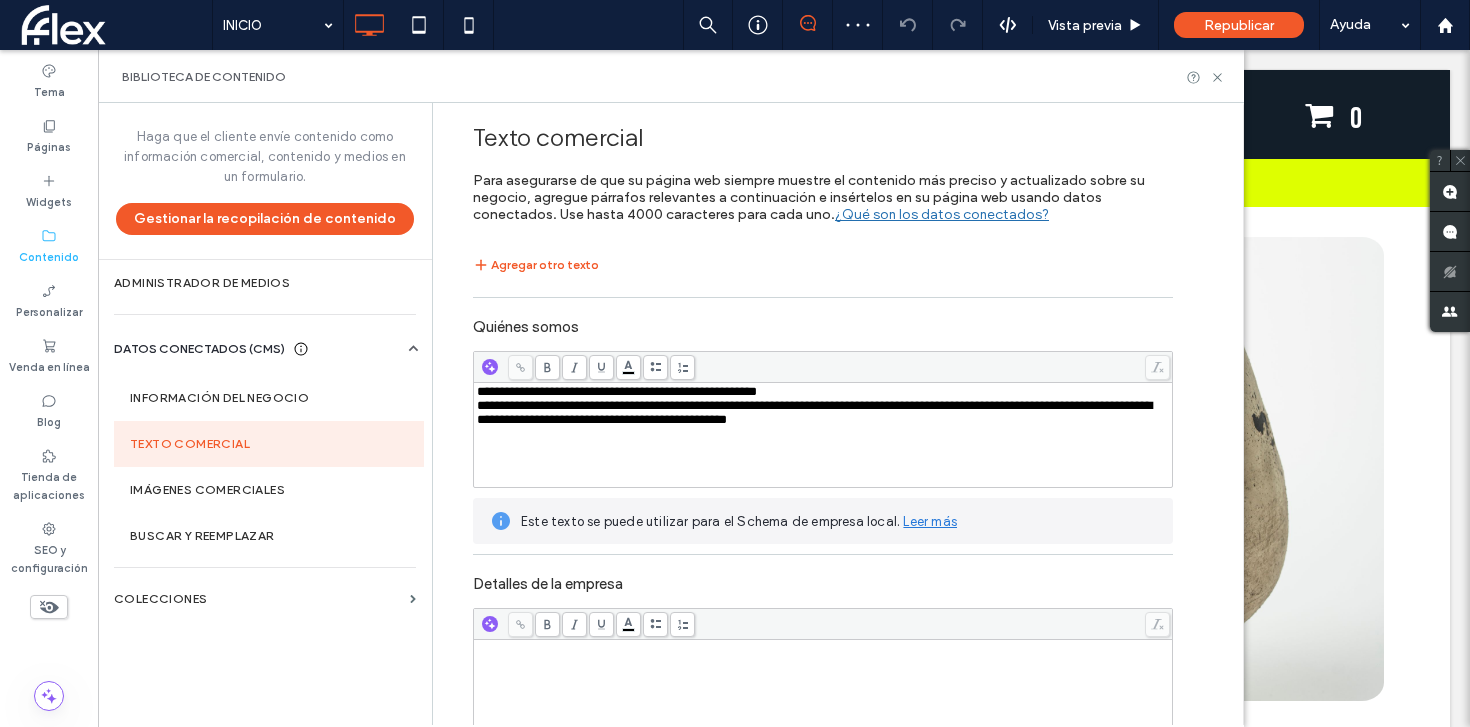 click on "**********" at bounding box center (617, 391) 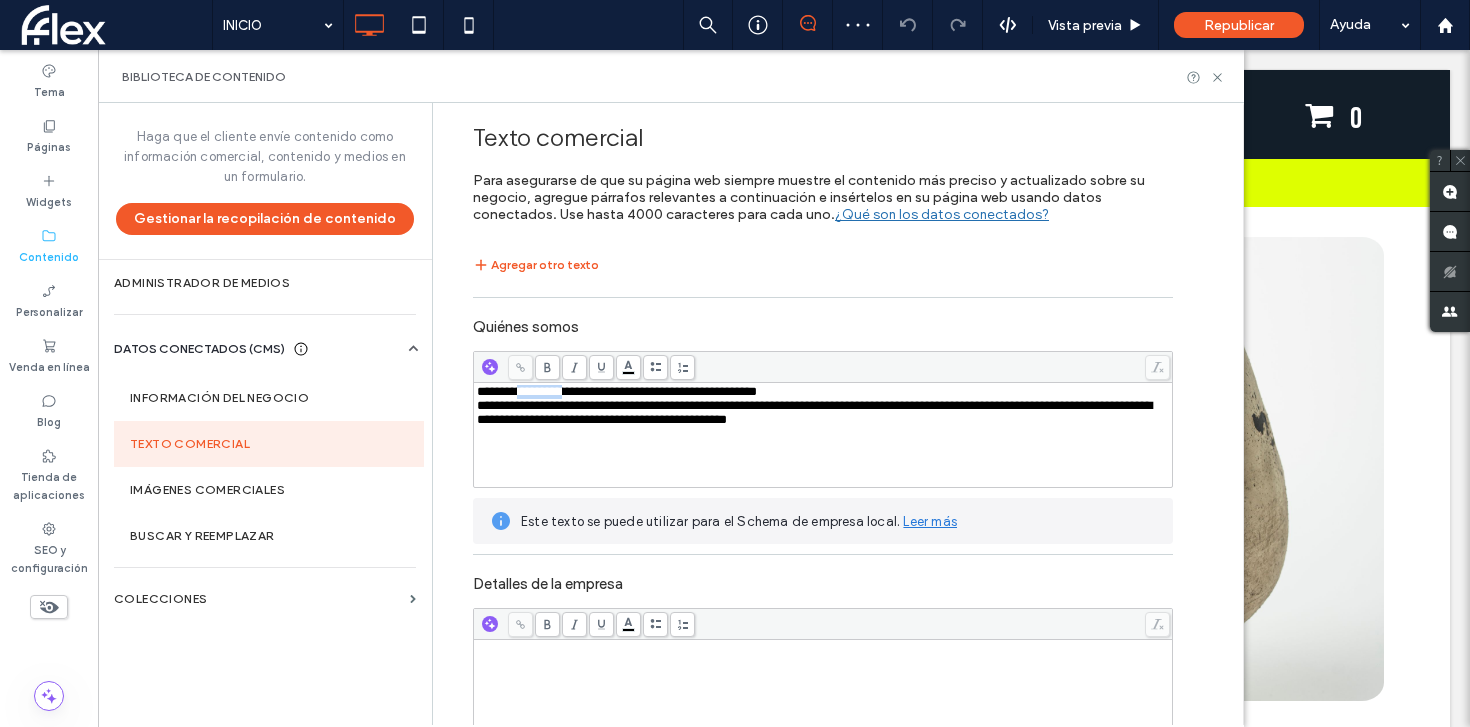click on "**********" at bounding box center [617, 391] 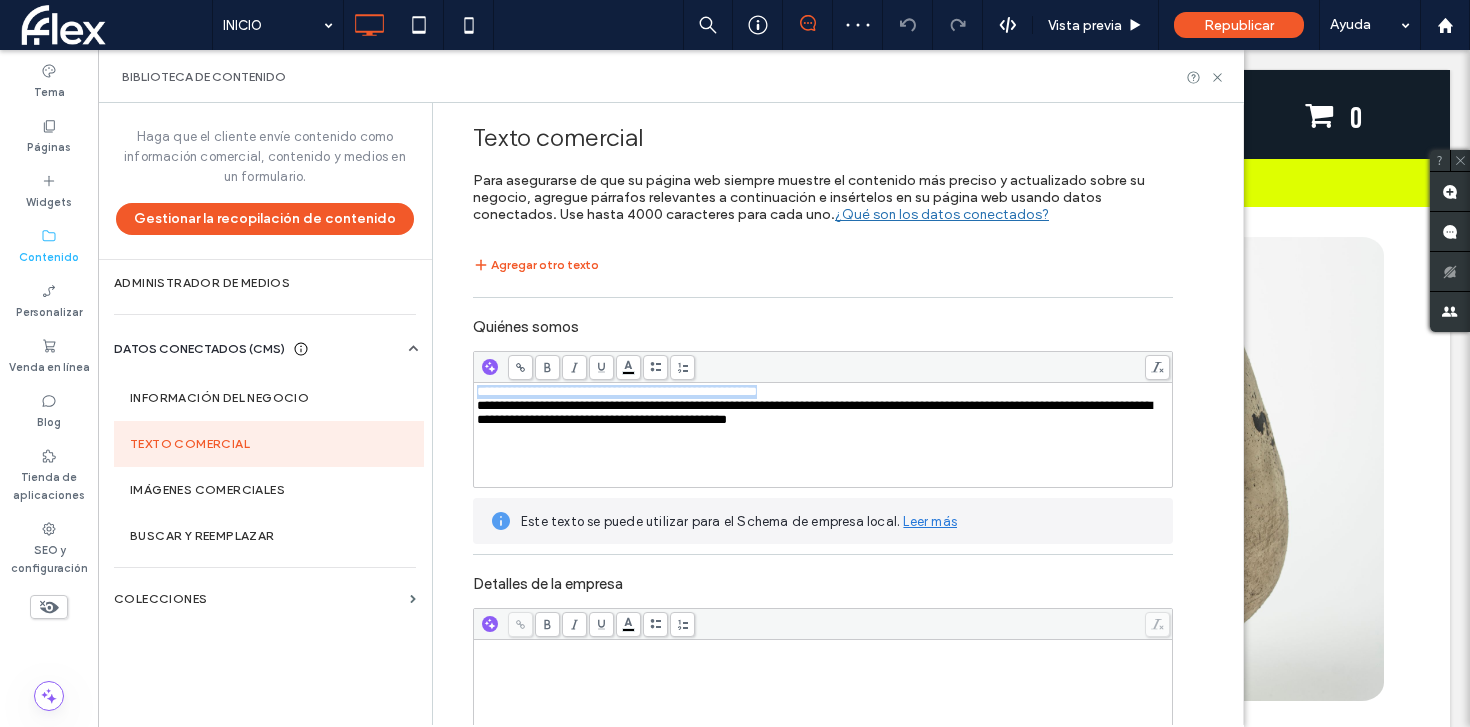 click on "**********" at bounding box center [617, 391] 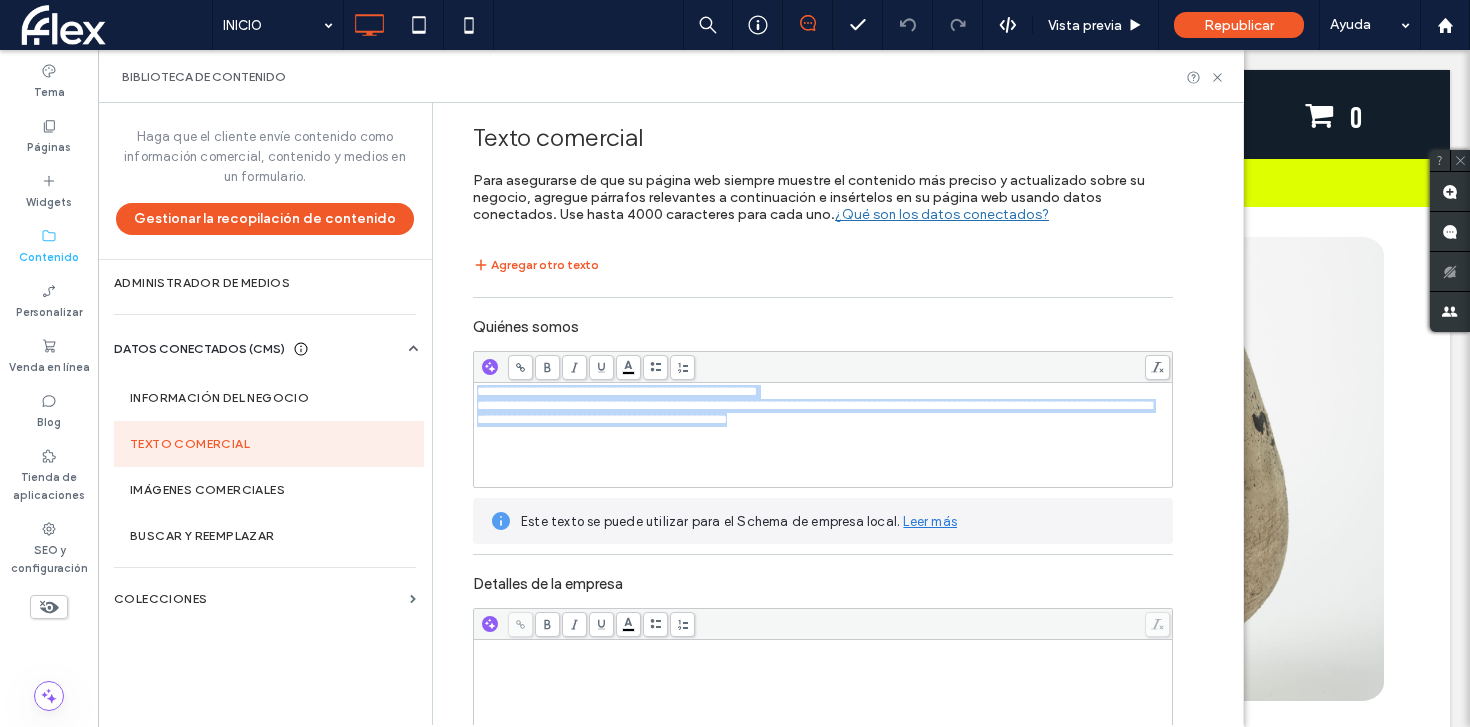 copy on "**********" 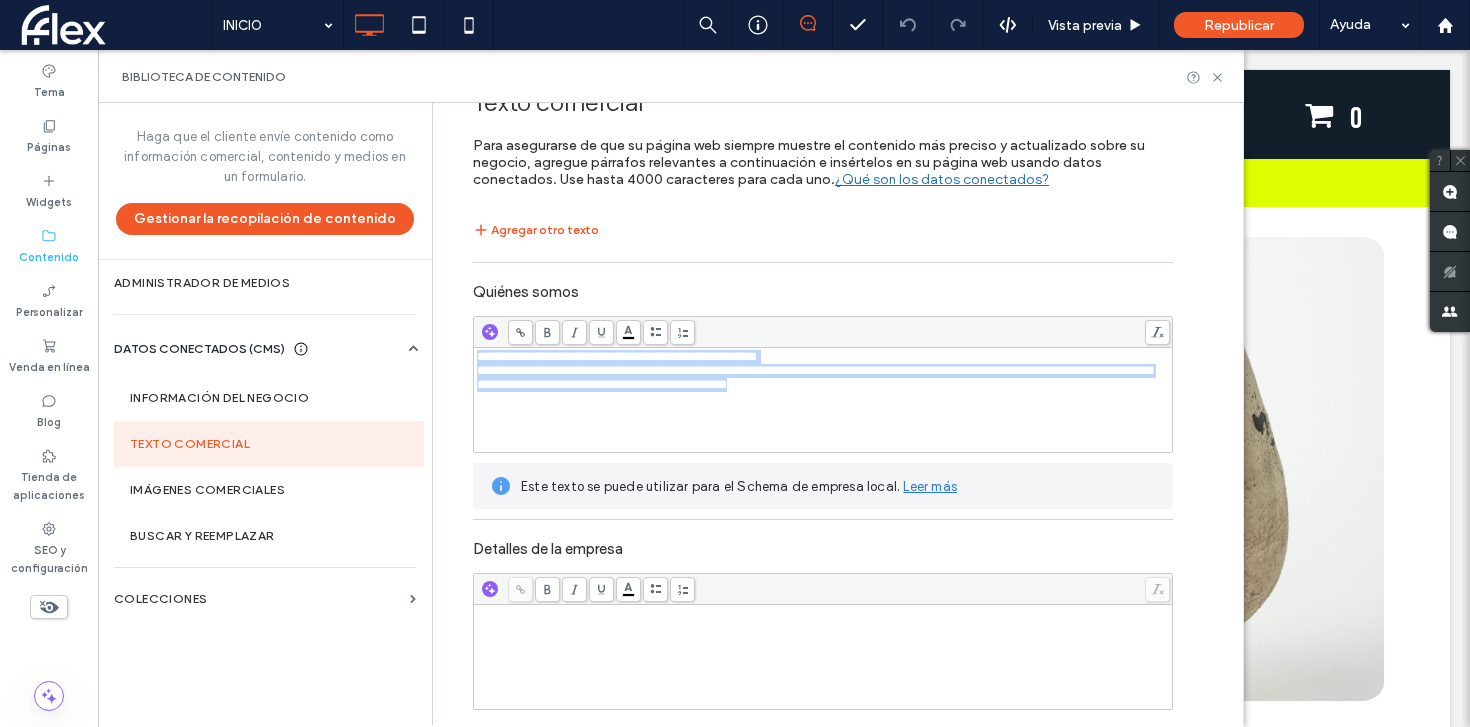 scroll, scrollTop: 37, scrollLeft: 0, axis: vertical 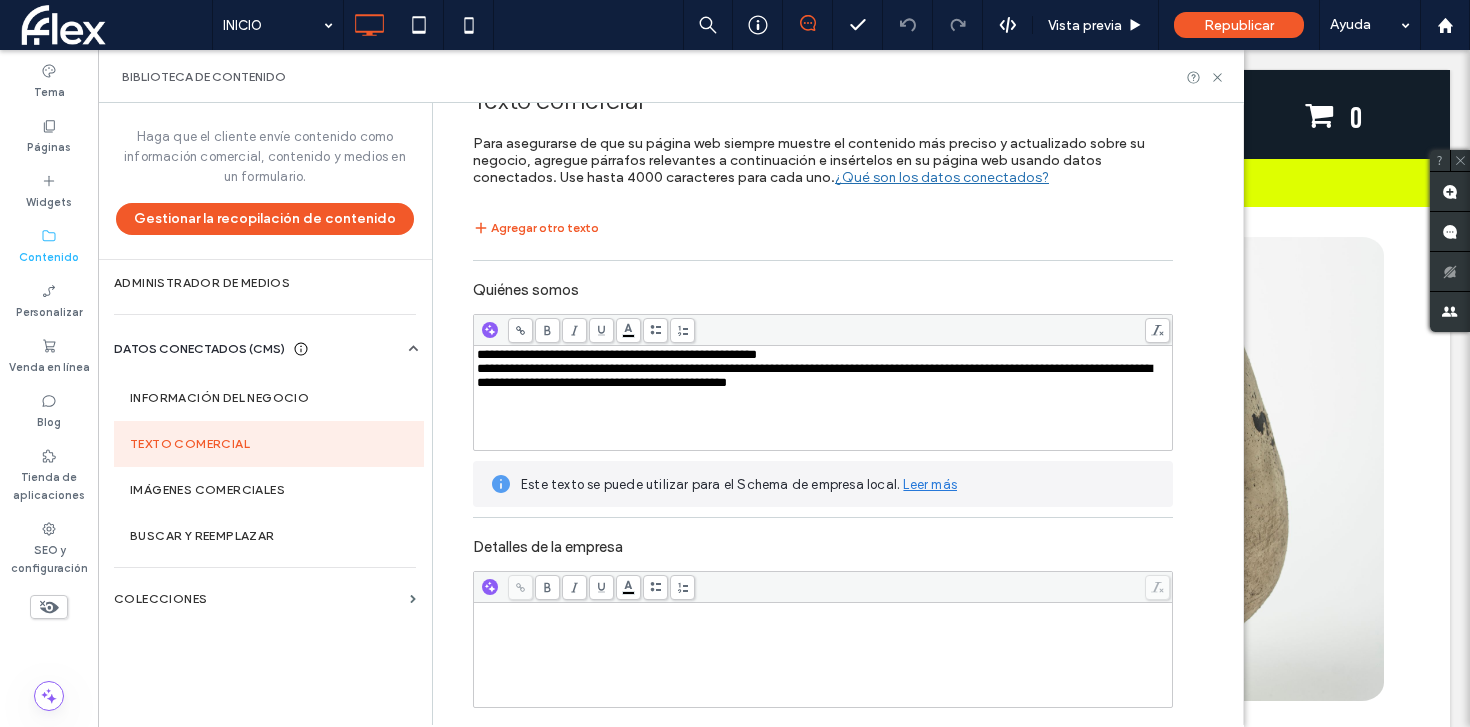 click at bounding box center [823, 655] 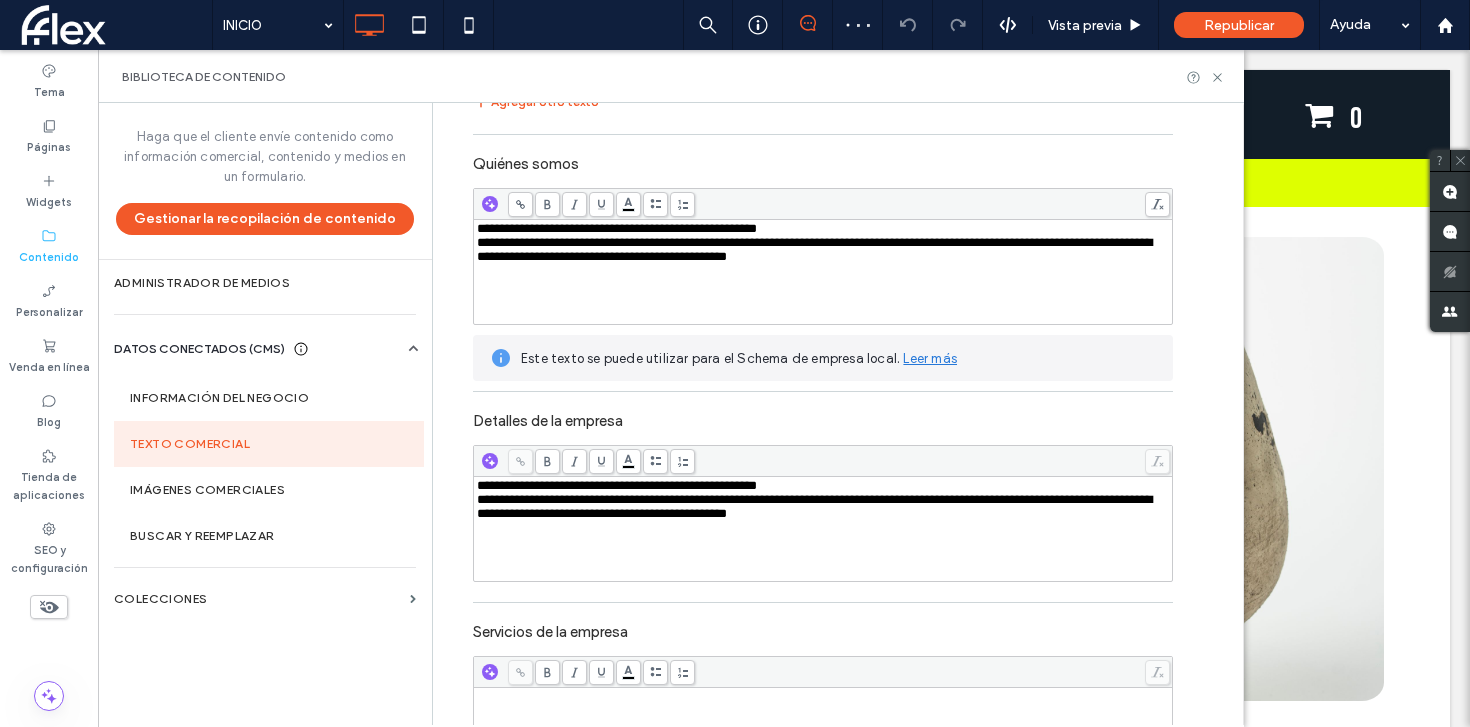 scroll, scrollTop: 315, scrollLeft: 0, axis: vertical 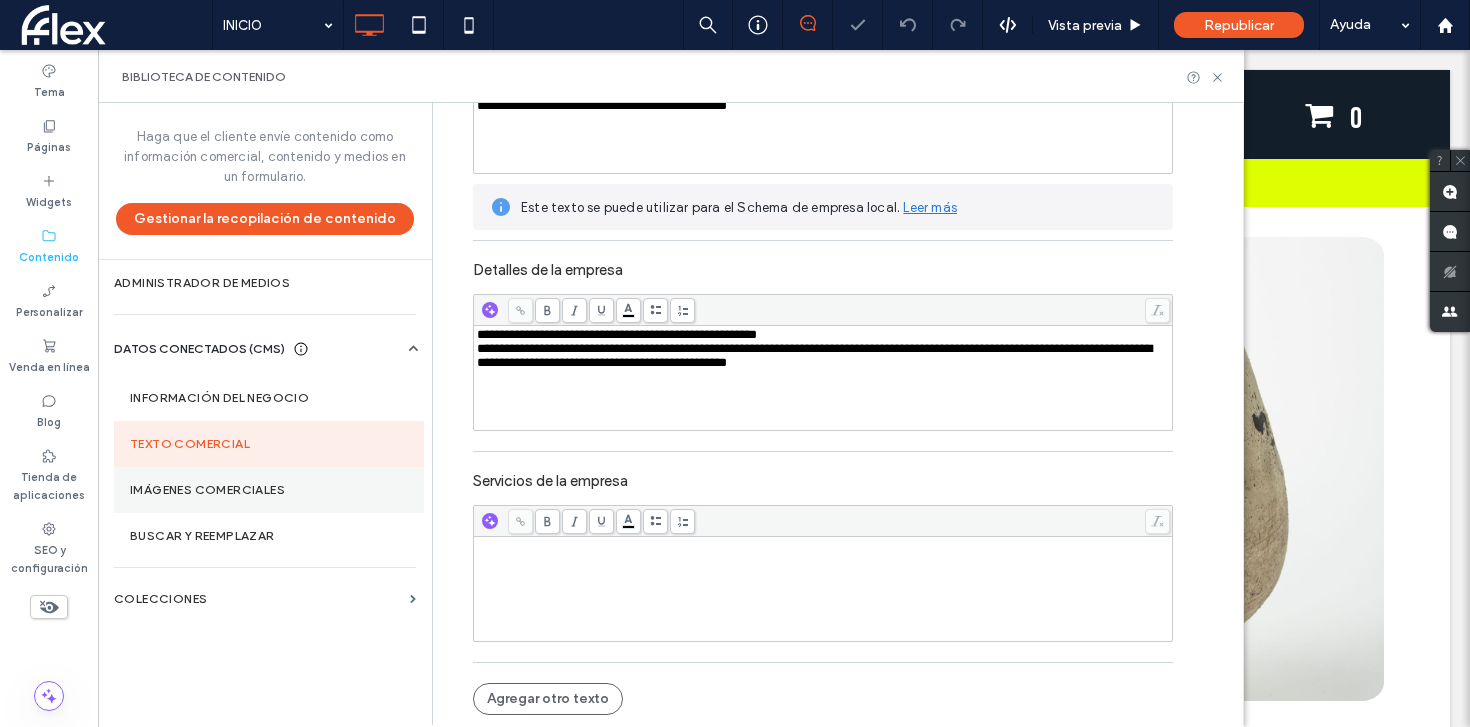 click on "Imágenes comerciales" at bounding box center (269, 490) 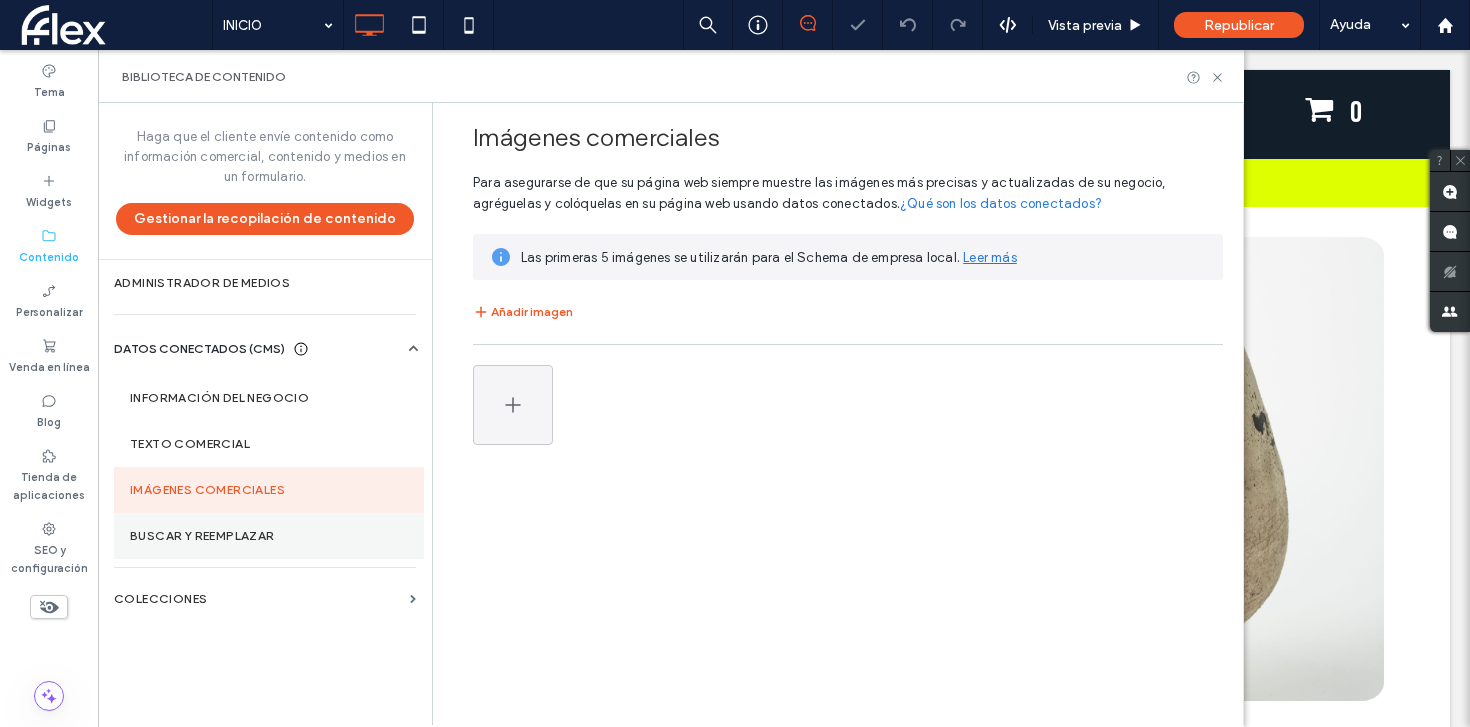 scroll, scrollTop: 0, scrollLeft: 0, axis: both 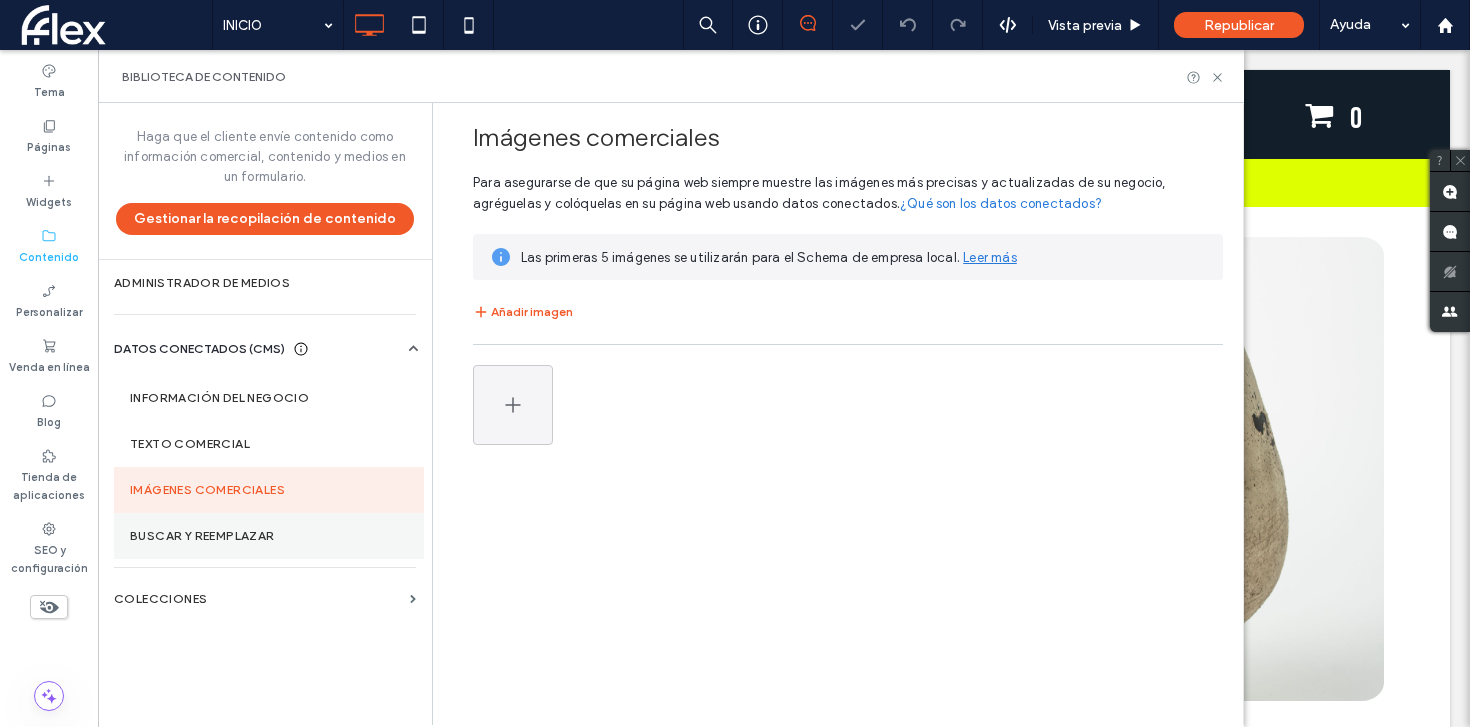 click on "Buscar y reemplazar" at bounding box center [269, 536] 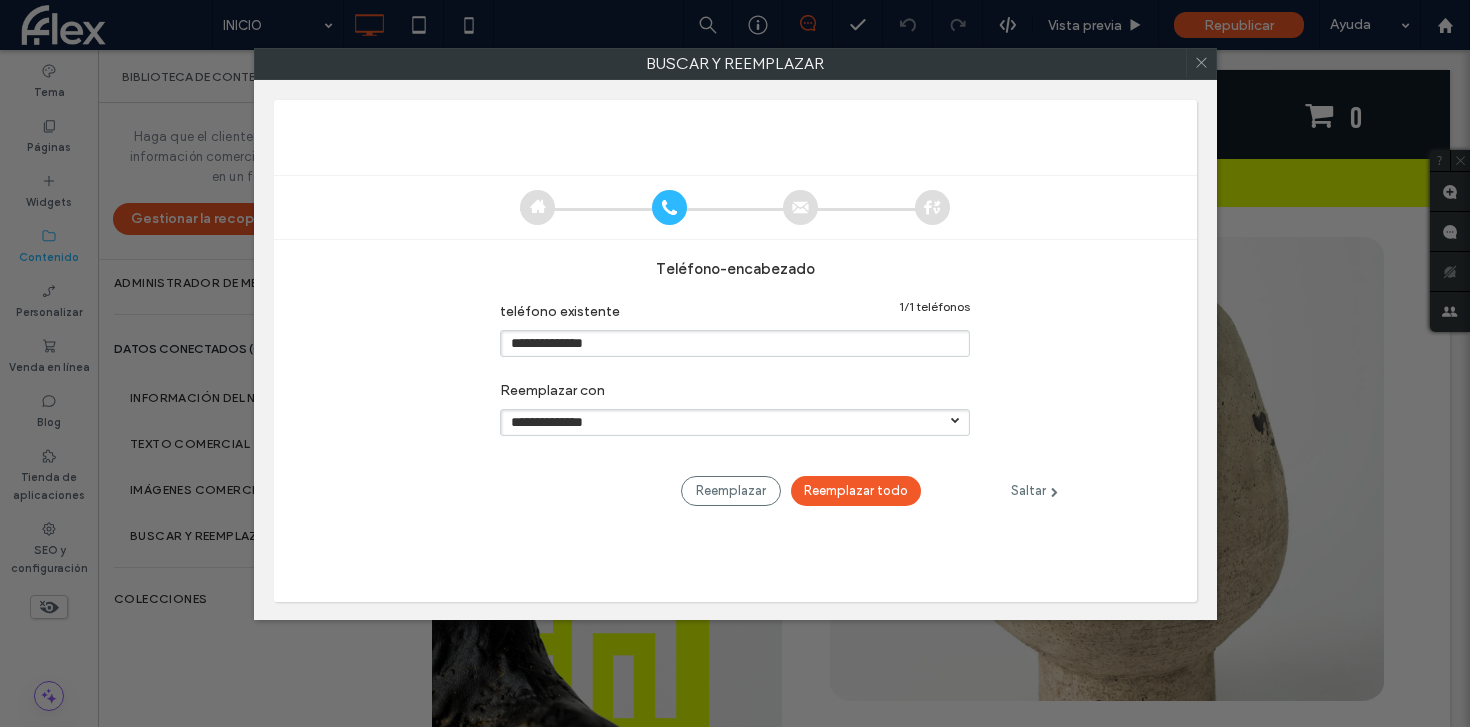 click on "Reemplazar todo" at bounding box center (856, 491) 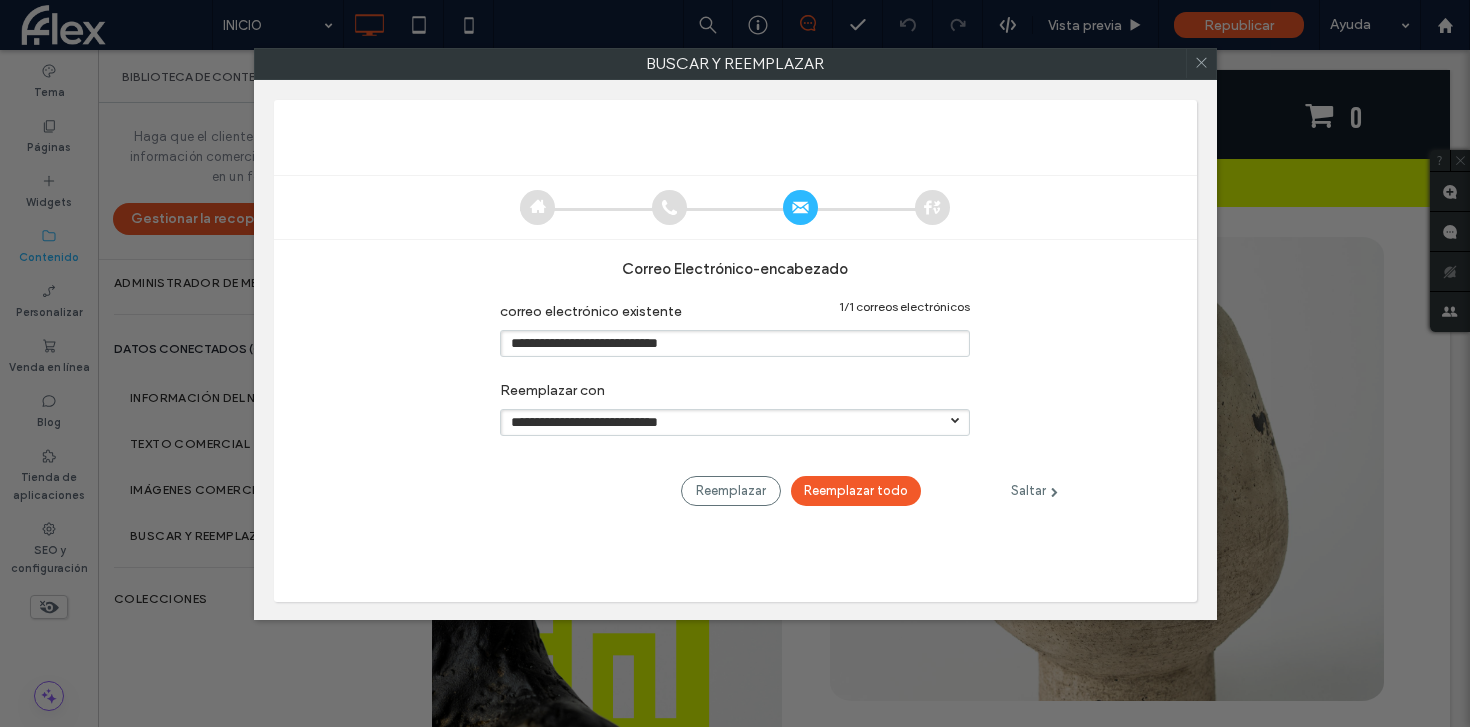 click on "Reemplazar todo" at bounding box center [856, 491] 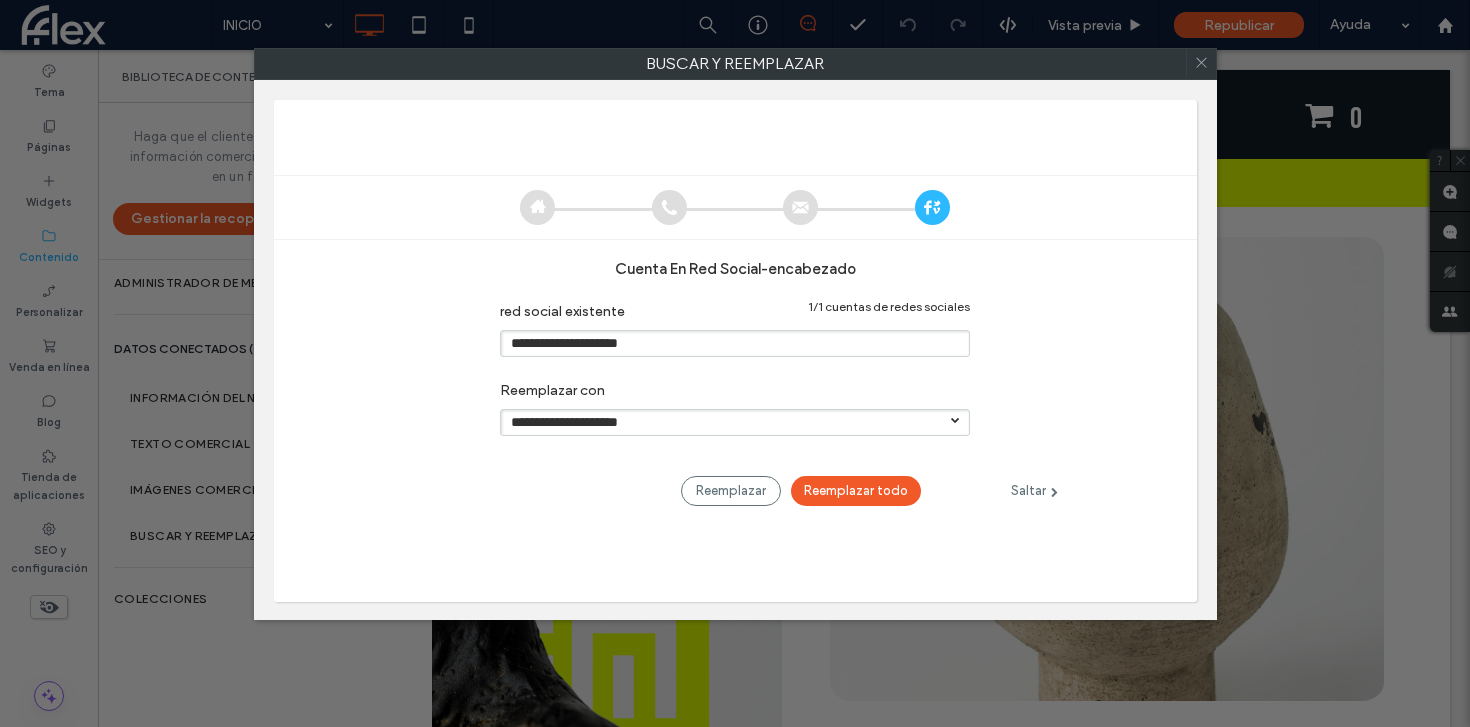 click on "**********" at bounding box center [735, 343] 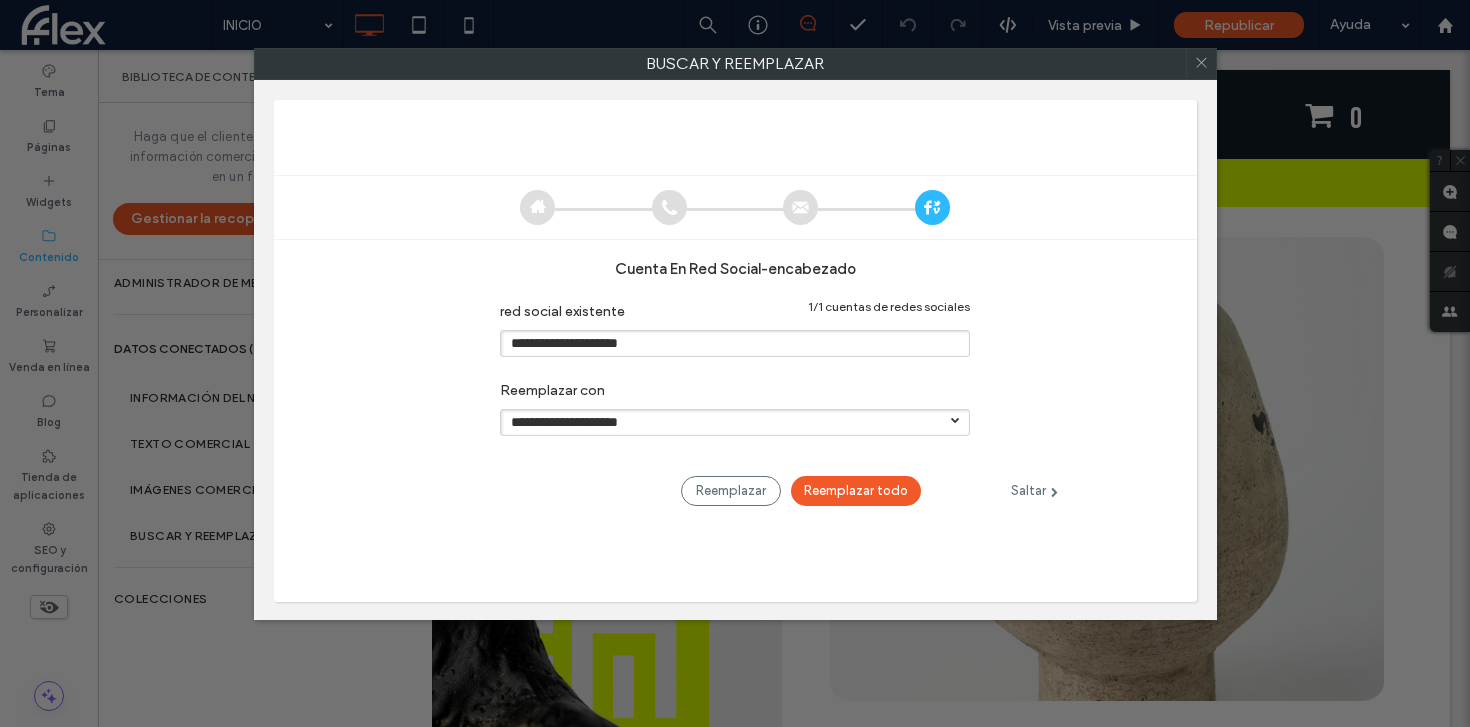 click on "**********" at bounding box center (735, 422) 